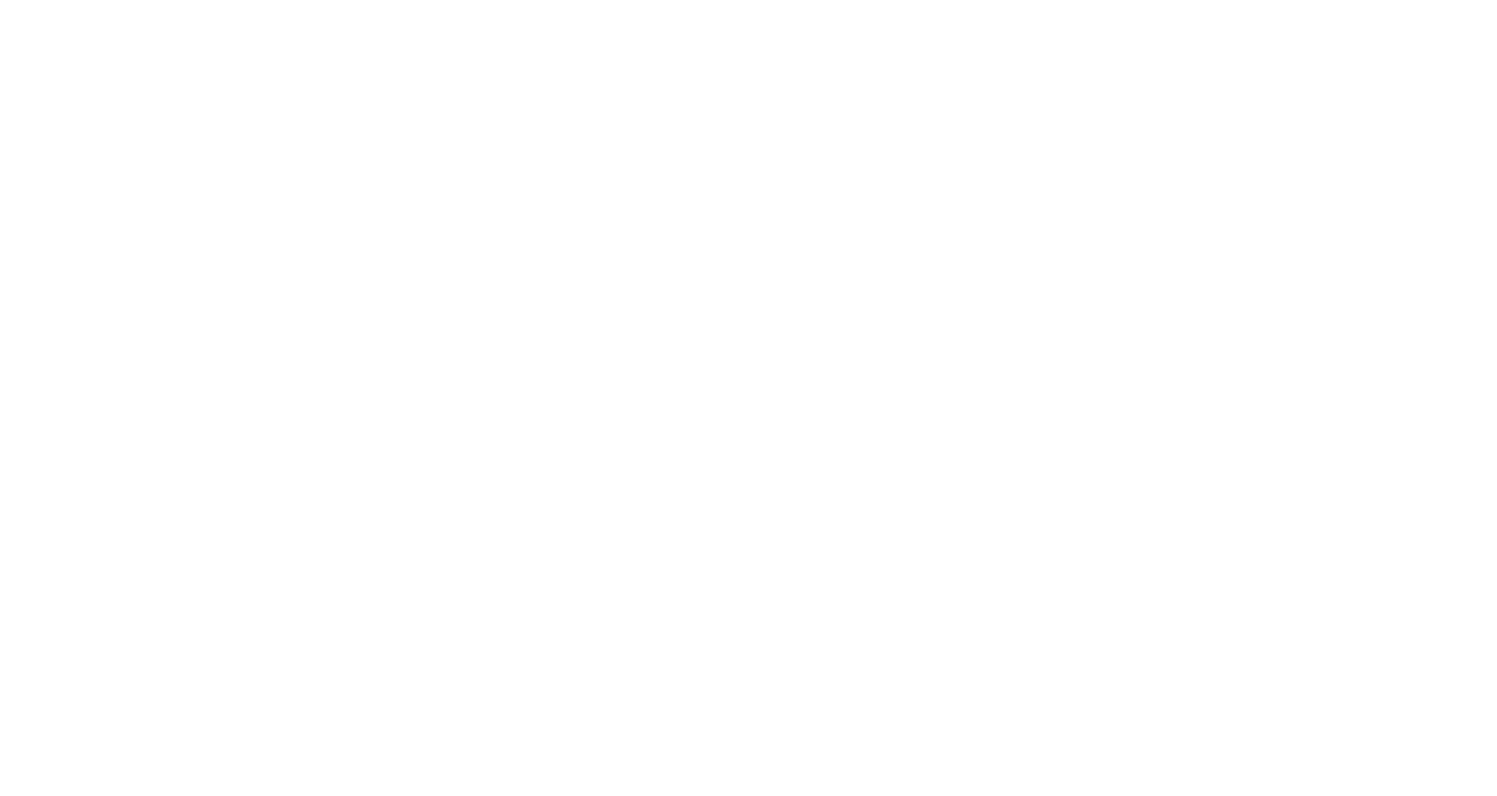 scroll, scrollTop: 0, scrollLeft: 0, axis: both 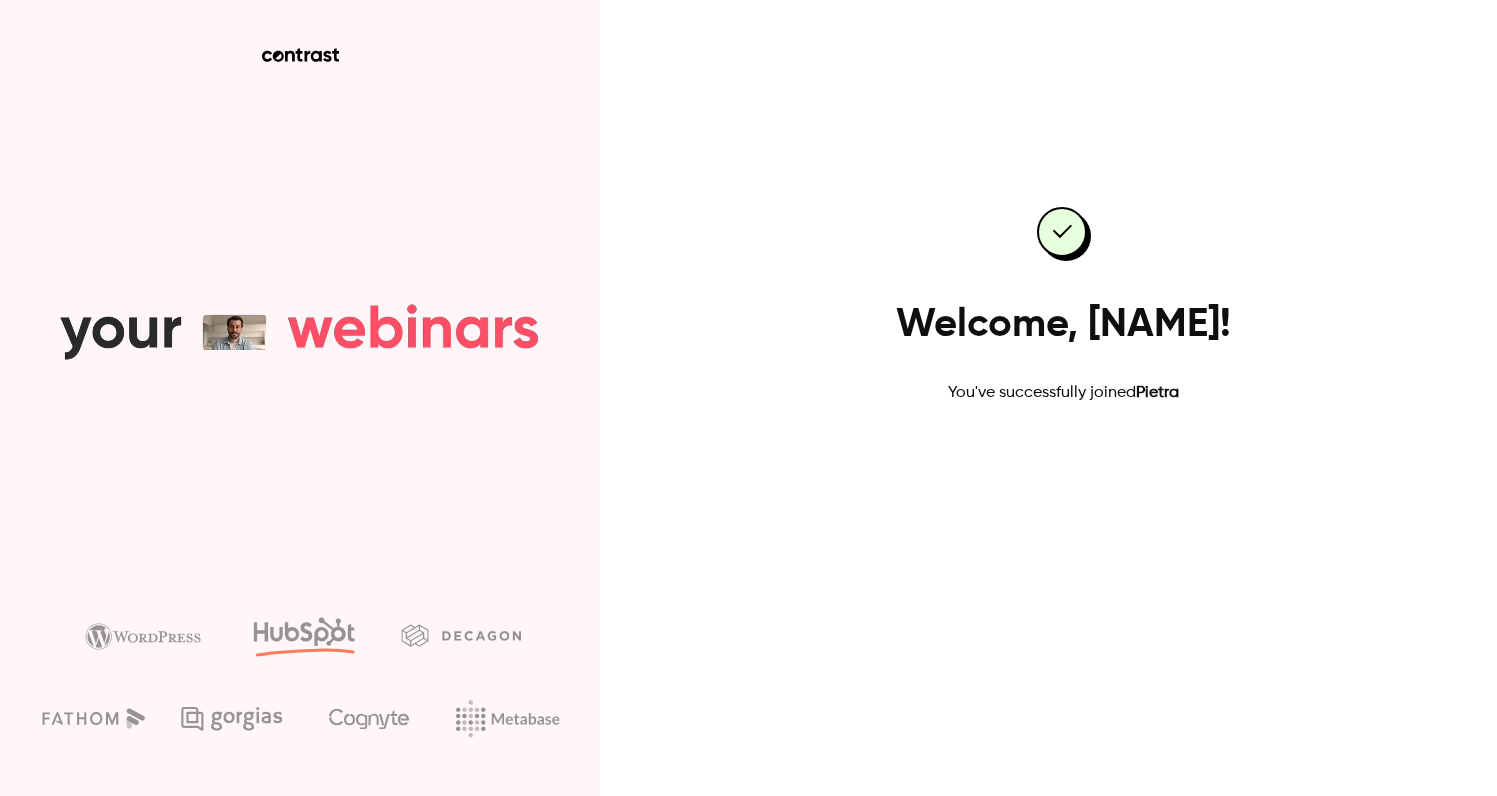 click on "Go to dashboard" at bounding box center (1064, 469) 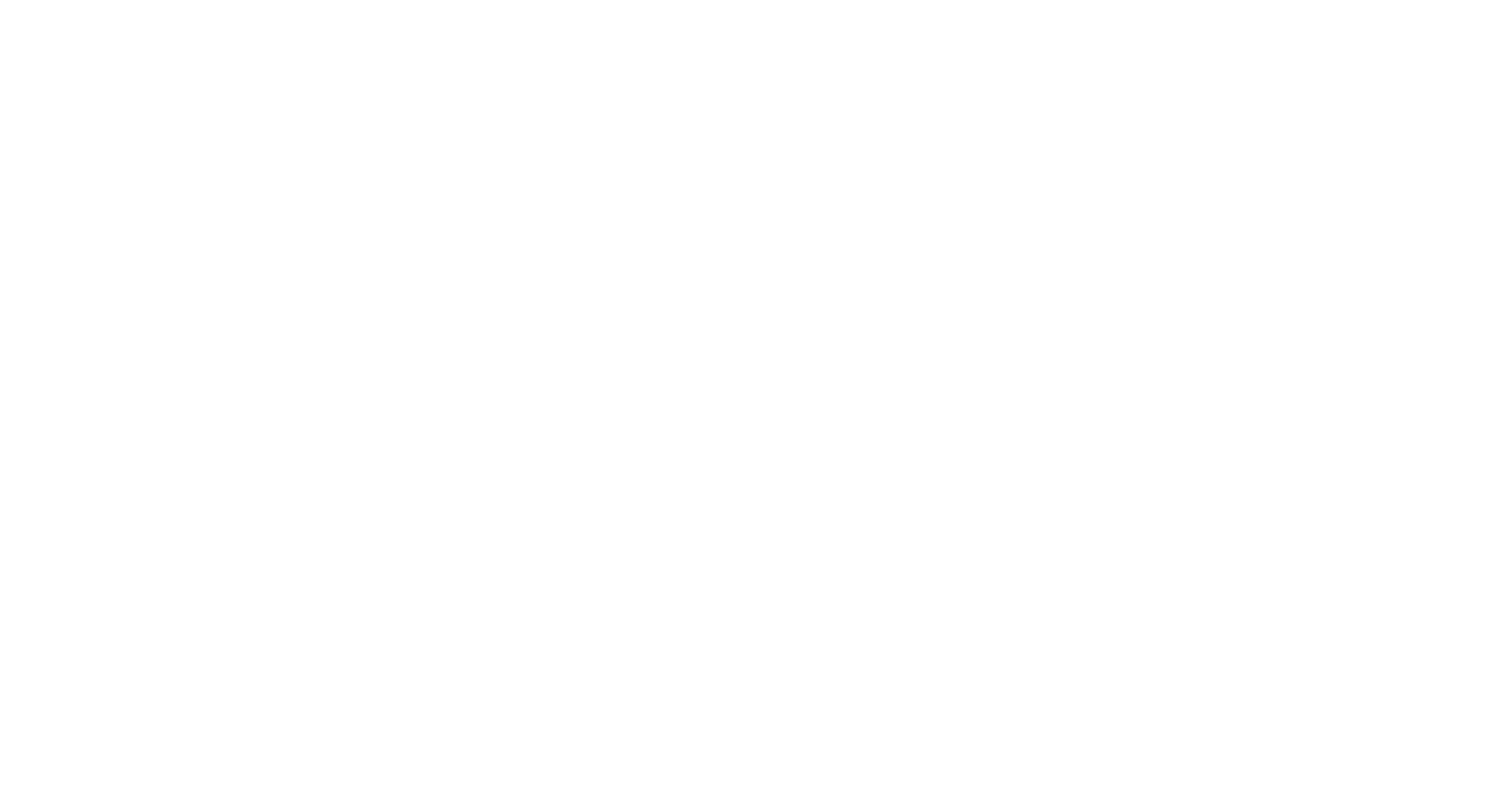 scroll, scrollTop: 0, scrollLeft: 0, axis: both 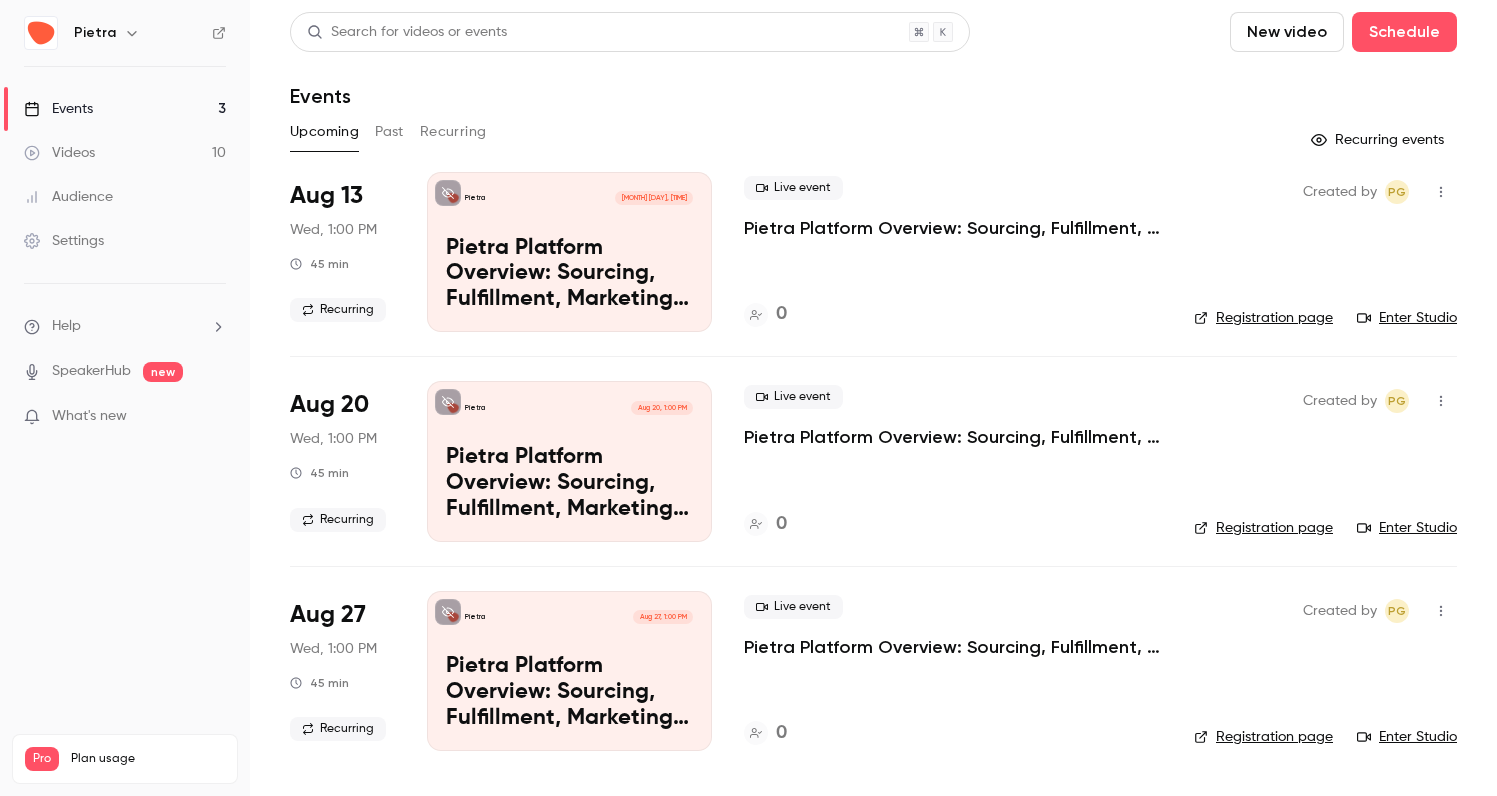 click on "Past" at bounding box center (389, 132) 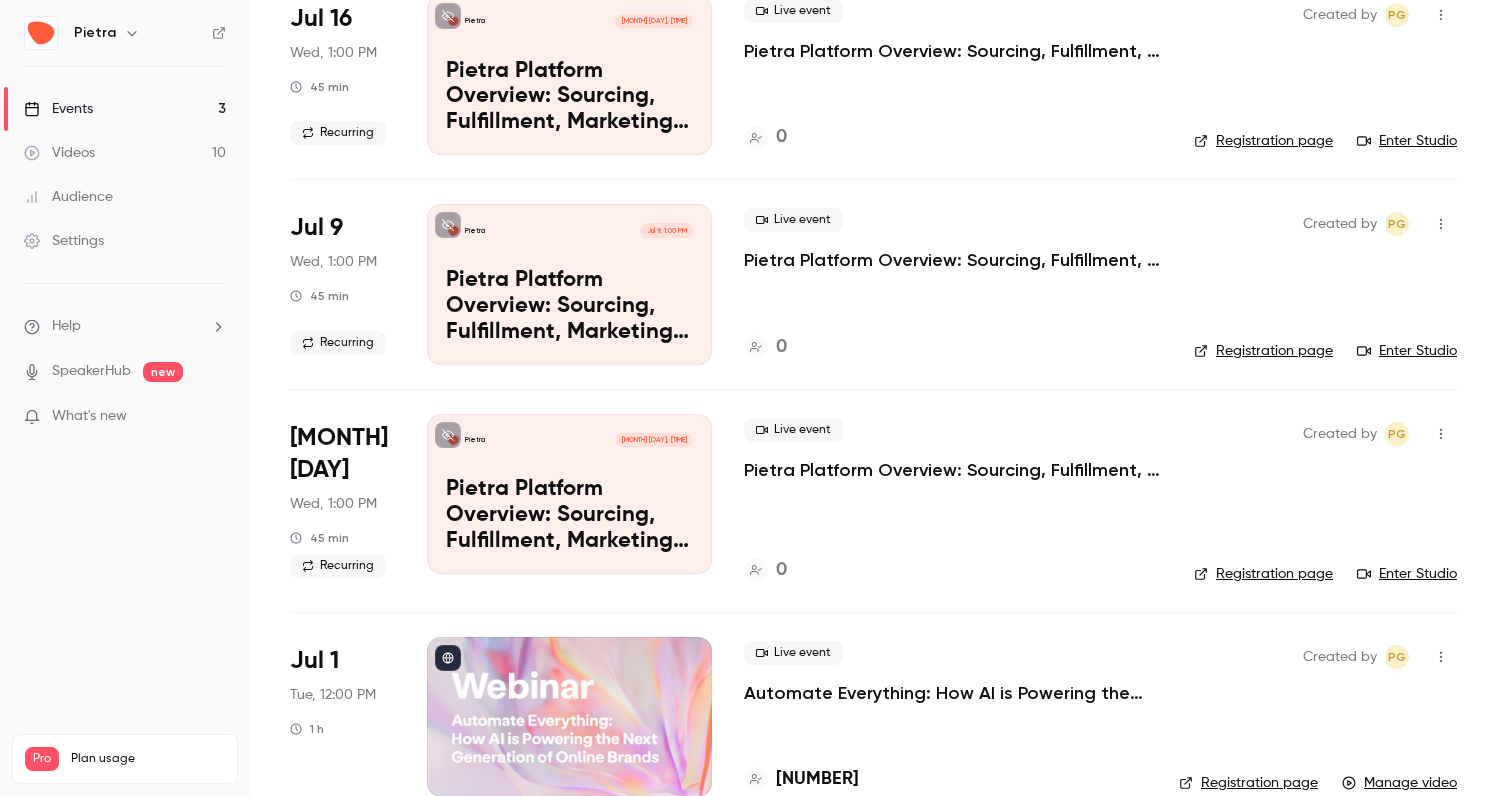 scroll, scrollTop: 998, scrollLeft: 0, axis: vertical 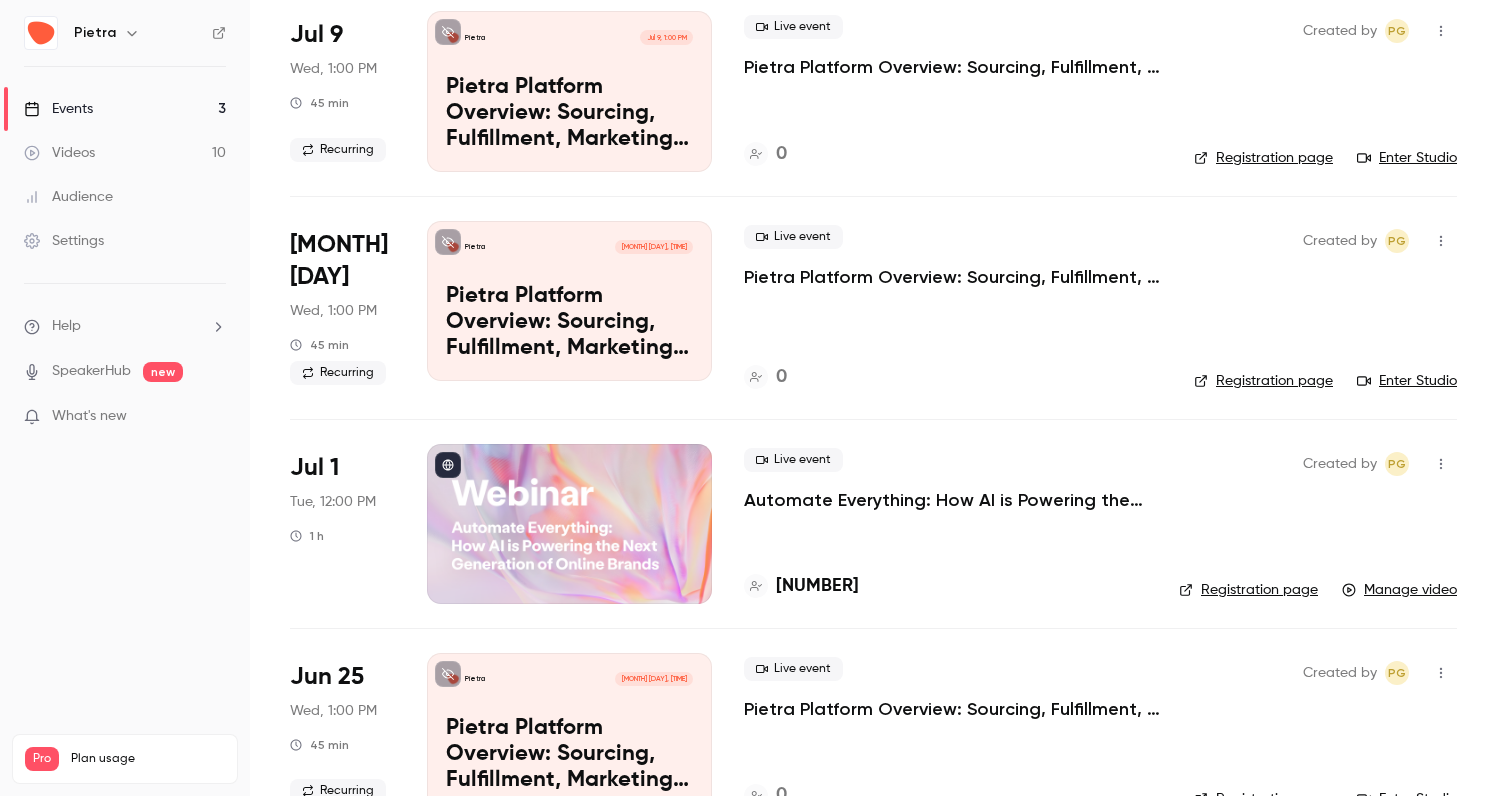 click on "[MONTH] [DAY], [TIME] [DURATION]" at bounding box center (342, 524) 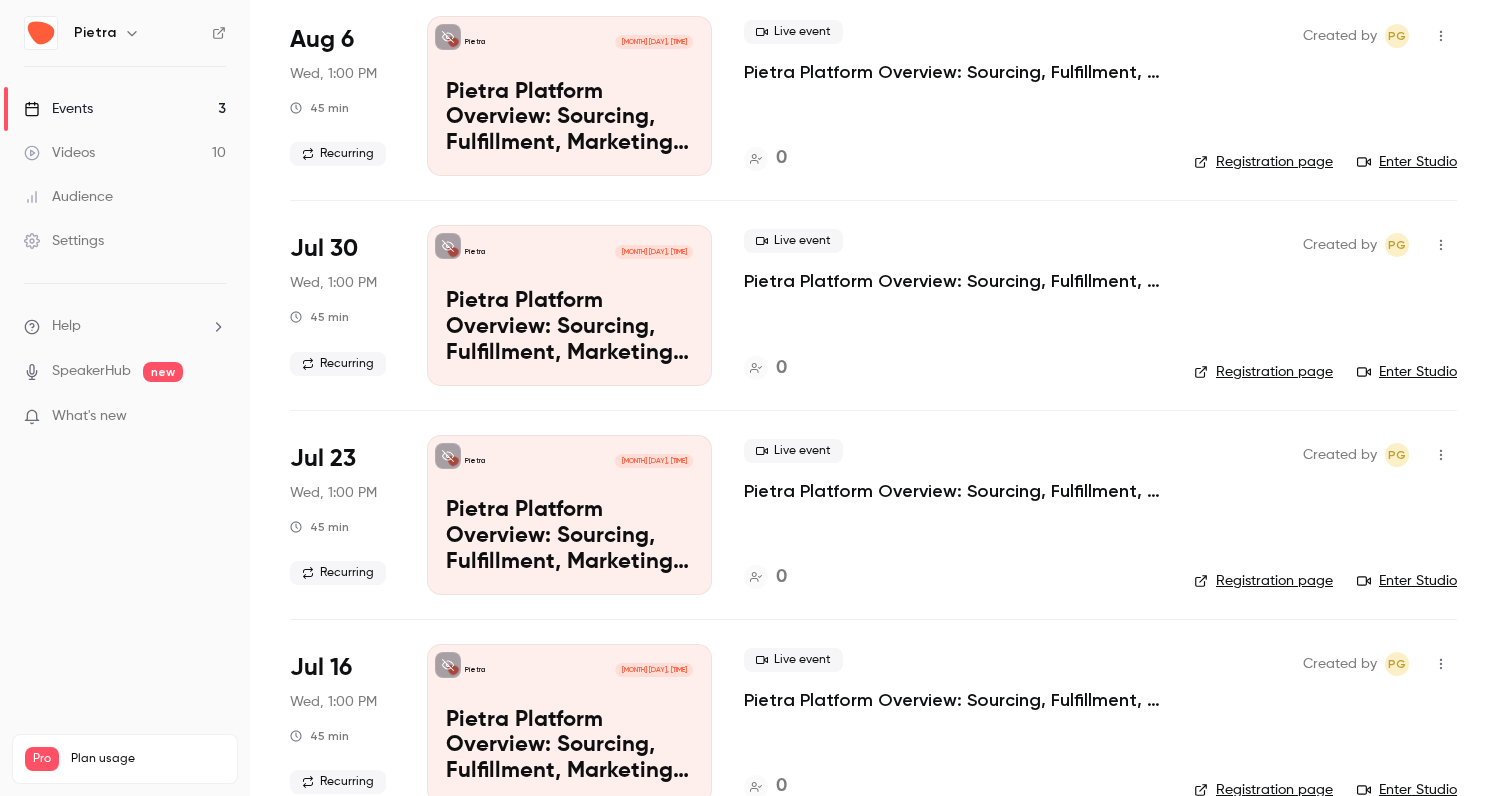 scroll, scrollTop: 0, scrollLeft: 0, axis: both 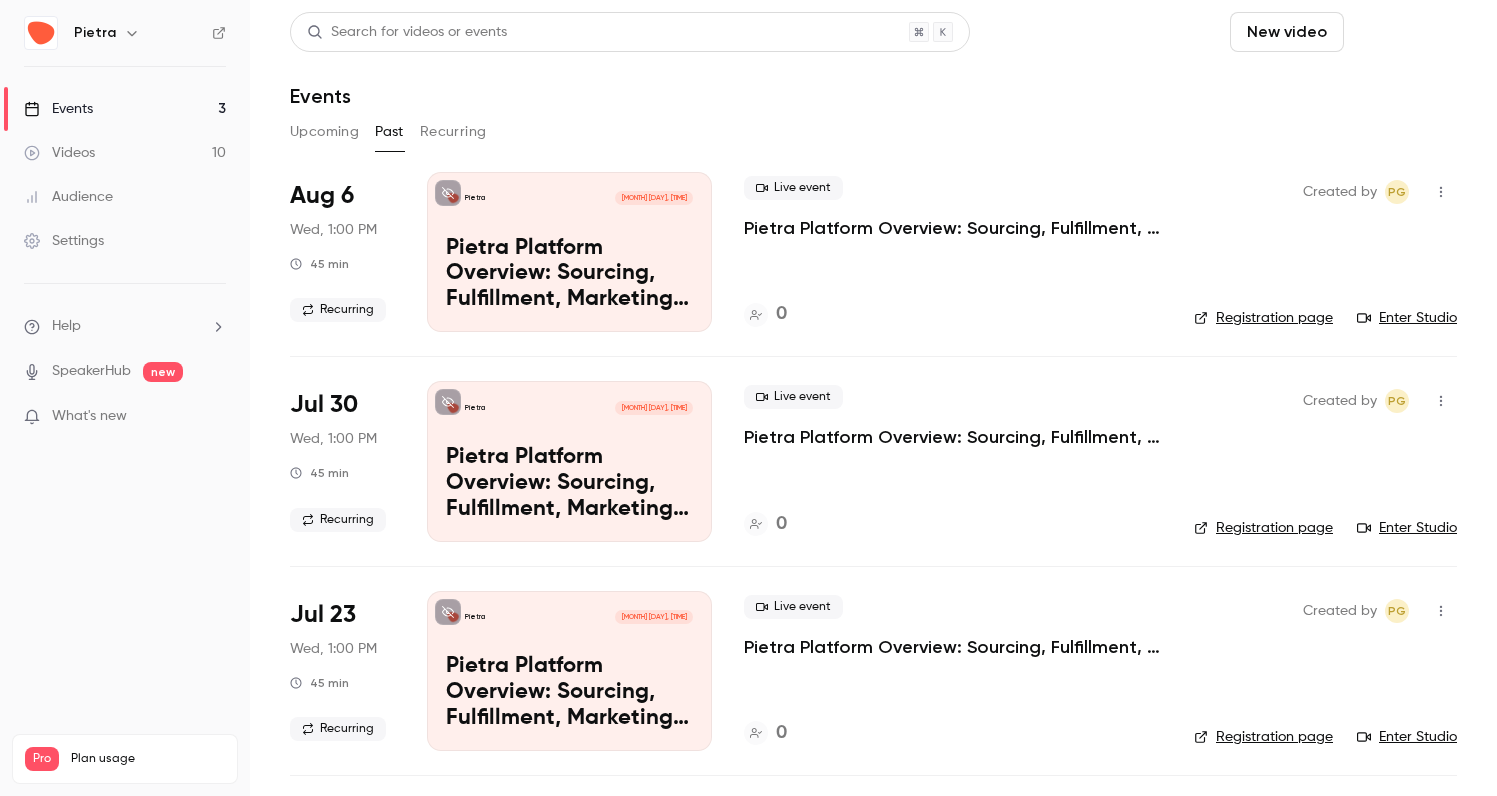 click on "Schedule" at bounding box center (1404, 32) 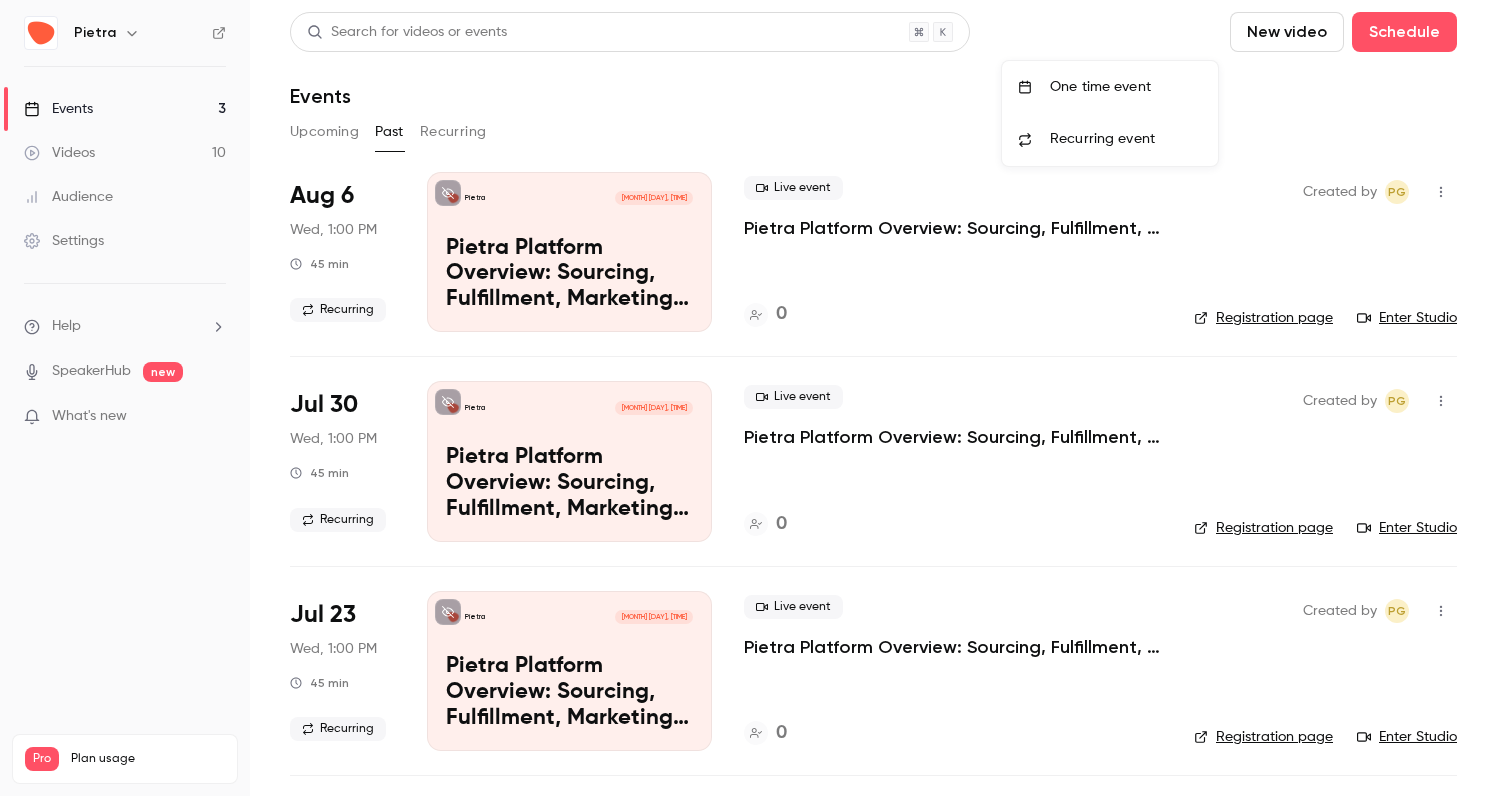 click on "One time event" at bounding box center [1126, 87] 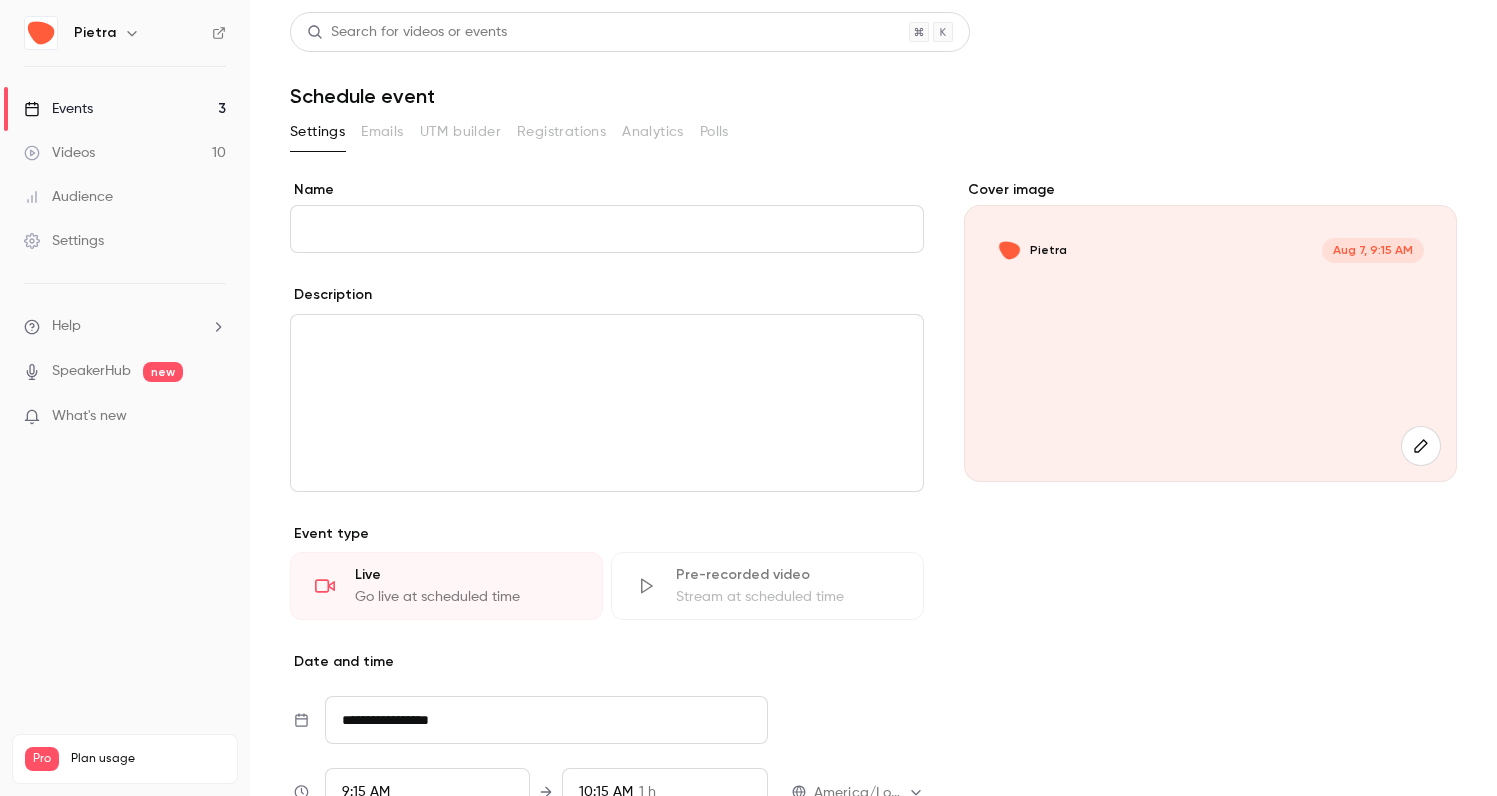 click on "Name" at bounding box center (607, 229) 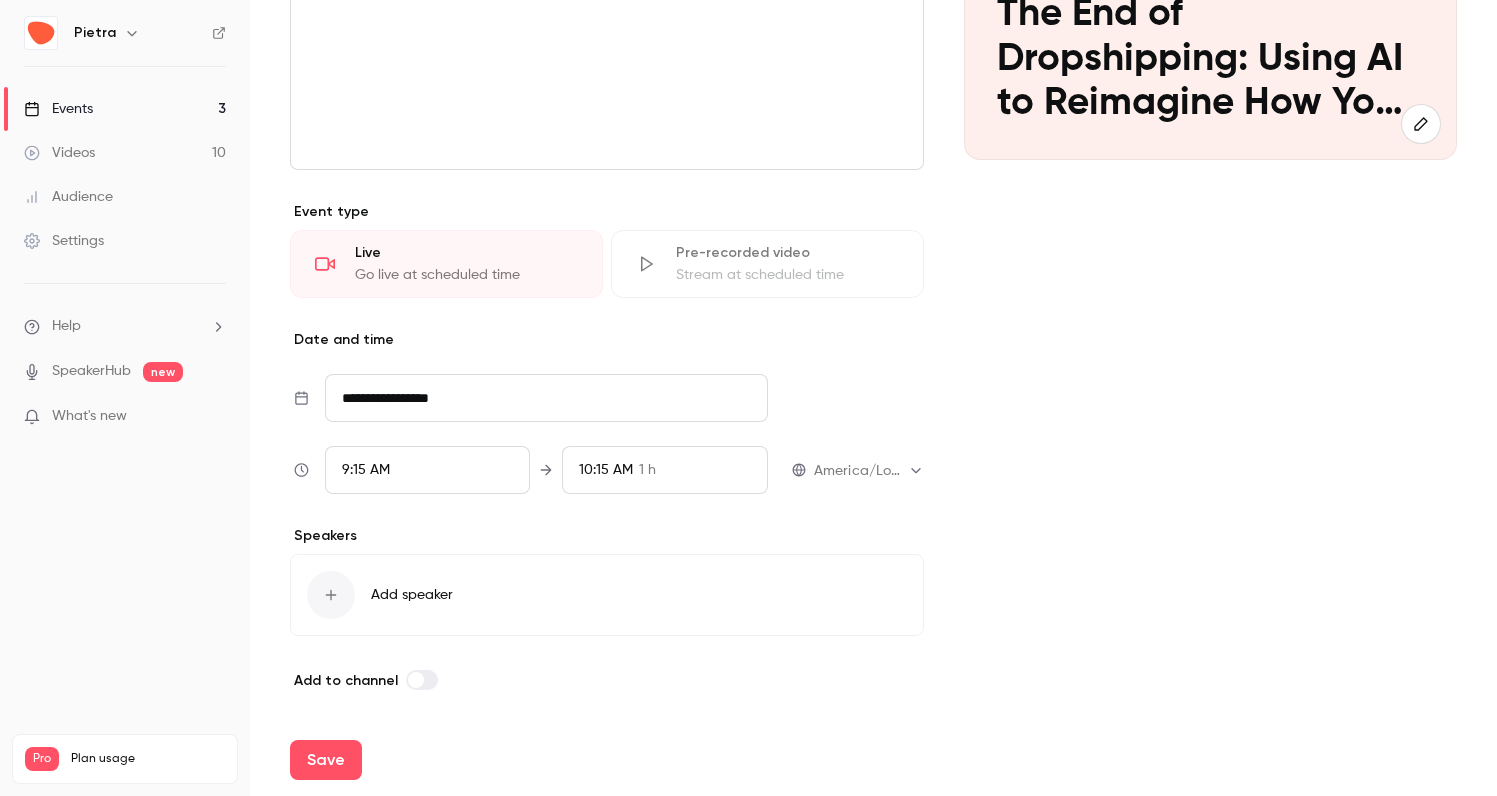 scroll, scrollTop: 322, scrollLeft: 0, axis: vertical 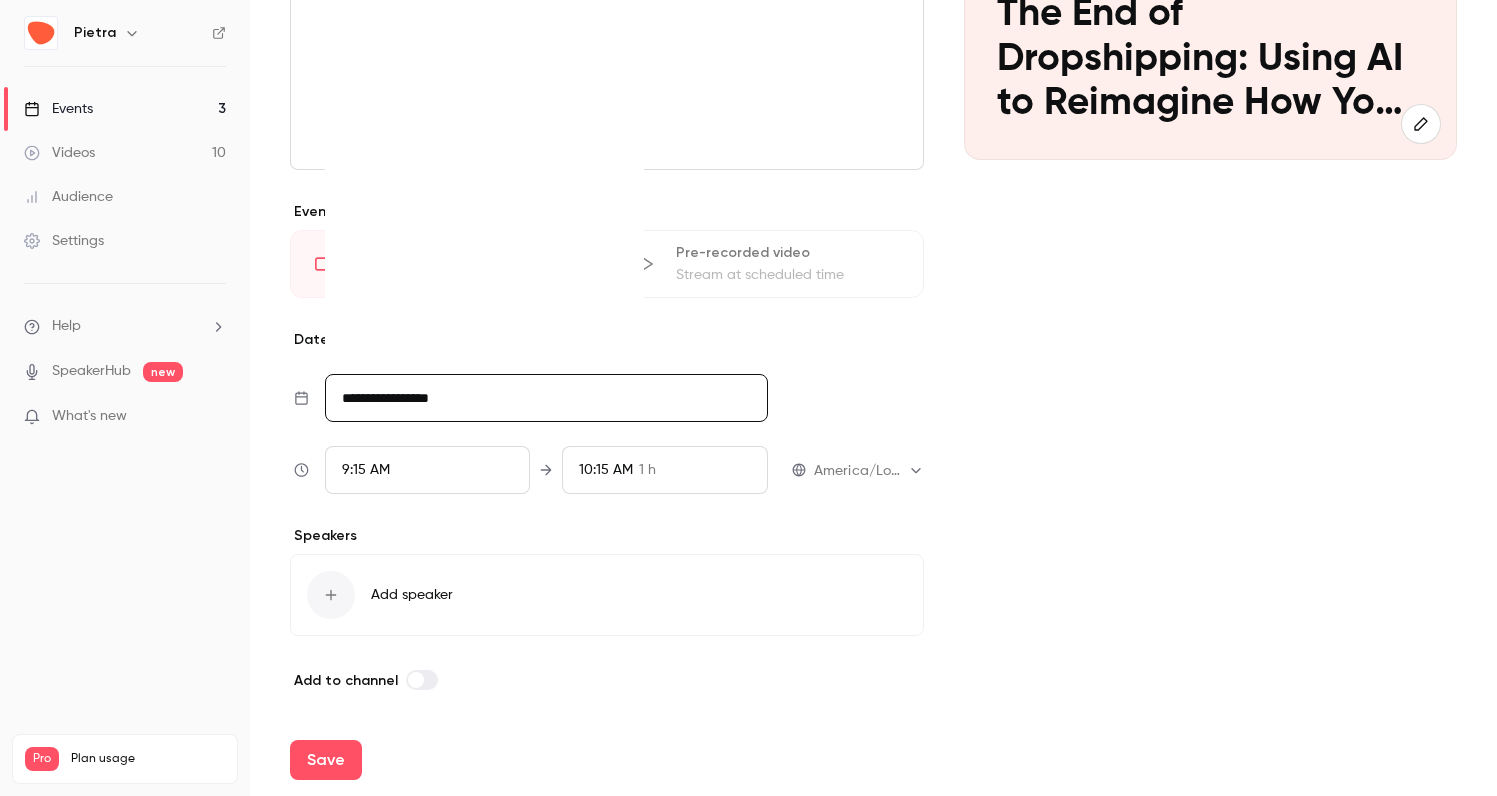 click on "**********" at bounding box center [546, 398] 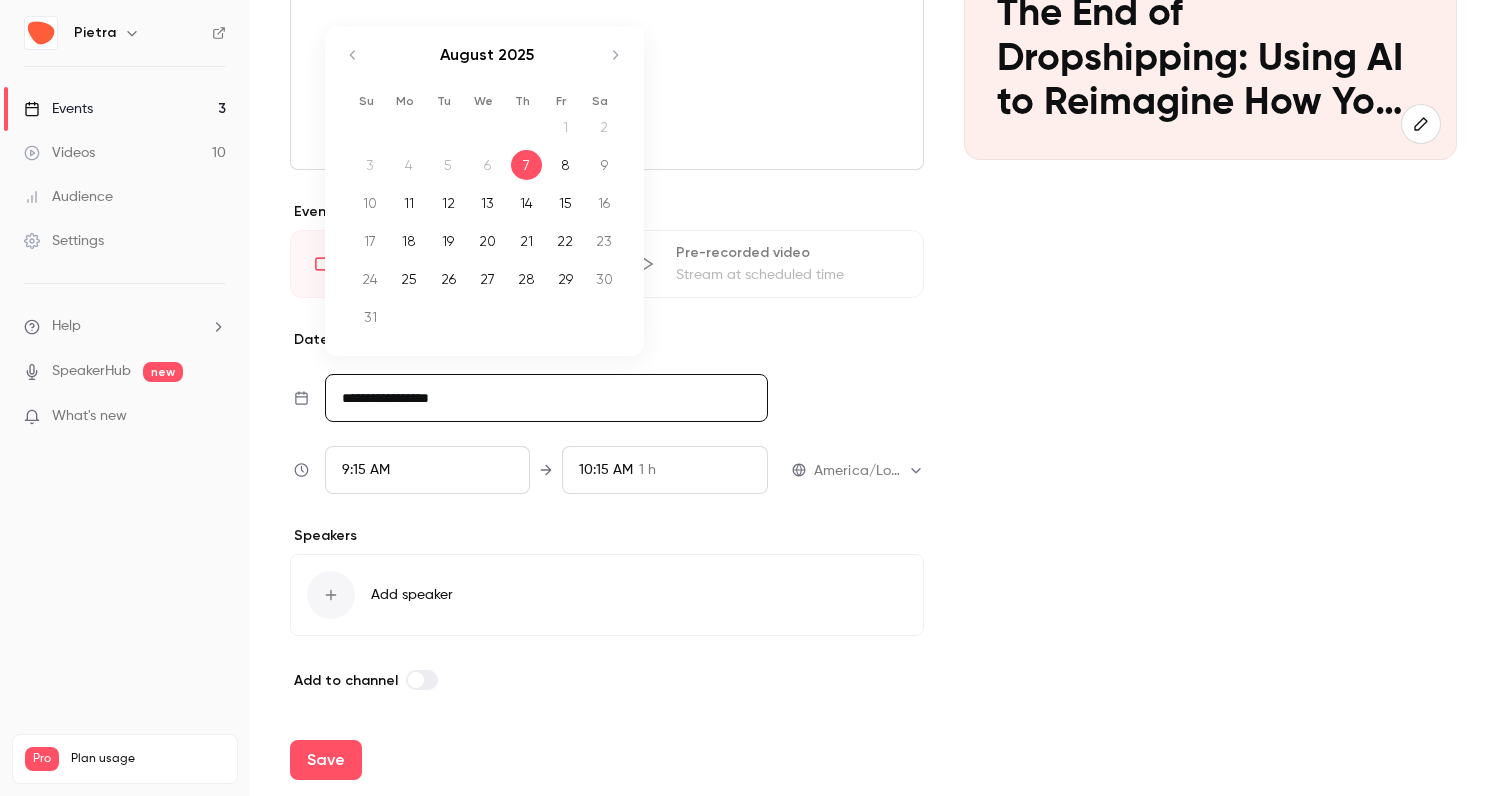 click on "8" at bounding box center [565, 165] 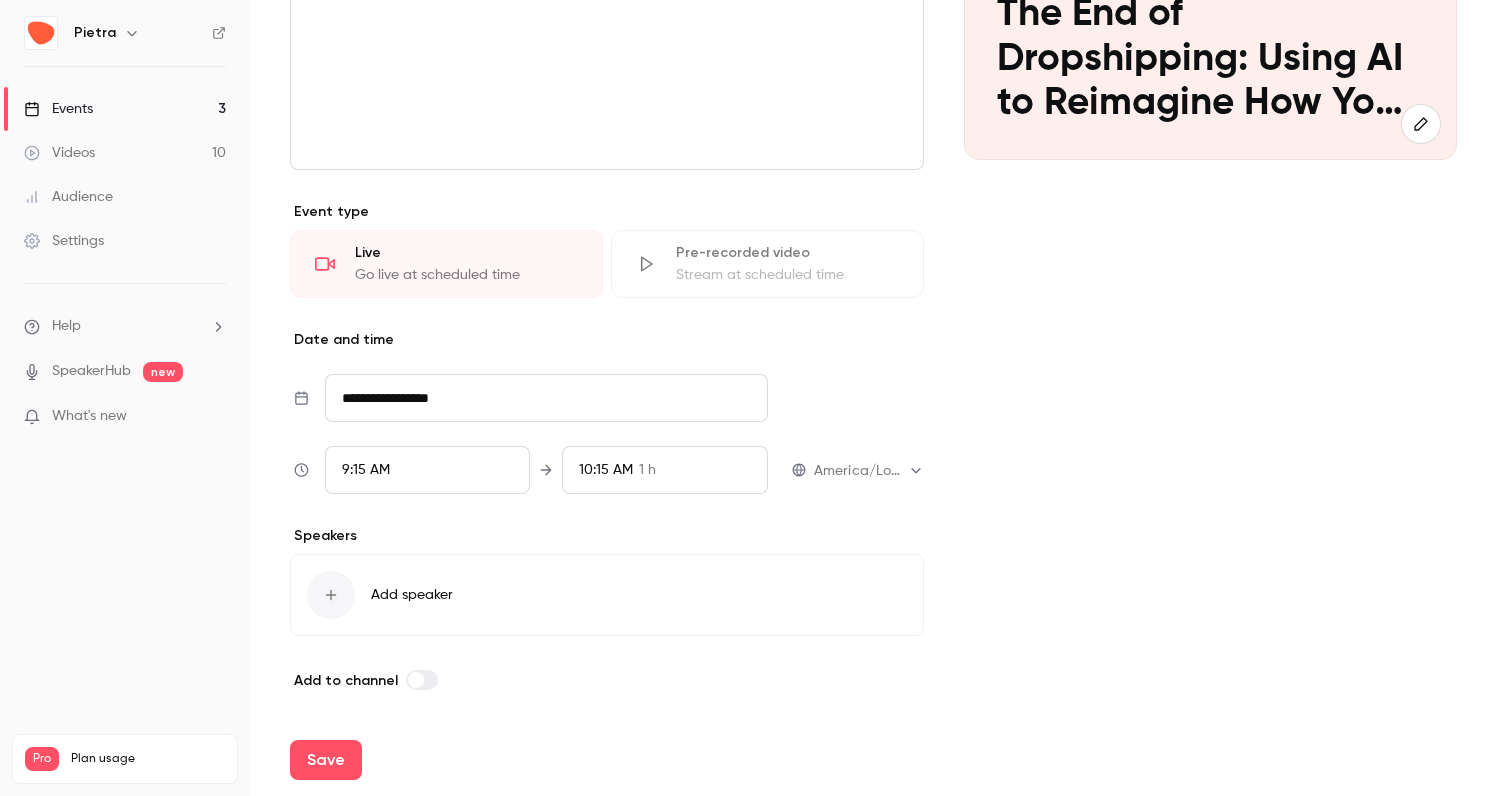 click on "9:15 AM" at bounding box center (428, 470) 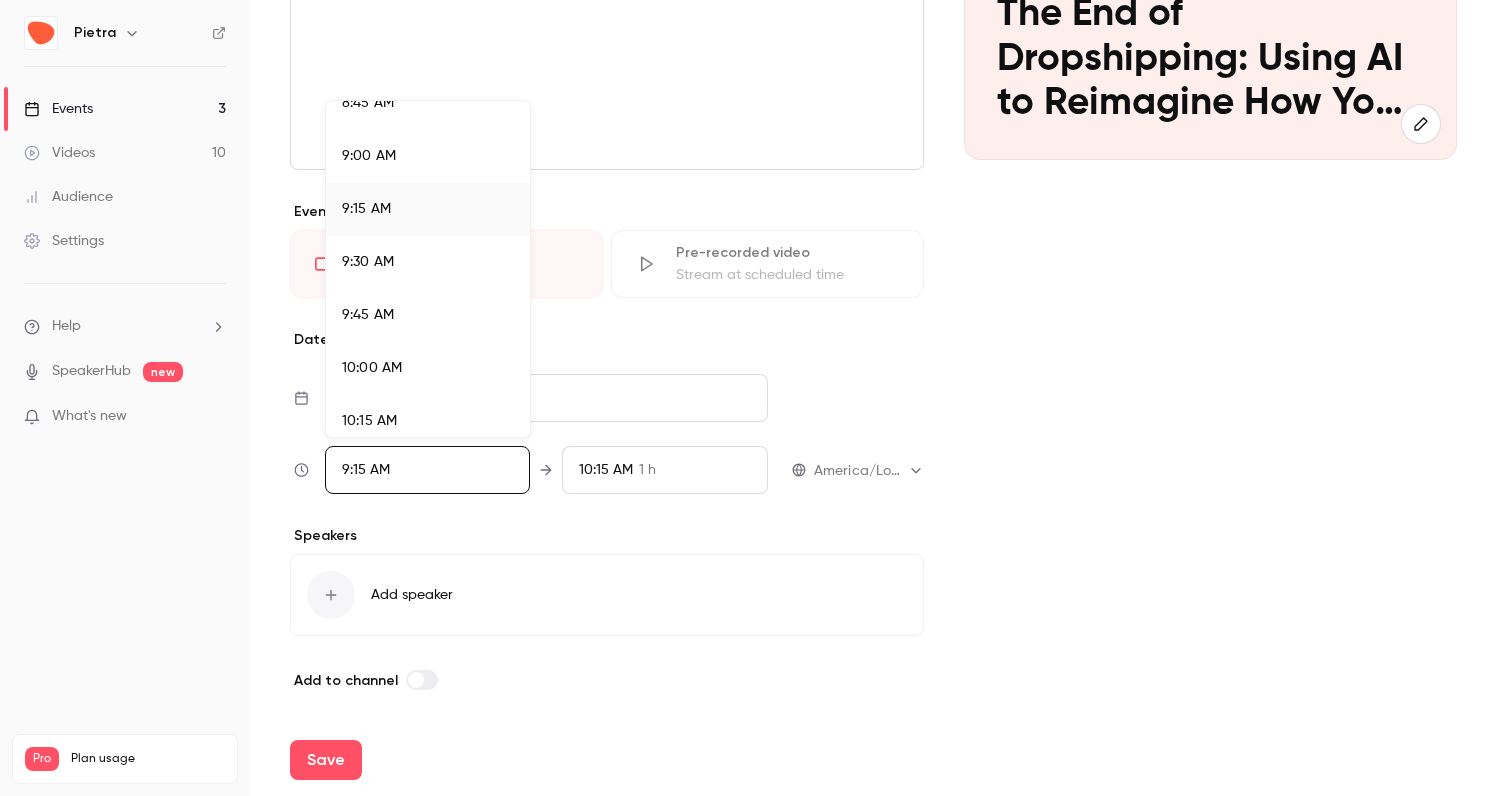 scroll, scrollTop: 1862, scrollLeft: 0, axis: vertical 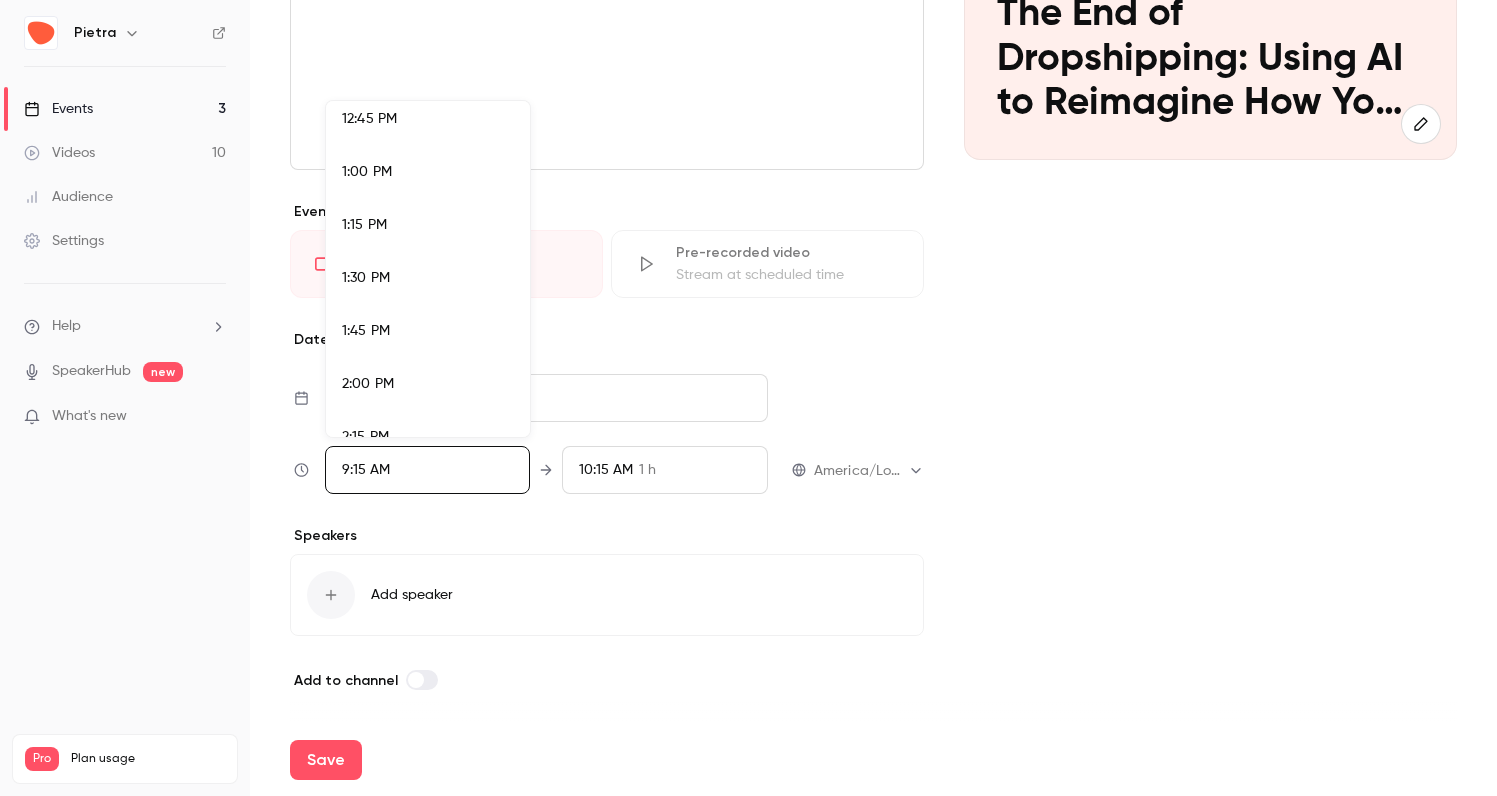 click on "1:30 PM" at bounding box center (428, 278) 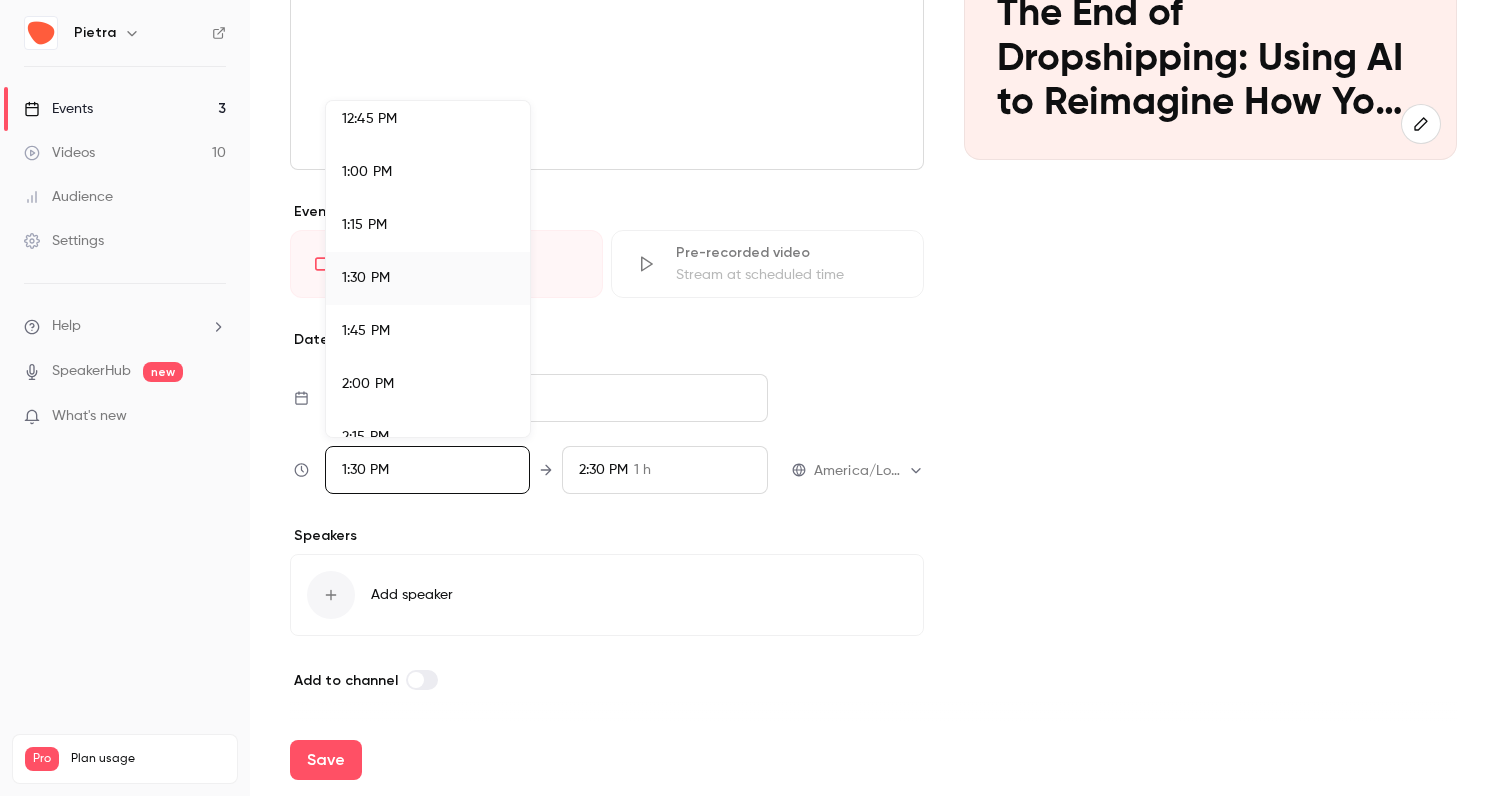 click at bounding box center [748, 398] 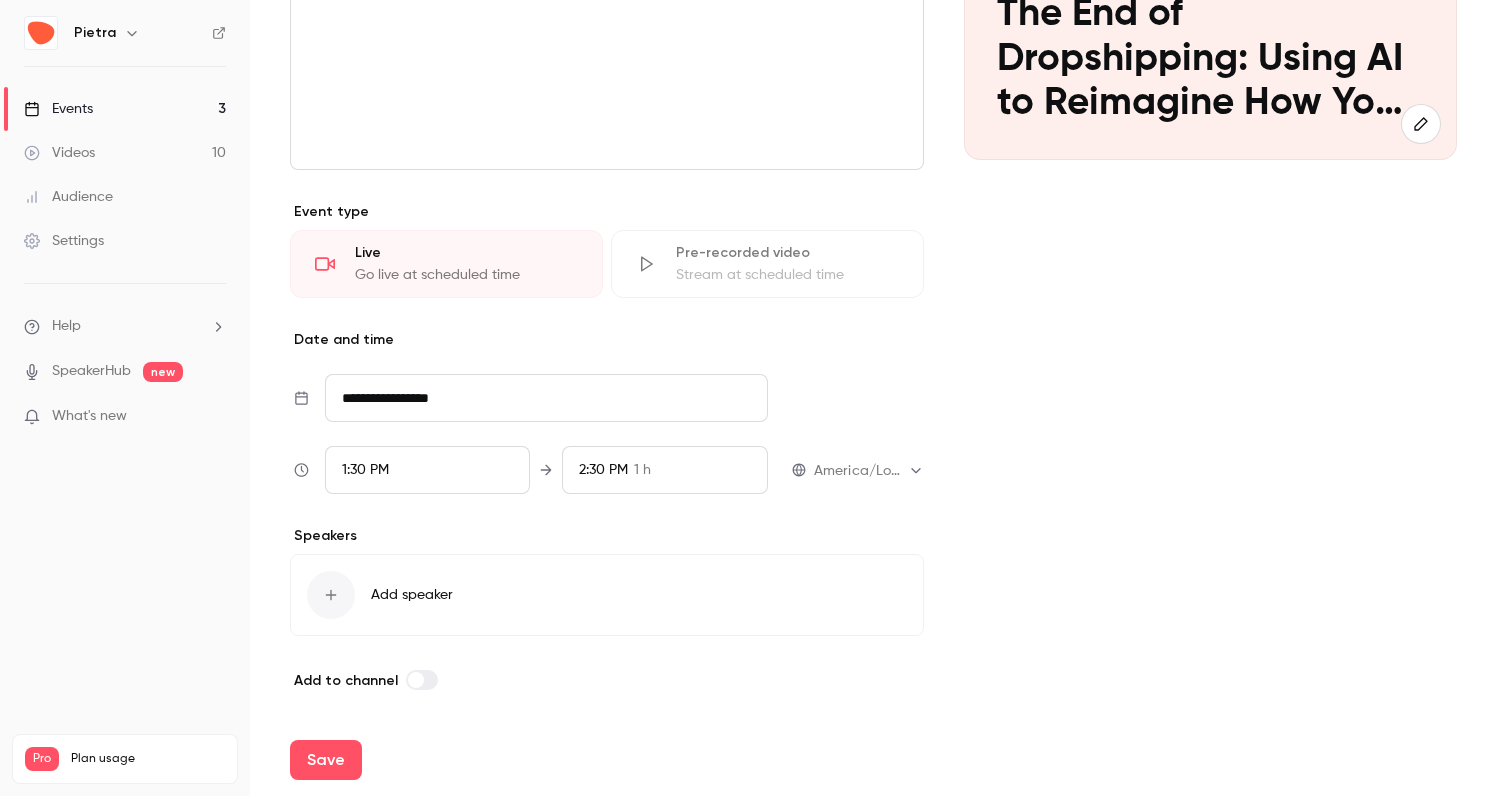 scroll, scrollTop: 1820, scrollLeft: 0, axis: vertical 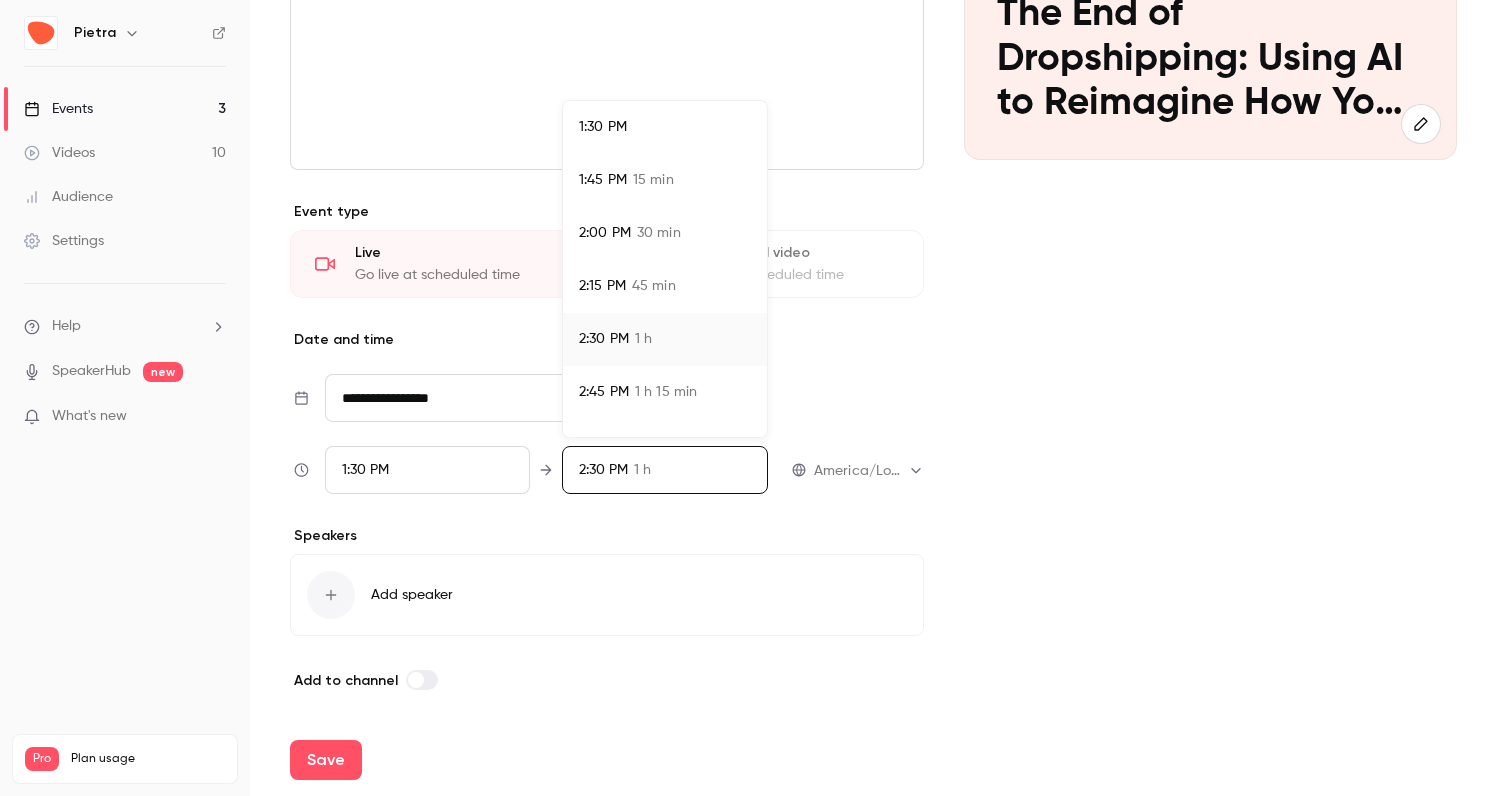 click on "45 min" at bounding box center [654, 286] 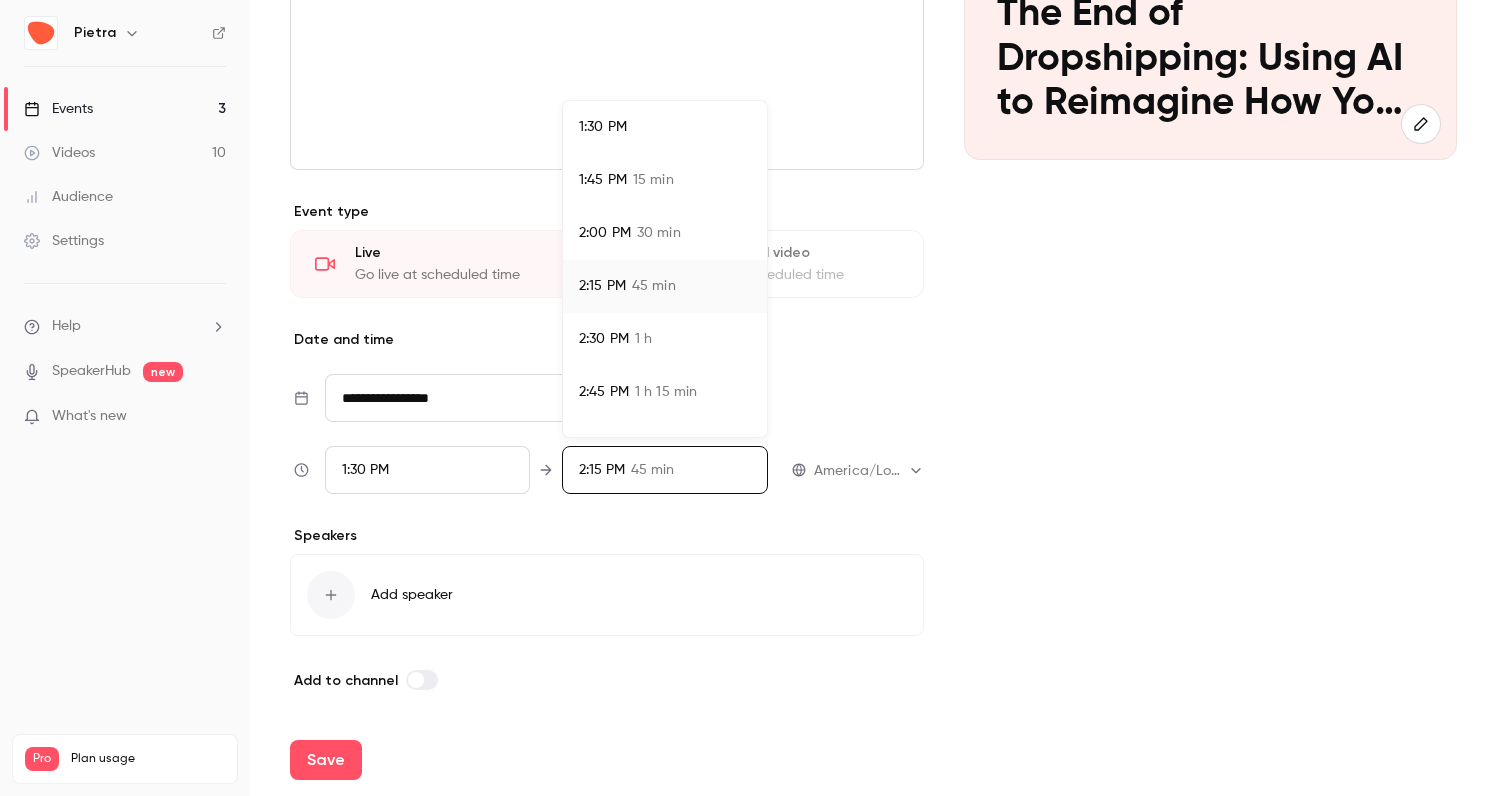 click at bounding box center [748, 398] 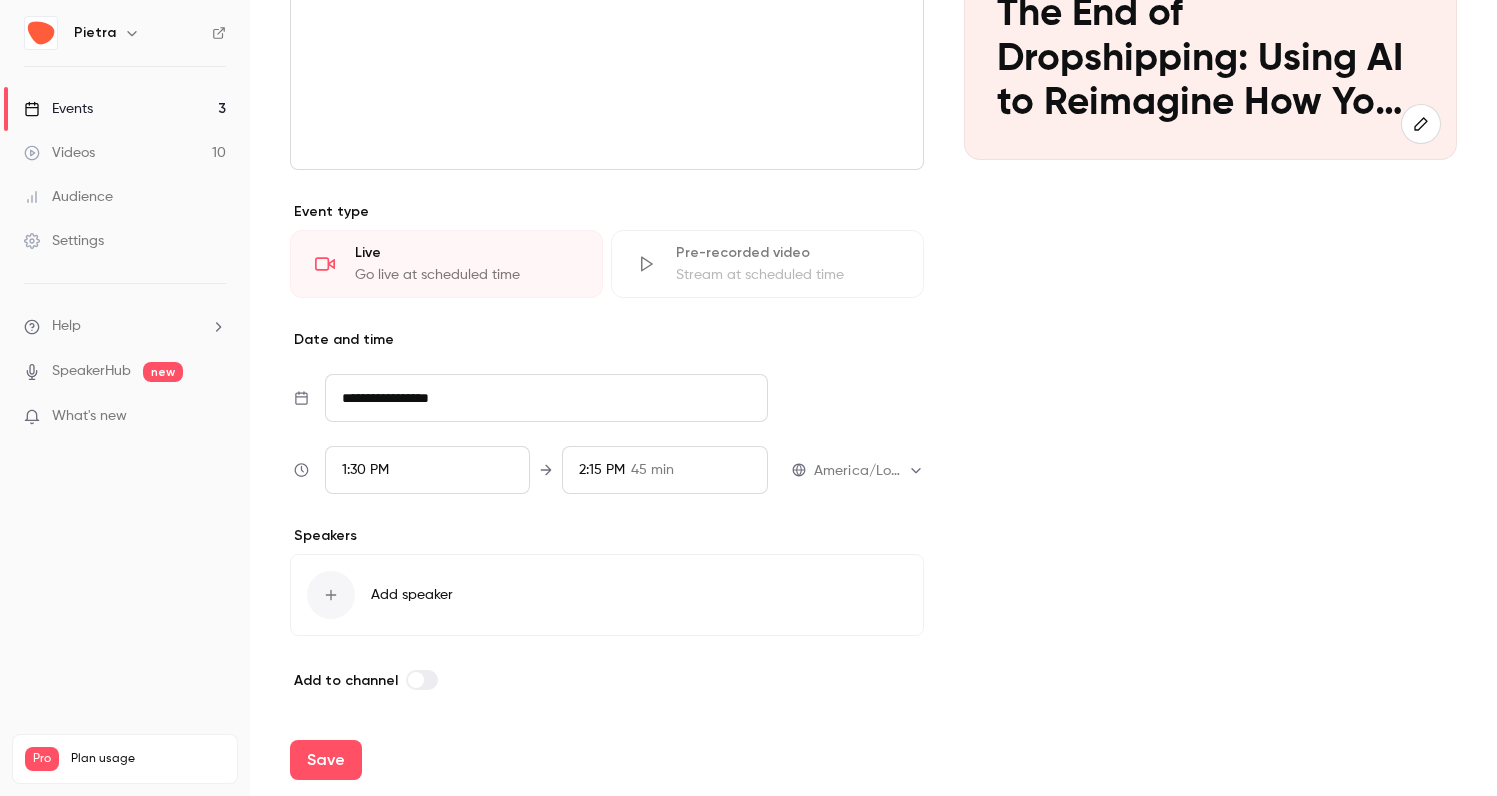 scroll, scrollTop: 0, scrollLeft: 0, axis: both 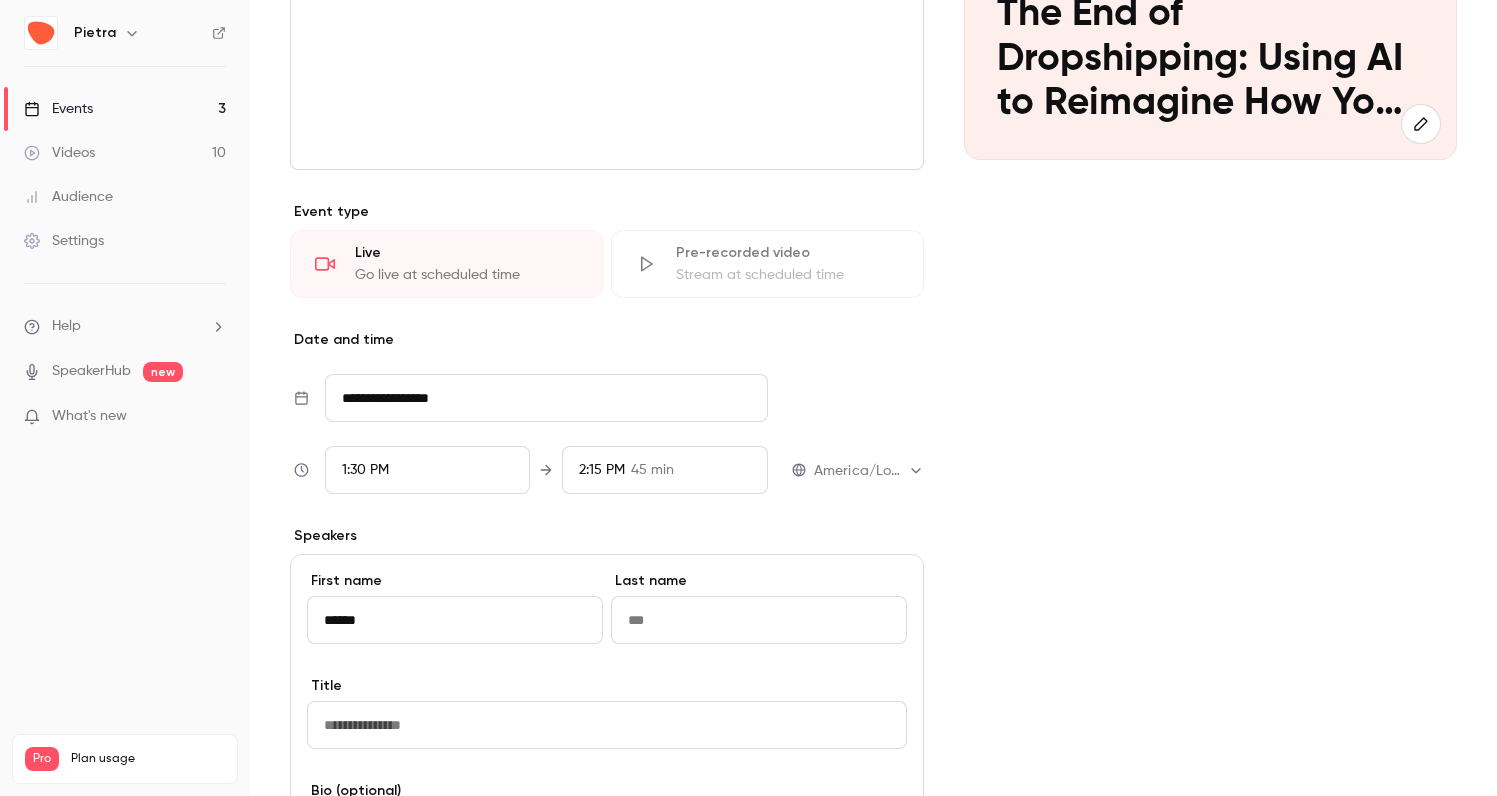 type on "*****" 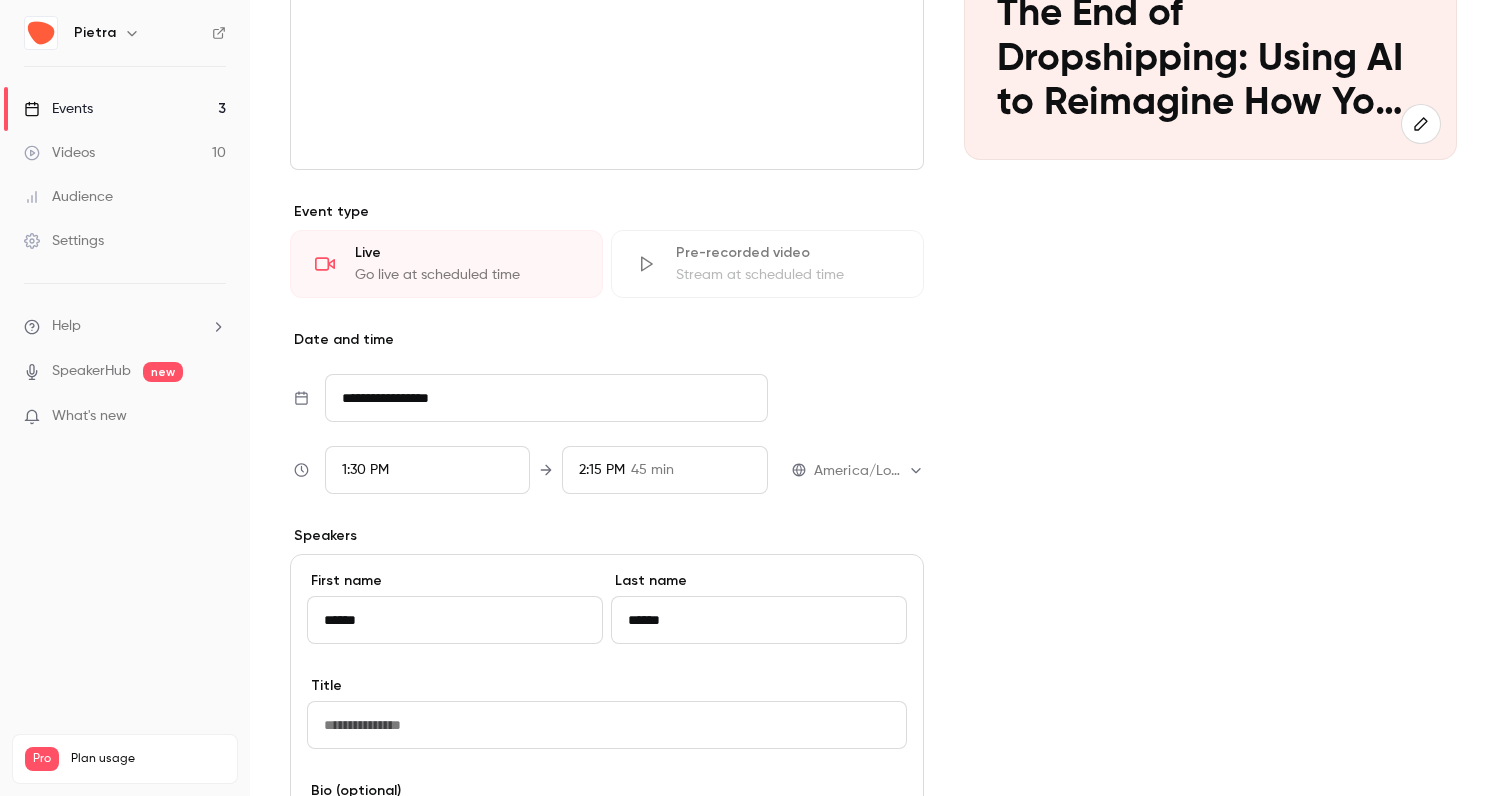 type on "******" 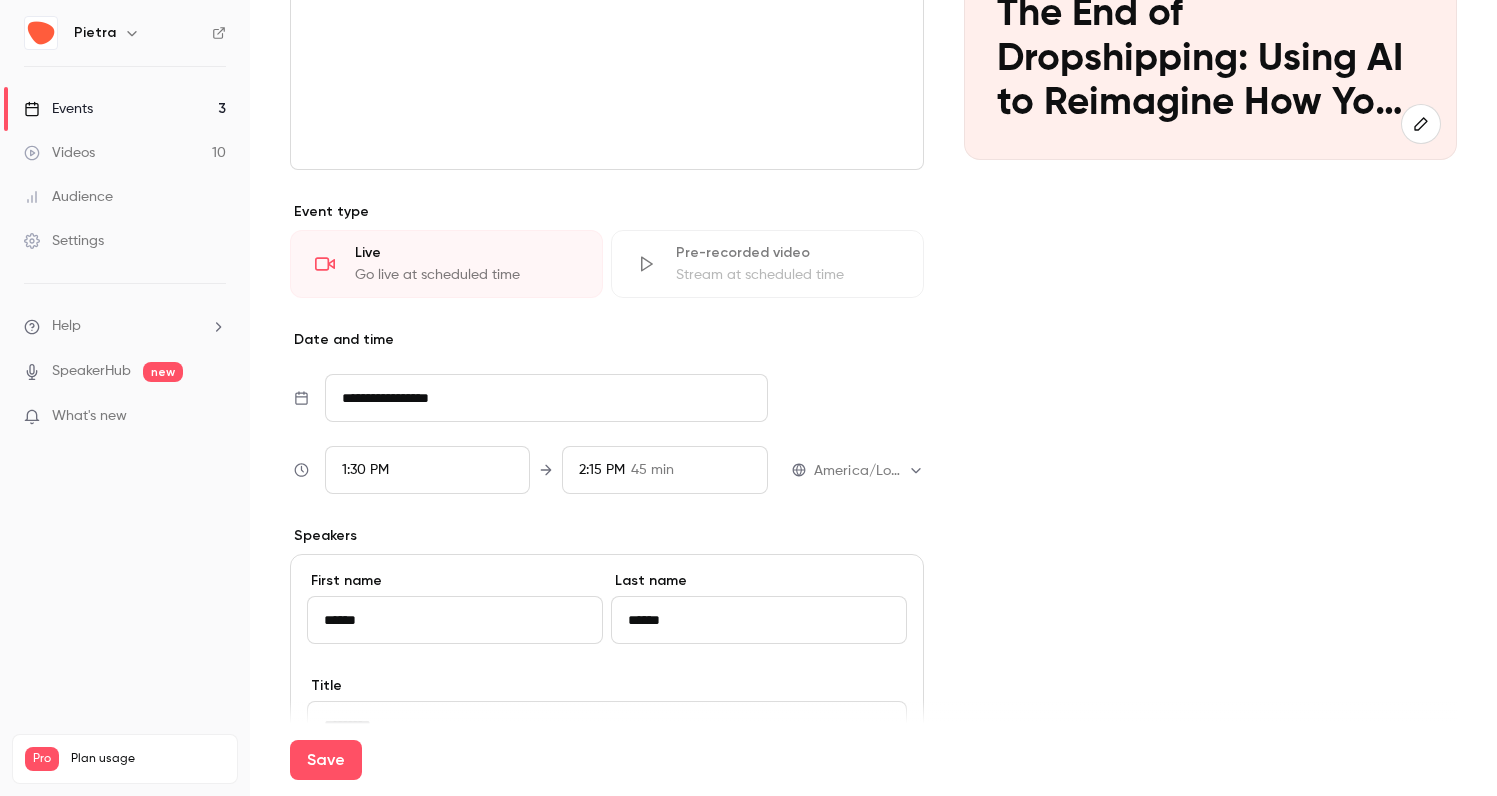 scroll, scrollTop: 744, scrollLeft: 0, axis: vertical 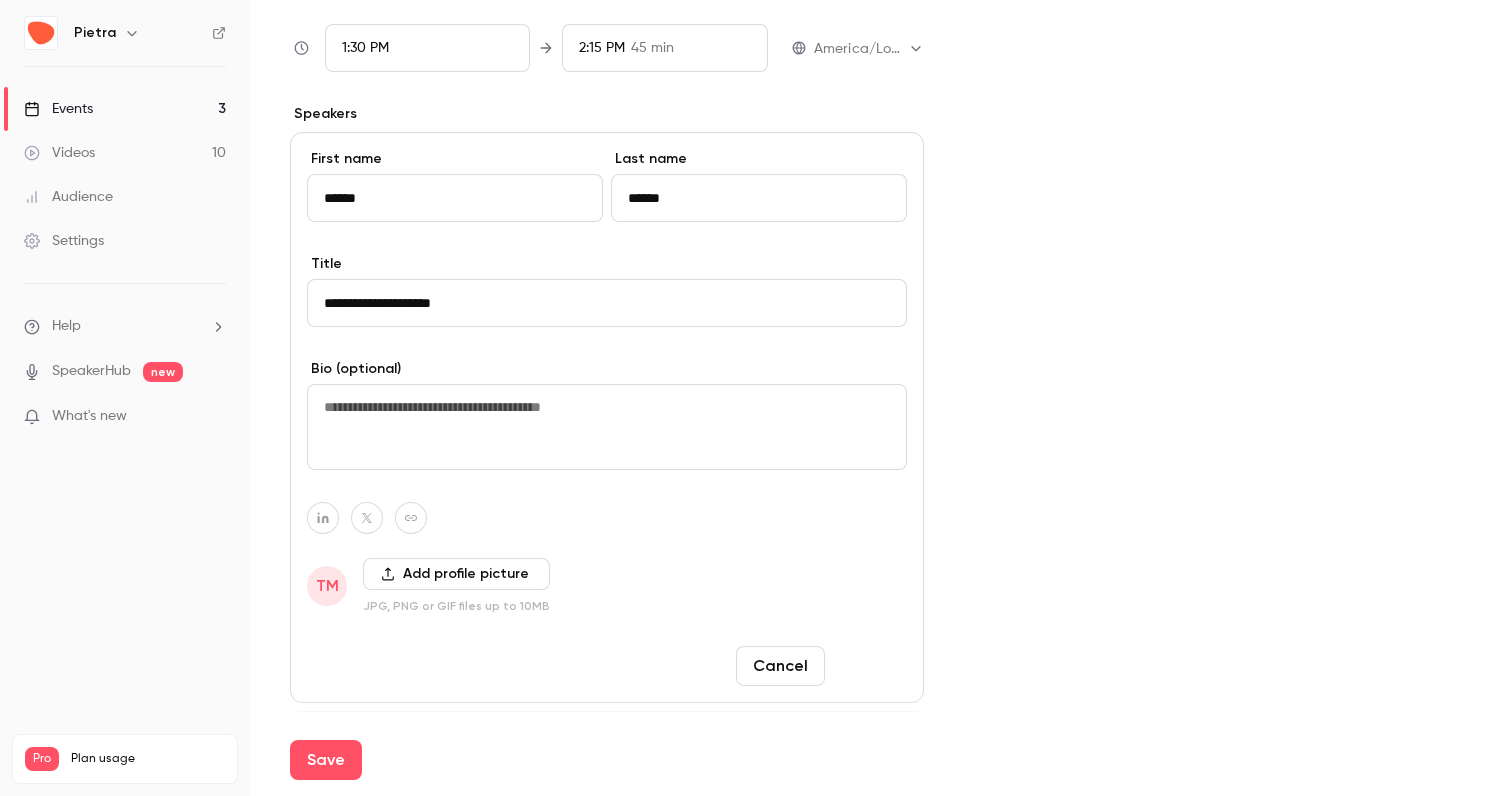 type on "**********" 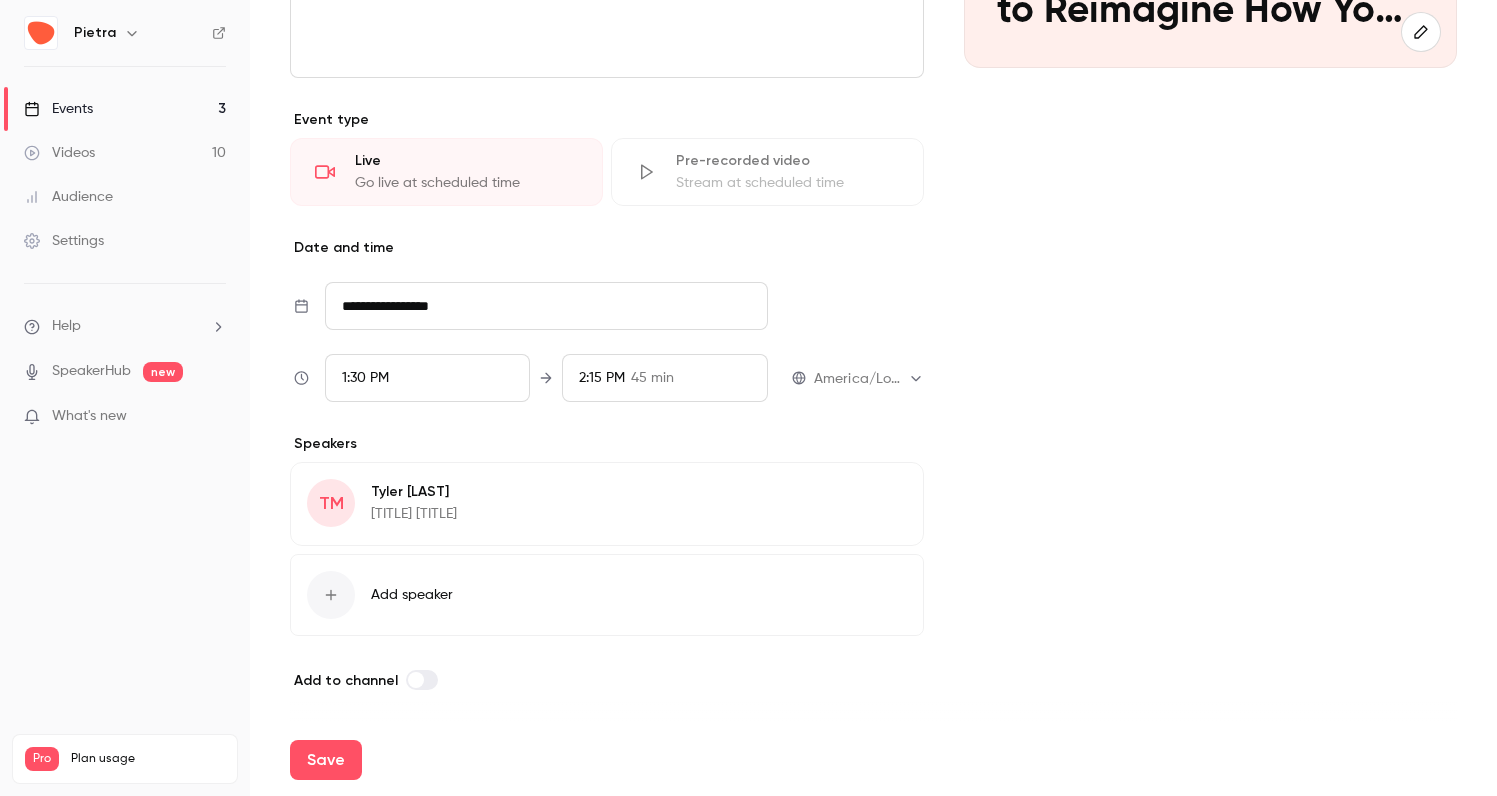 click on "Add speaker" at bounding box center (412, 595) 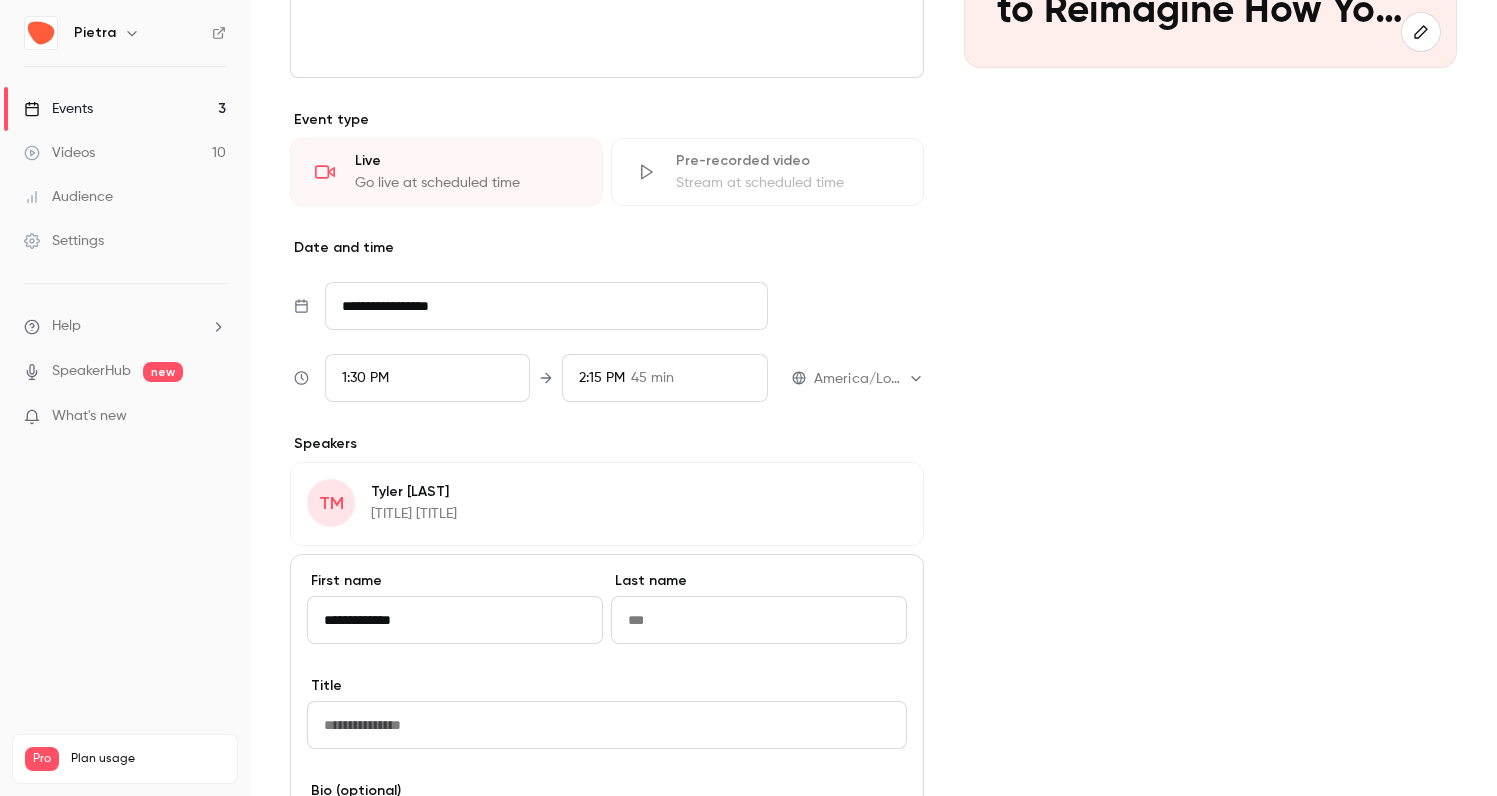 drag, startPoint x: 513, startPoint y: 618, endPoint x: 369, endPoint y: 618, distance: 144 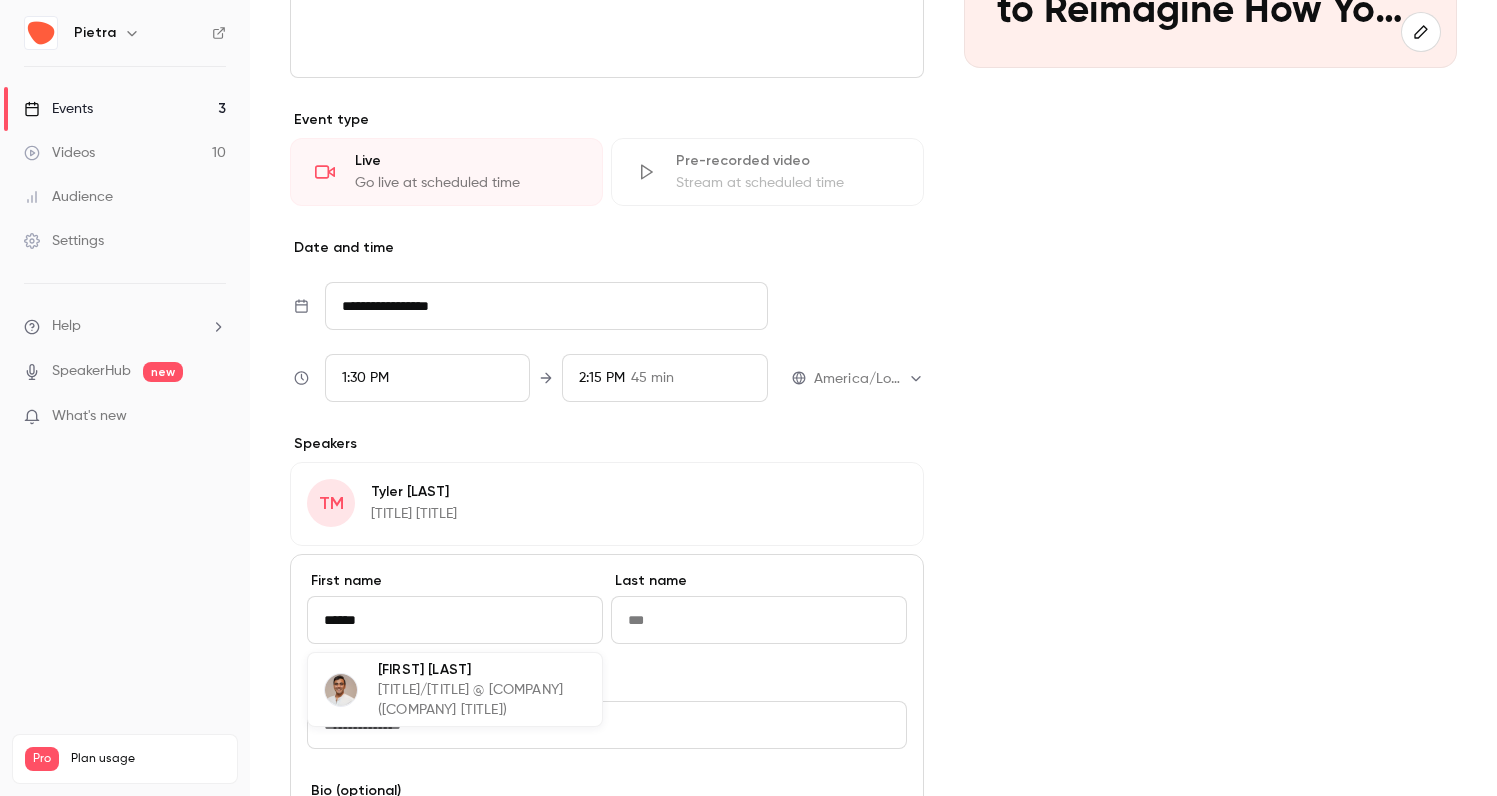 type on "******" 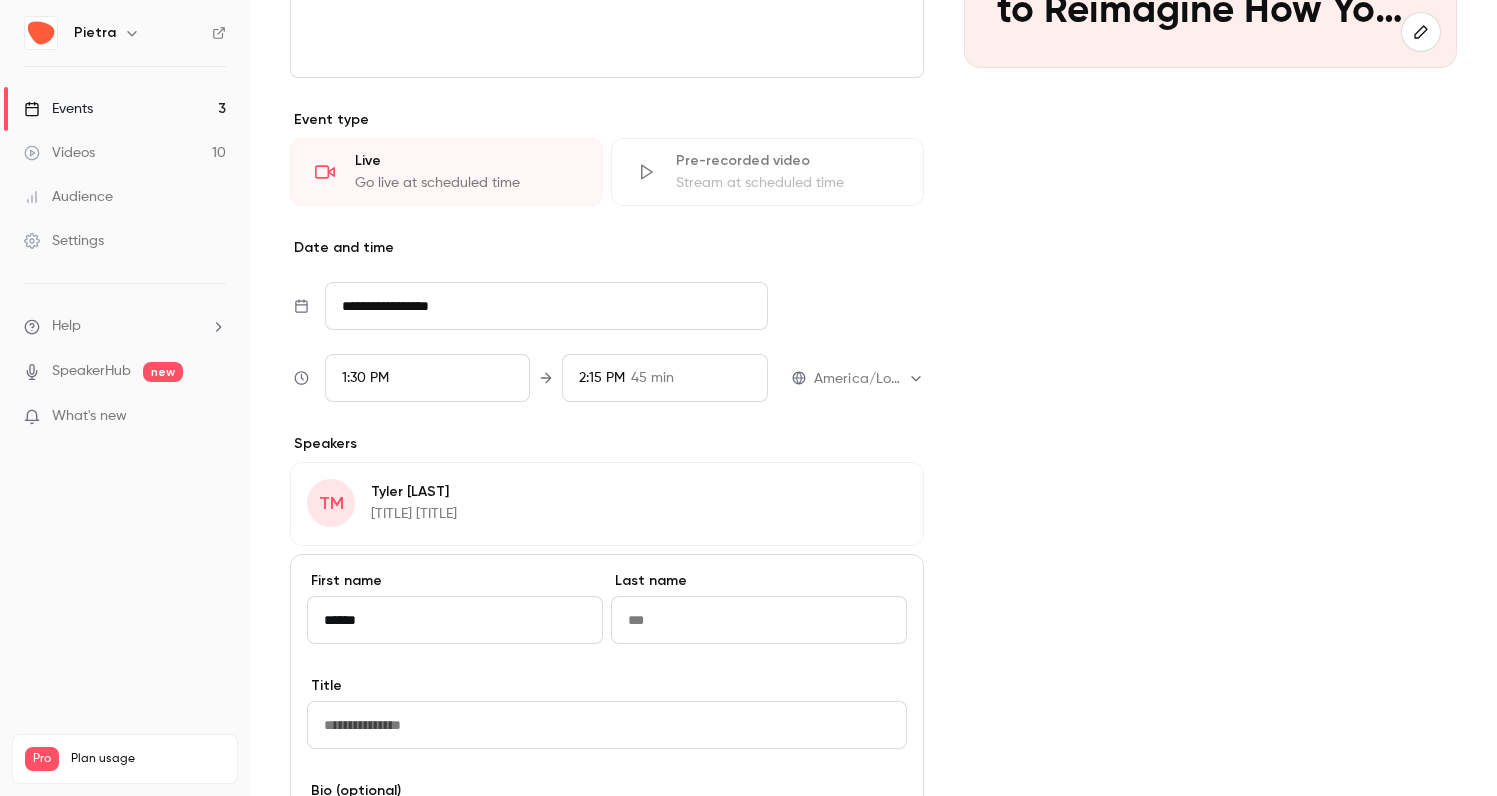 click at bounding box center (759, 620) 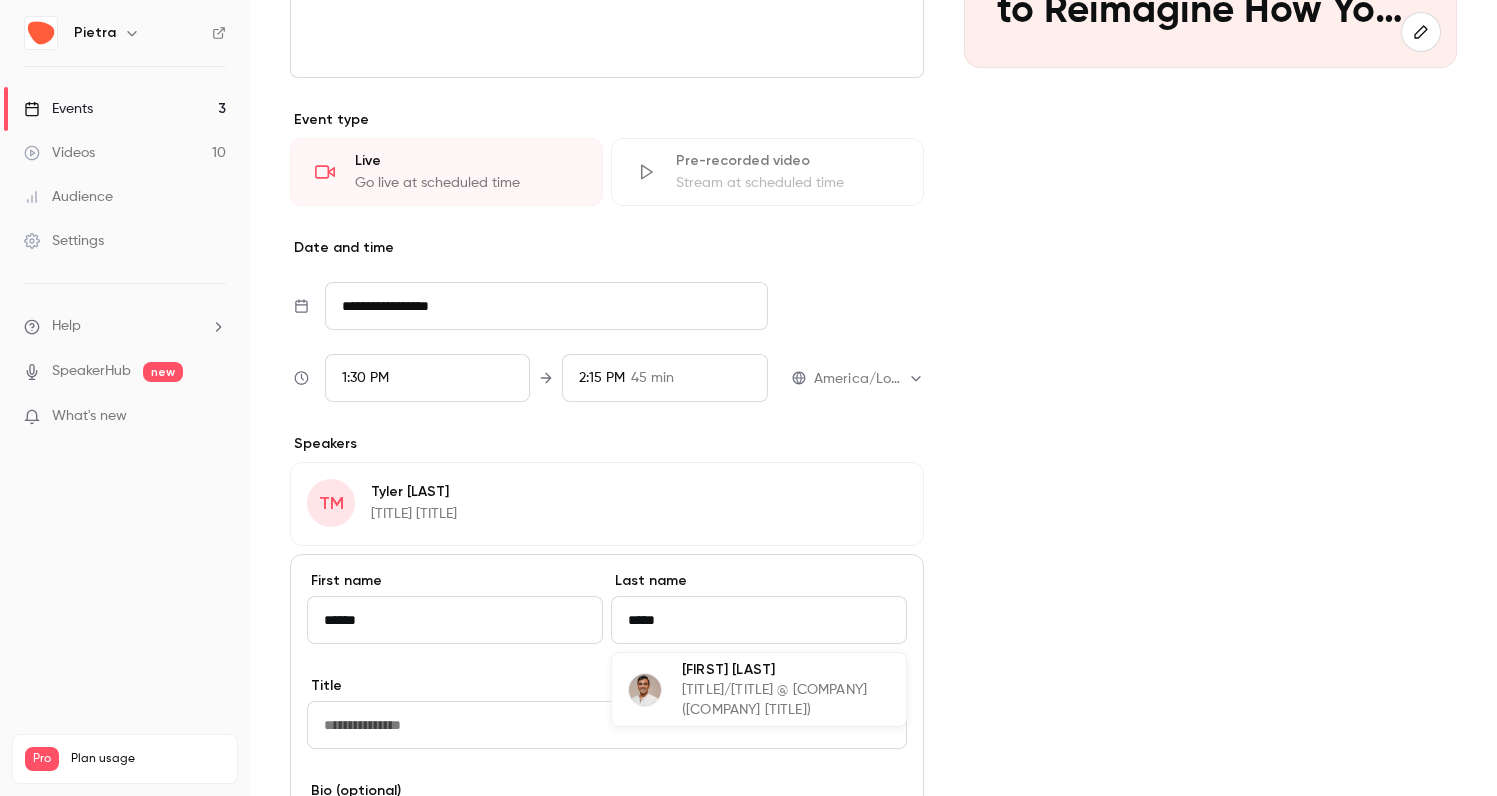 type on "*****" 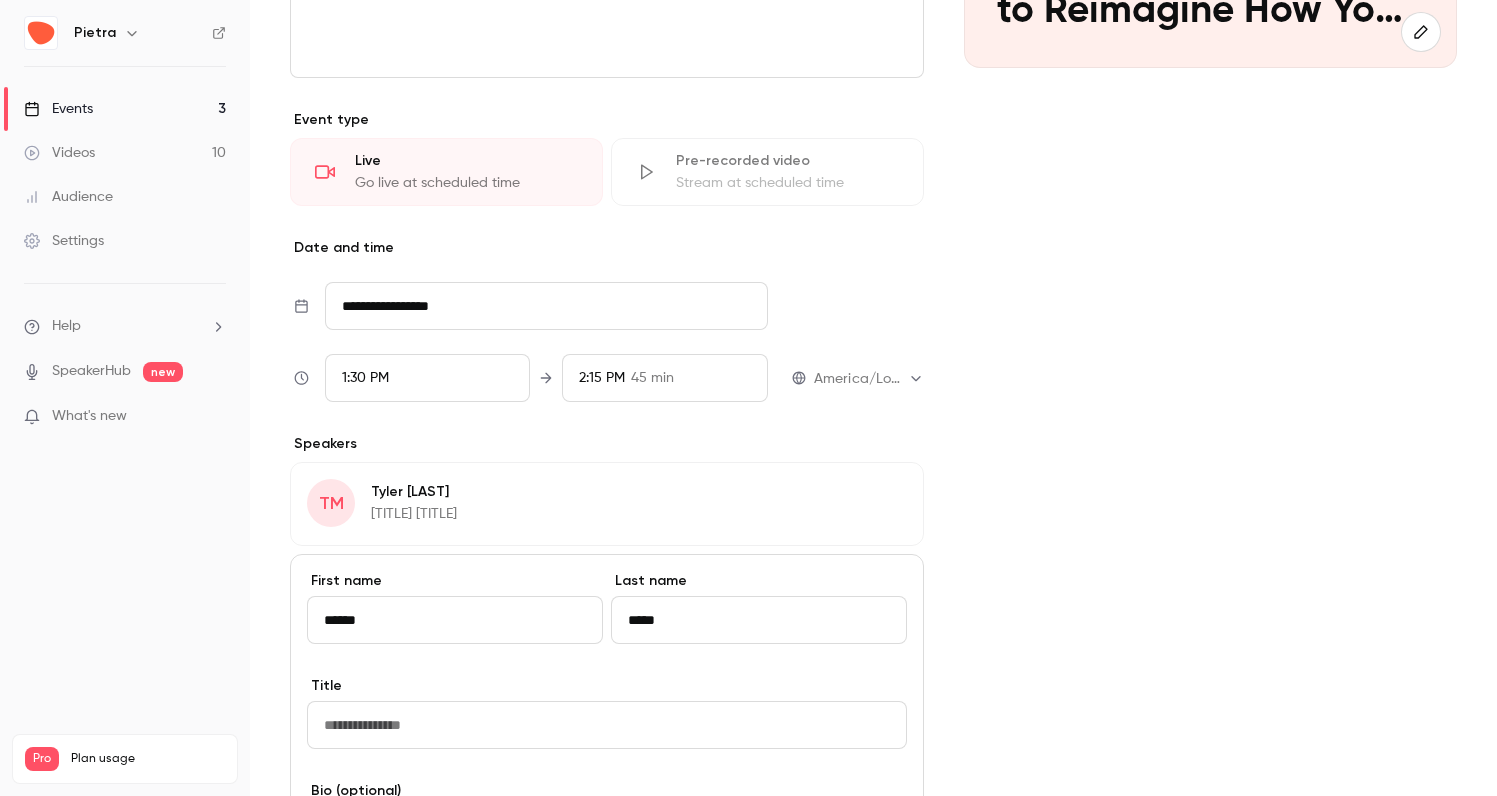 click at bounding box center (607, 725) 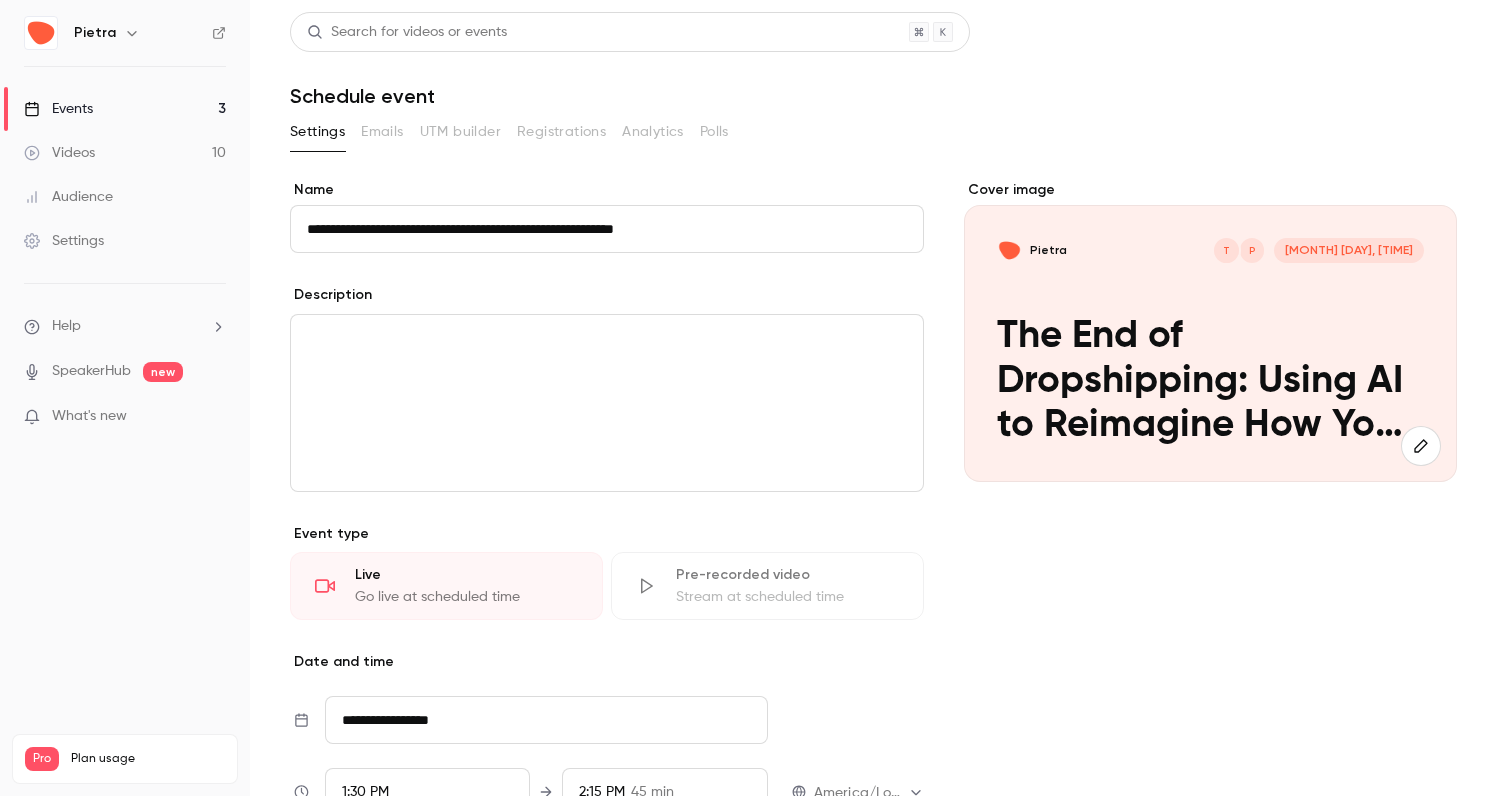scroll, scrollTop: 0, scrollLeft: 0, axis: both 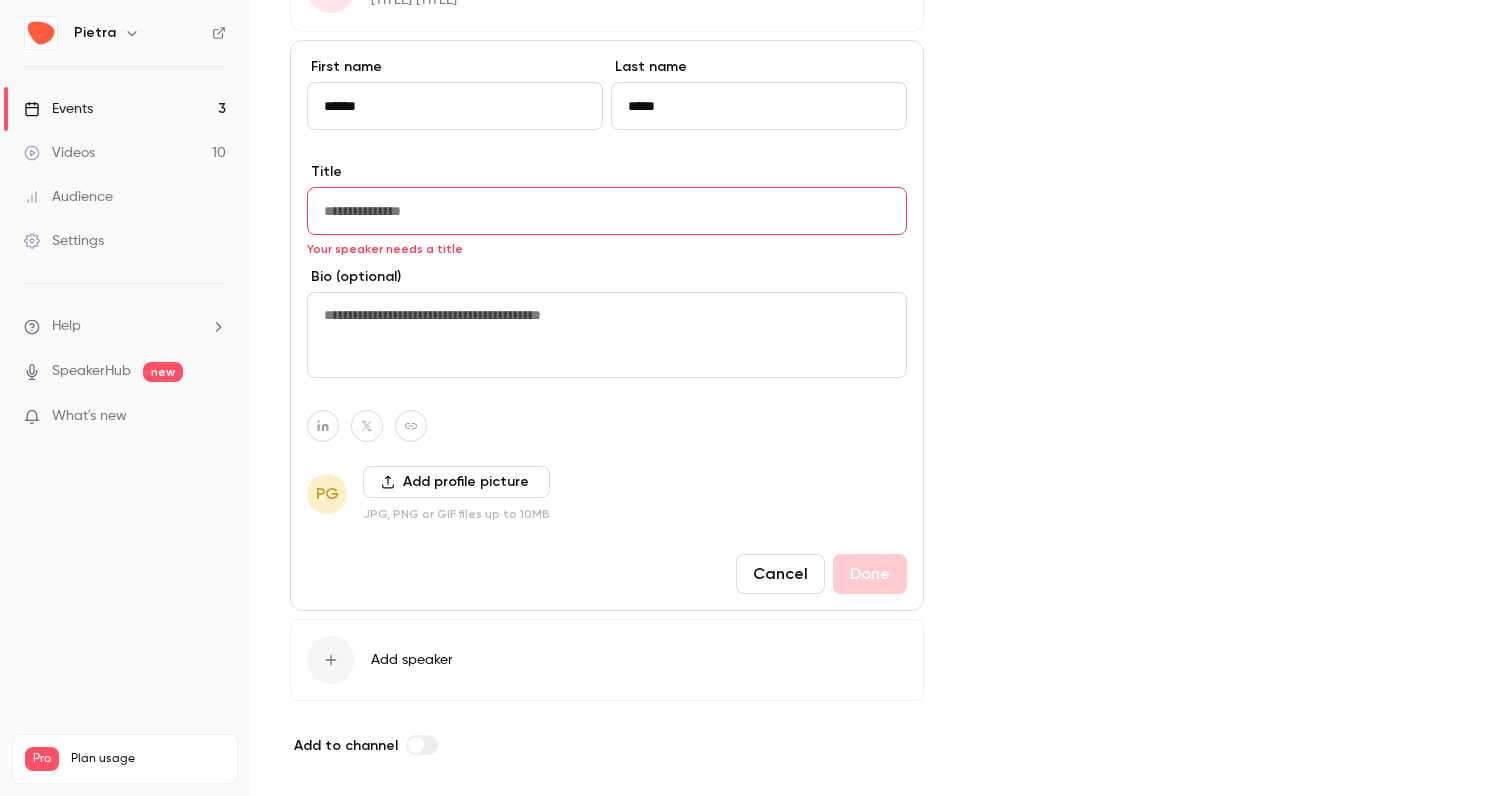 click on "Cancel" at bounding box center (780, 574) 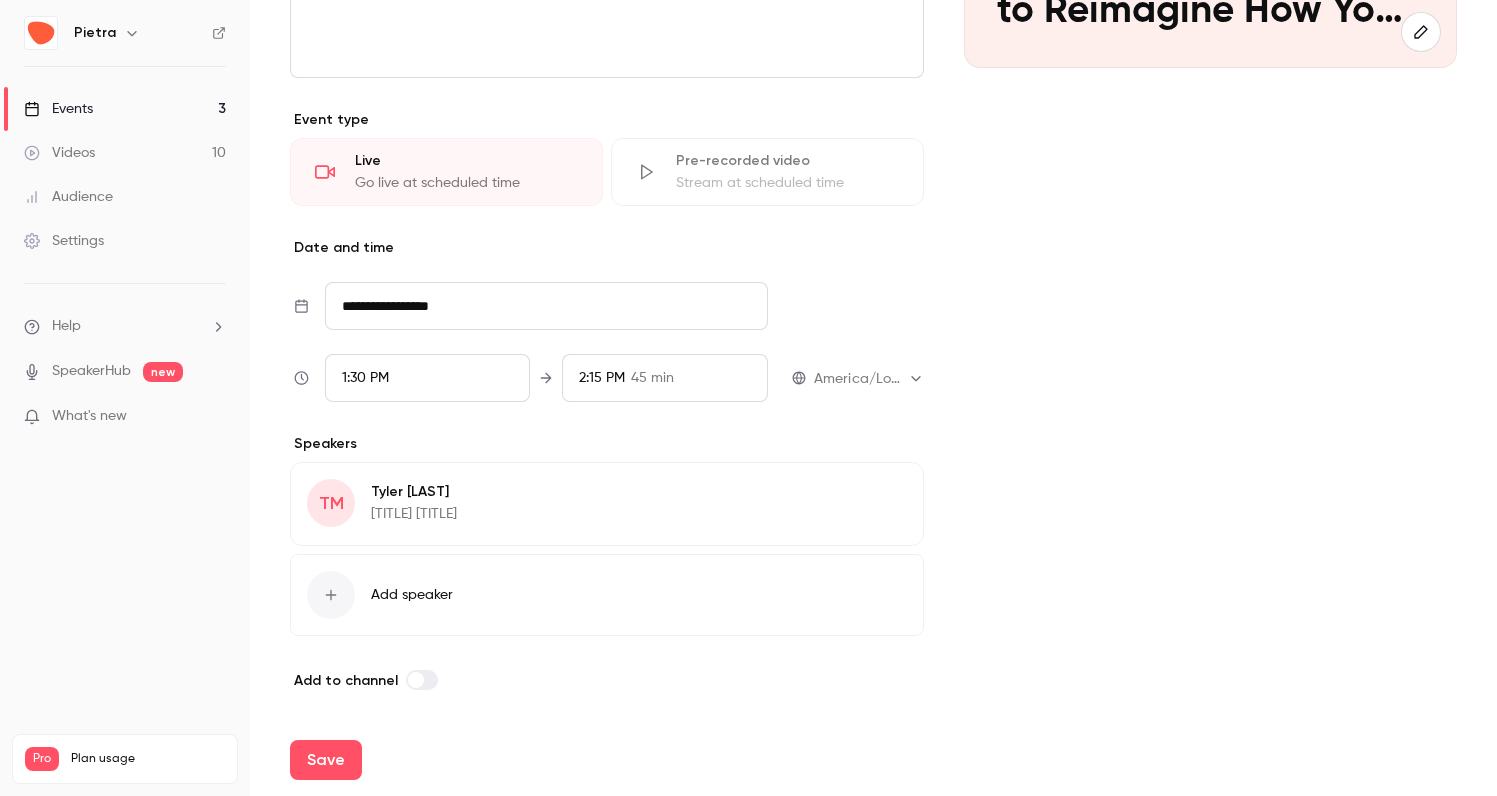 scroll, scrollTop: 414, scrollLeft: 0, axis: vertical 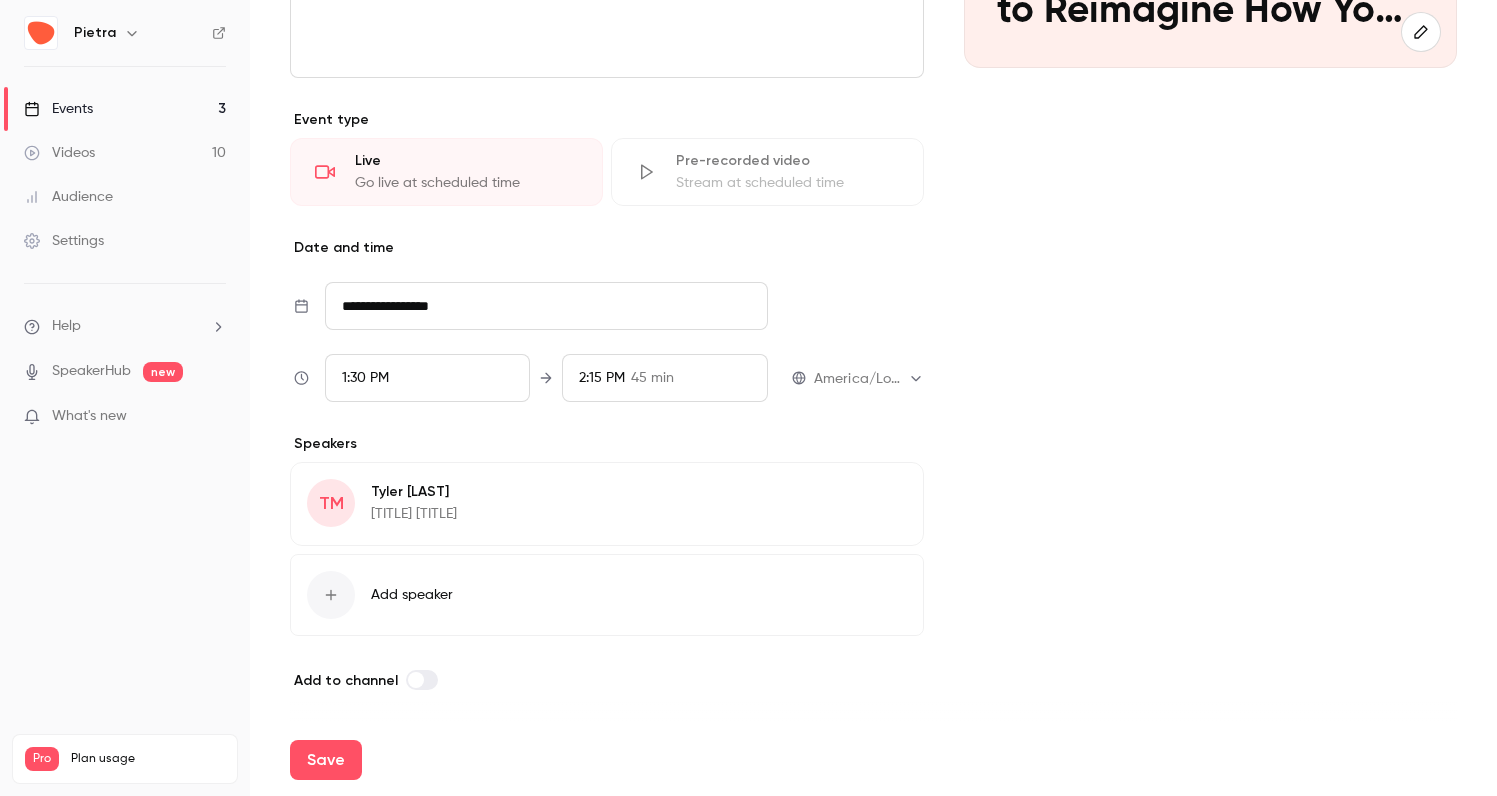 click on "Add speaker" at bounding box center [412, 595] 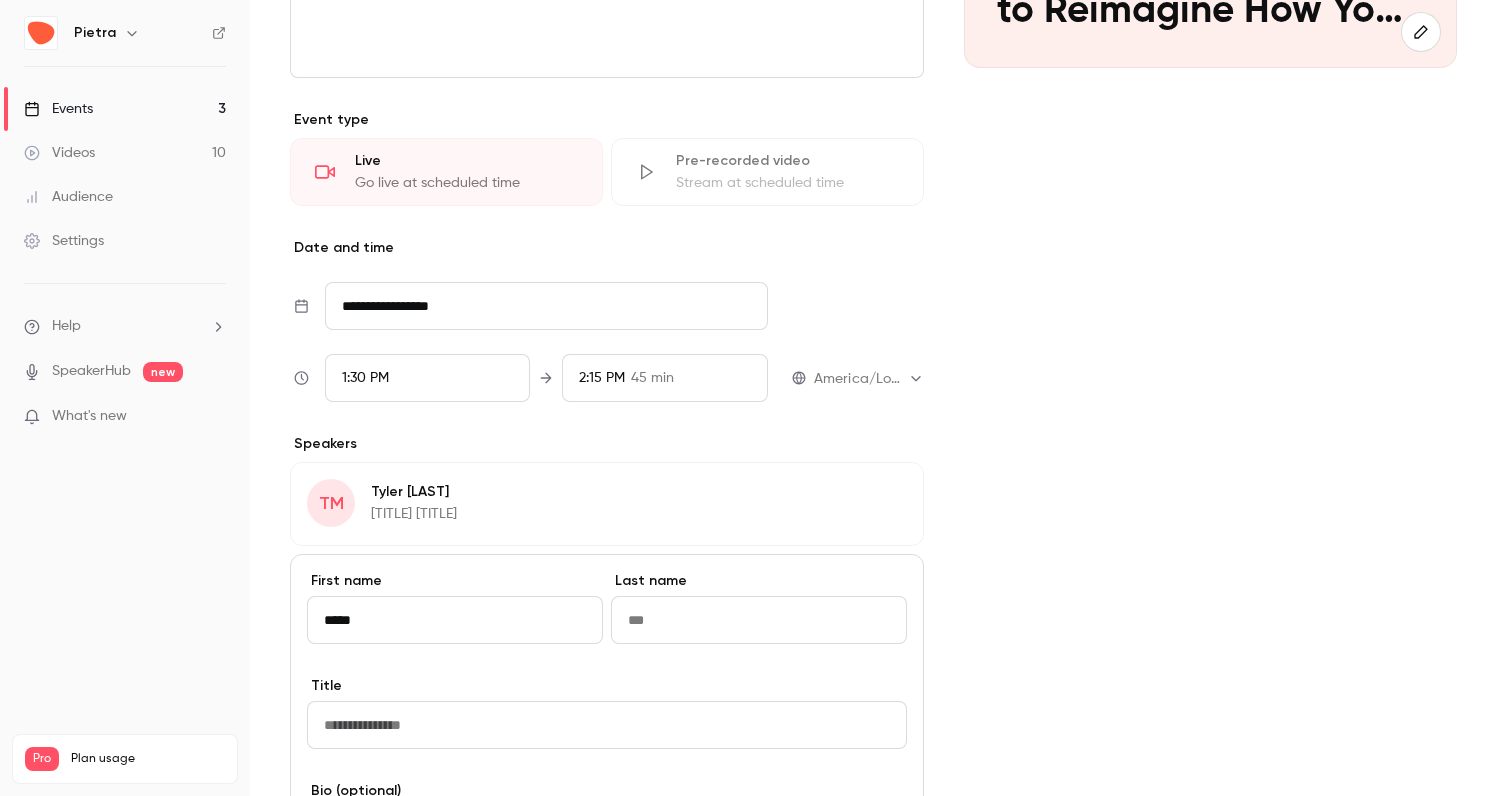 type on "******" 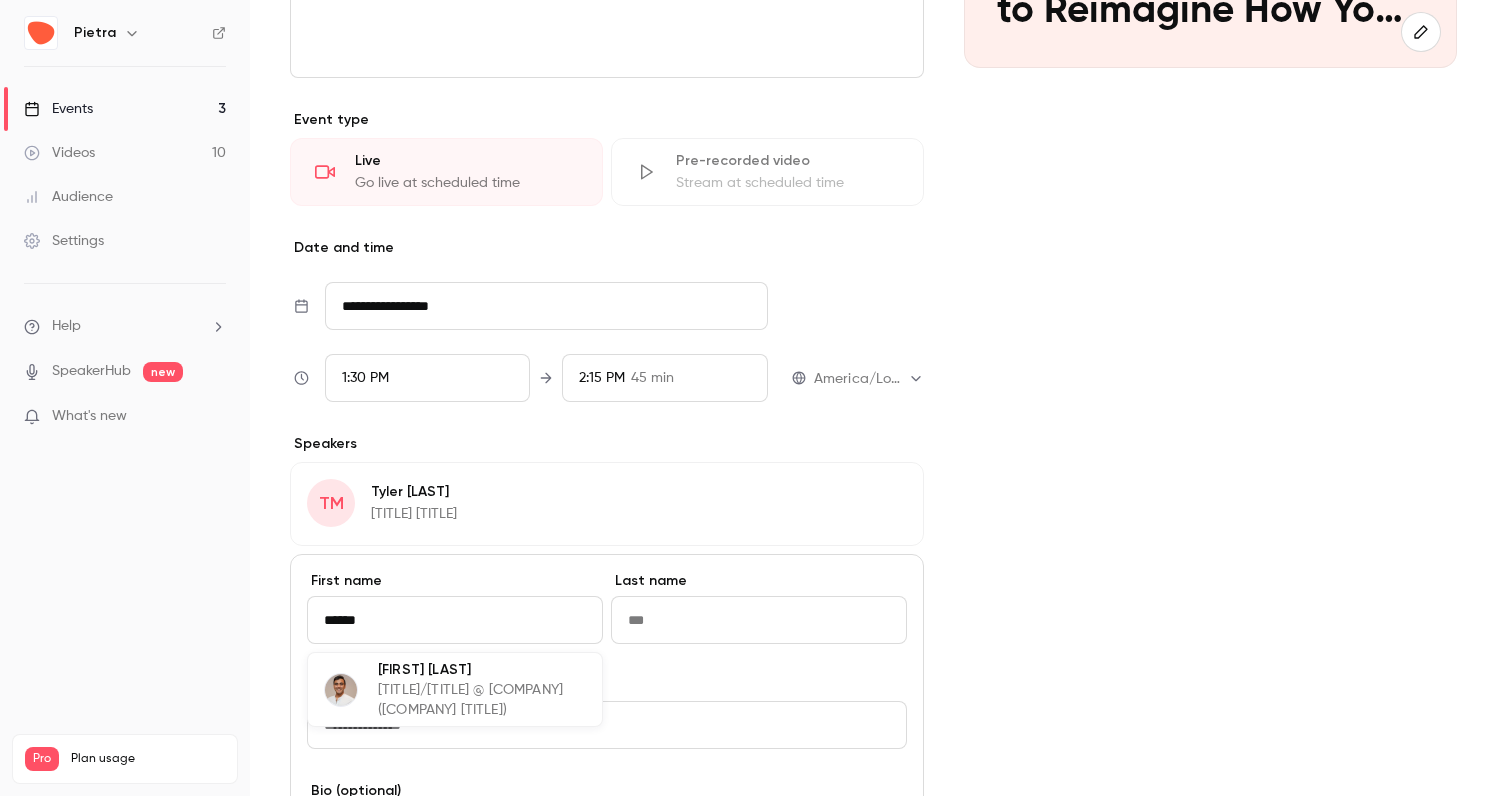 click on "[TITLE]/[TITLE] @ [COMPANY] ([COMPANY] [TITLE])" at bounding box center (482, 700) 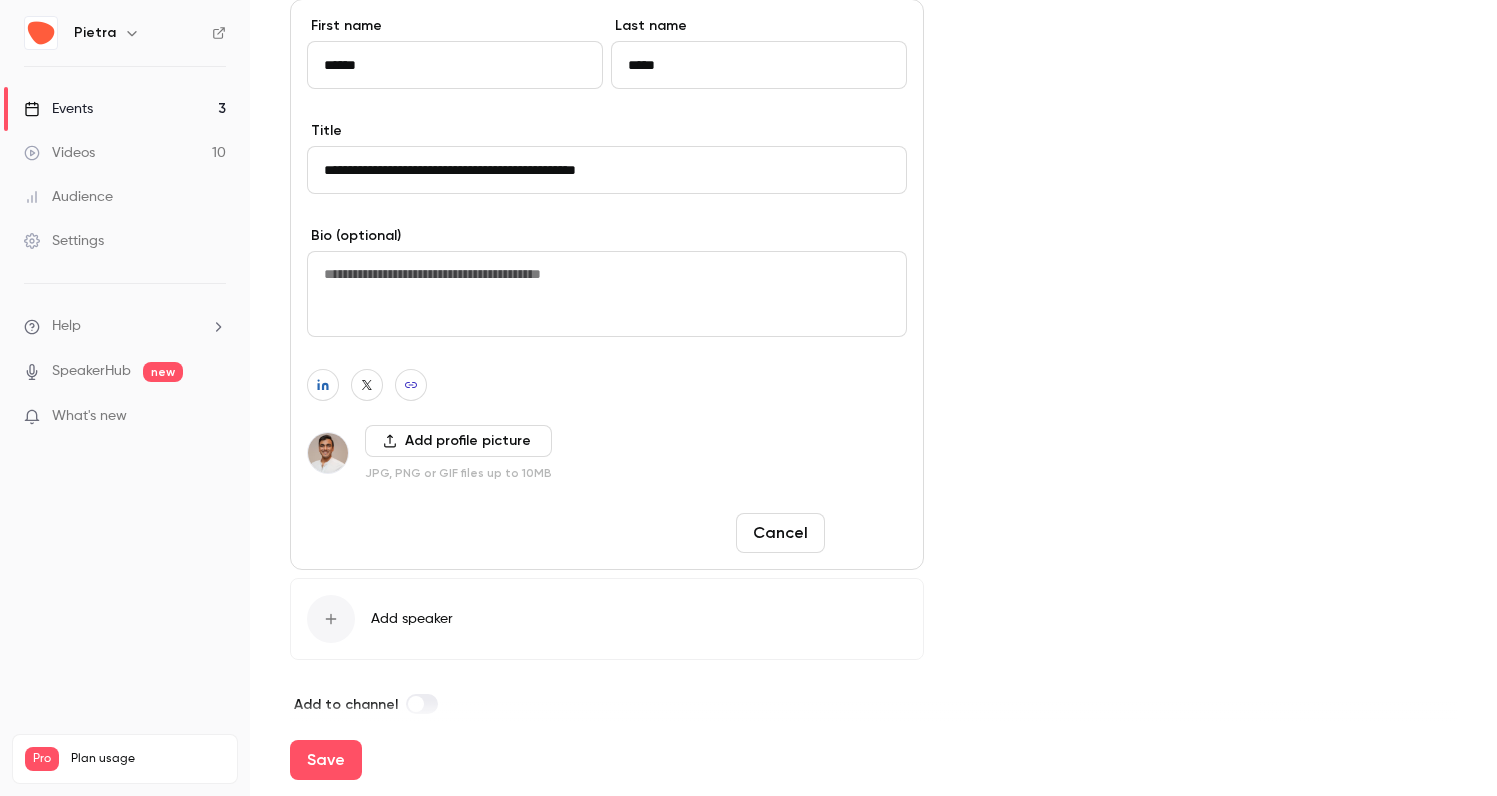 type on "******" 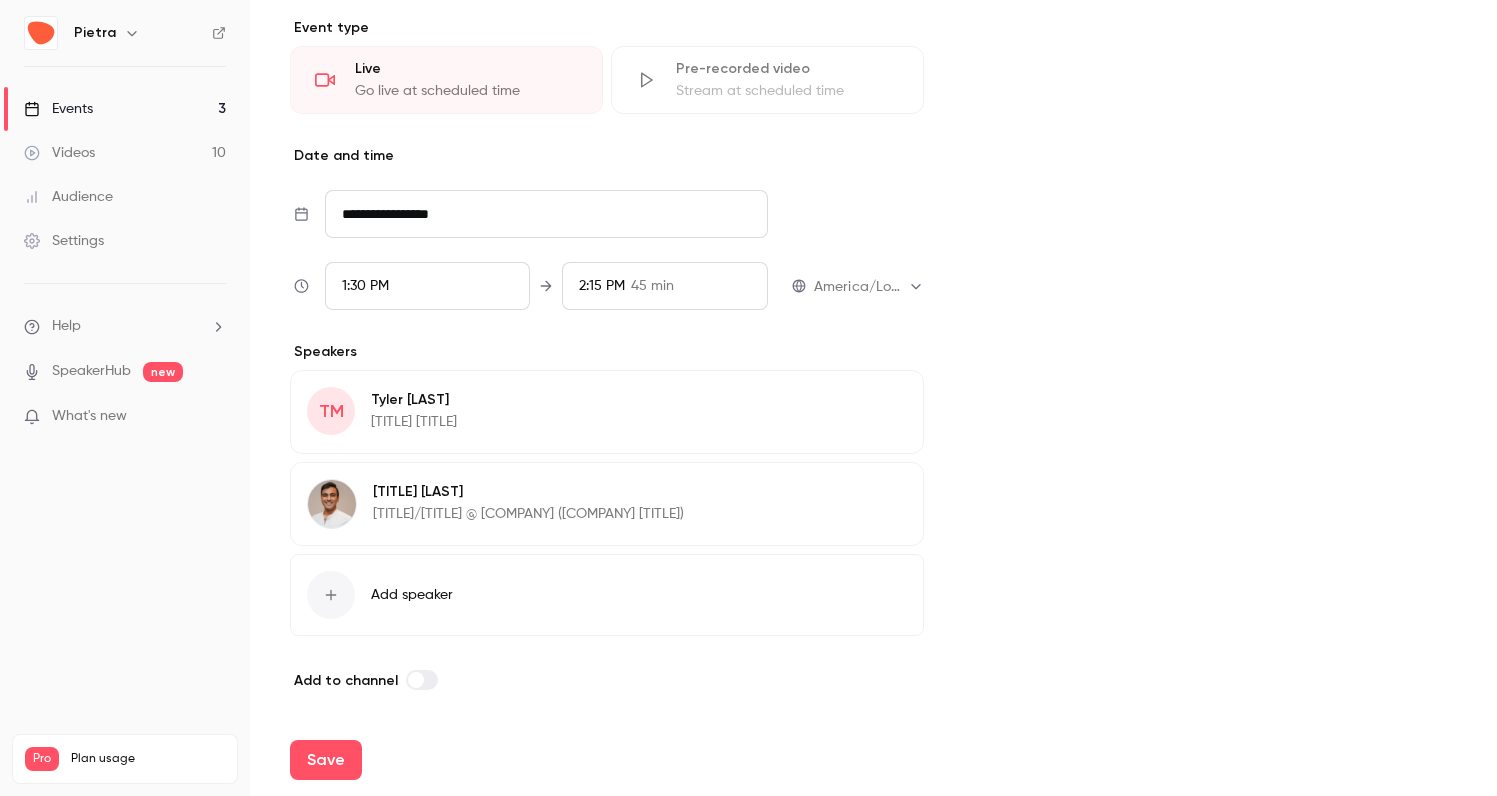 scroll, scrollTop: 0, scrollLeft: 0, axis: both 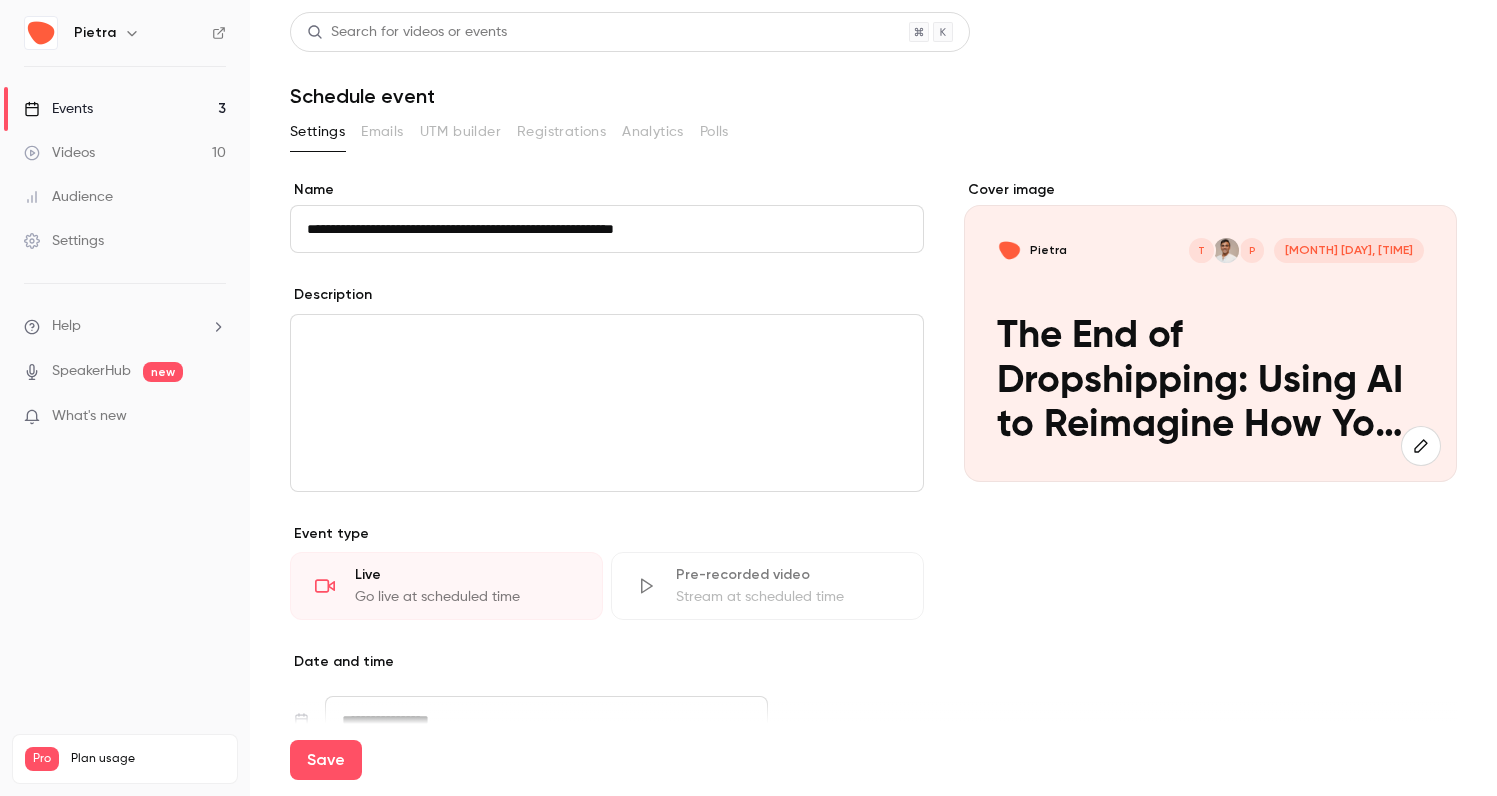click at bounding box center [607, 339] 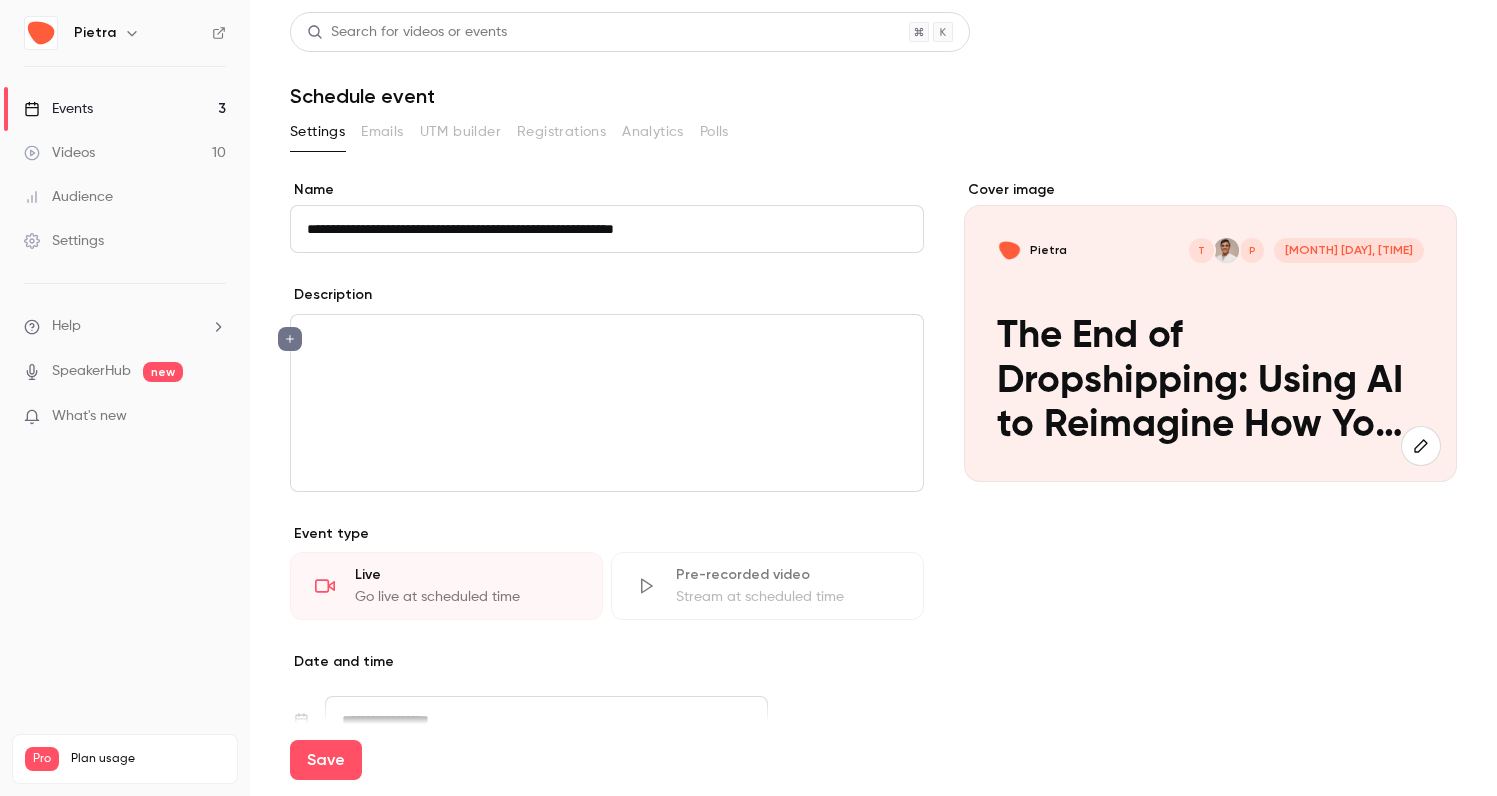 scroll, scrollTop: 19, scrollLeft: 0, axis: vertical 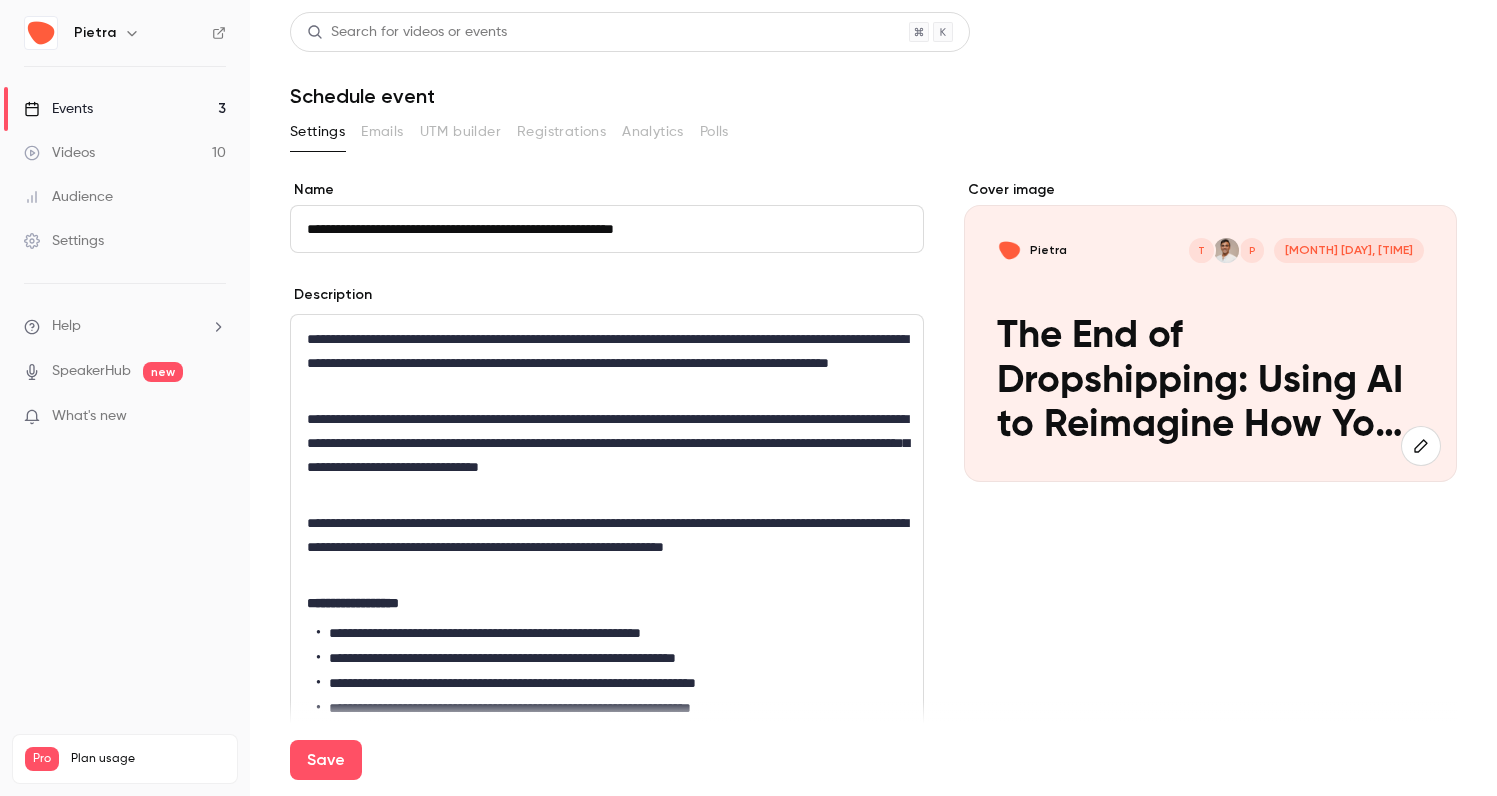 click on "**********" at bounding box center [607, 363] 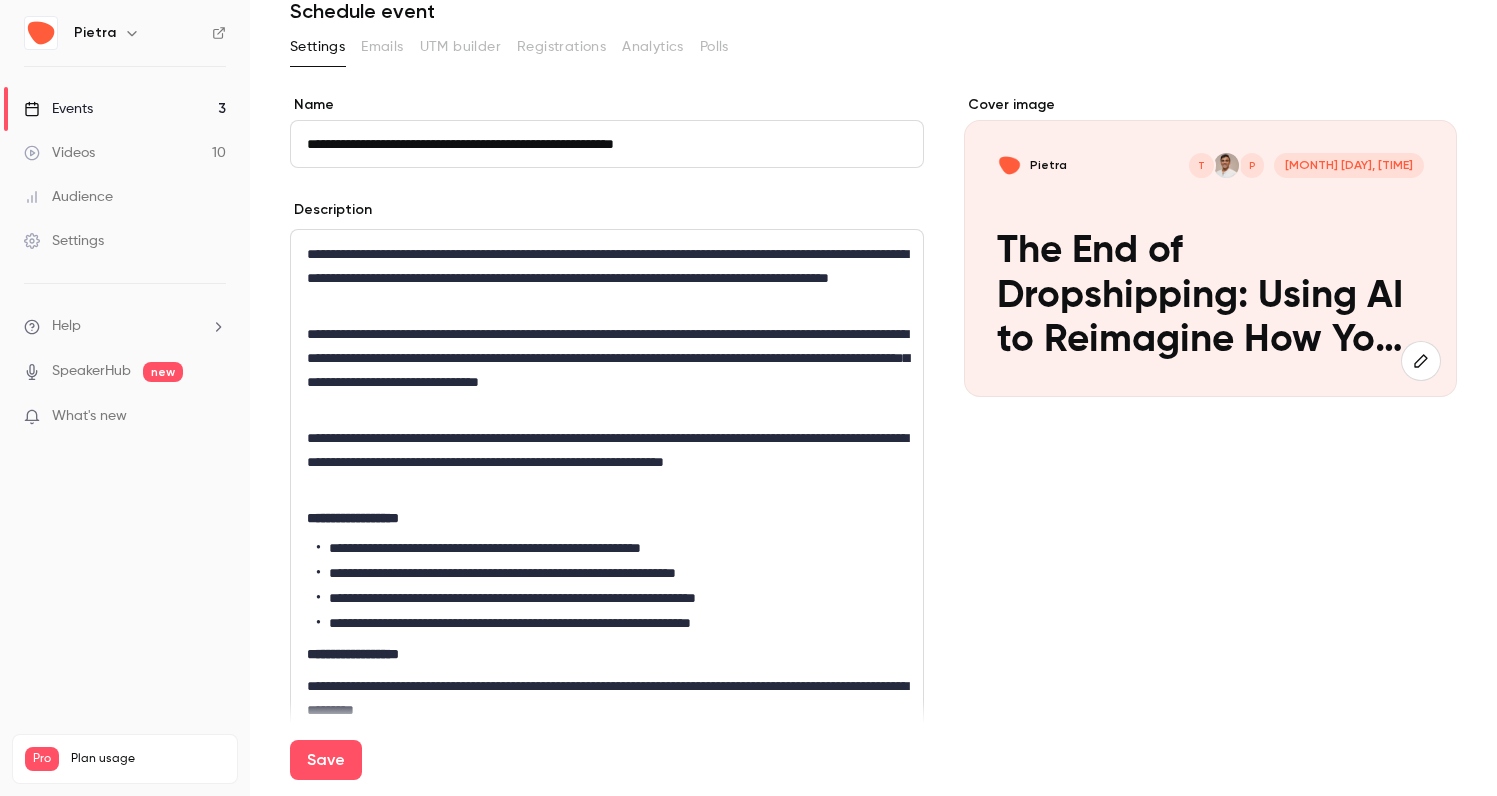 scroll, scrollTop: 130, scrollLeft: 0, axis: vertical 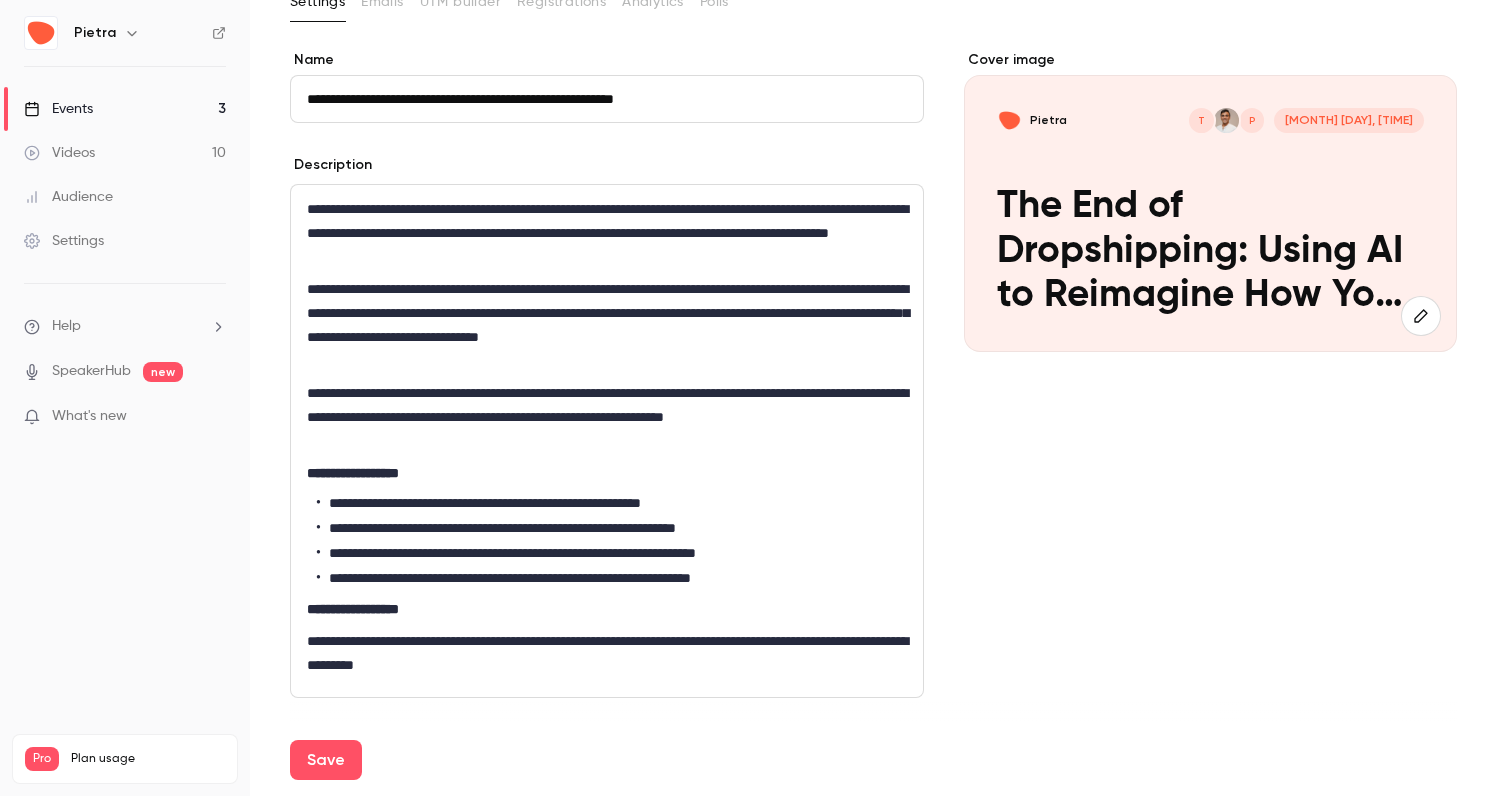 click on "**********" at bounding box center (607, 417) 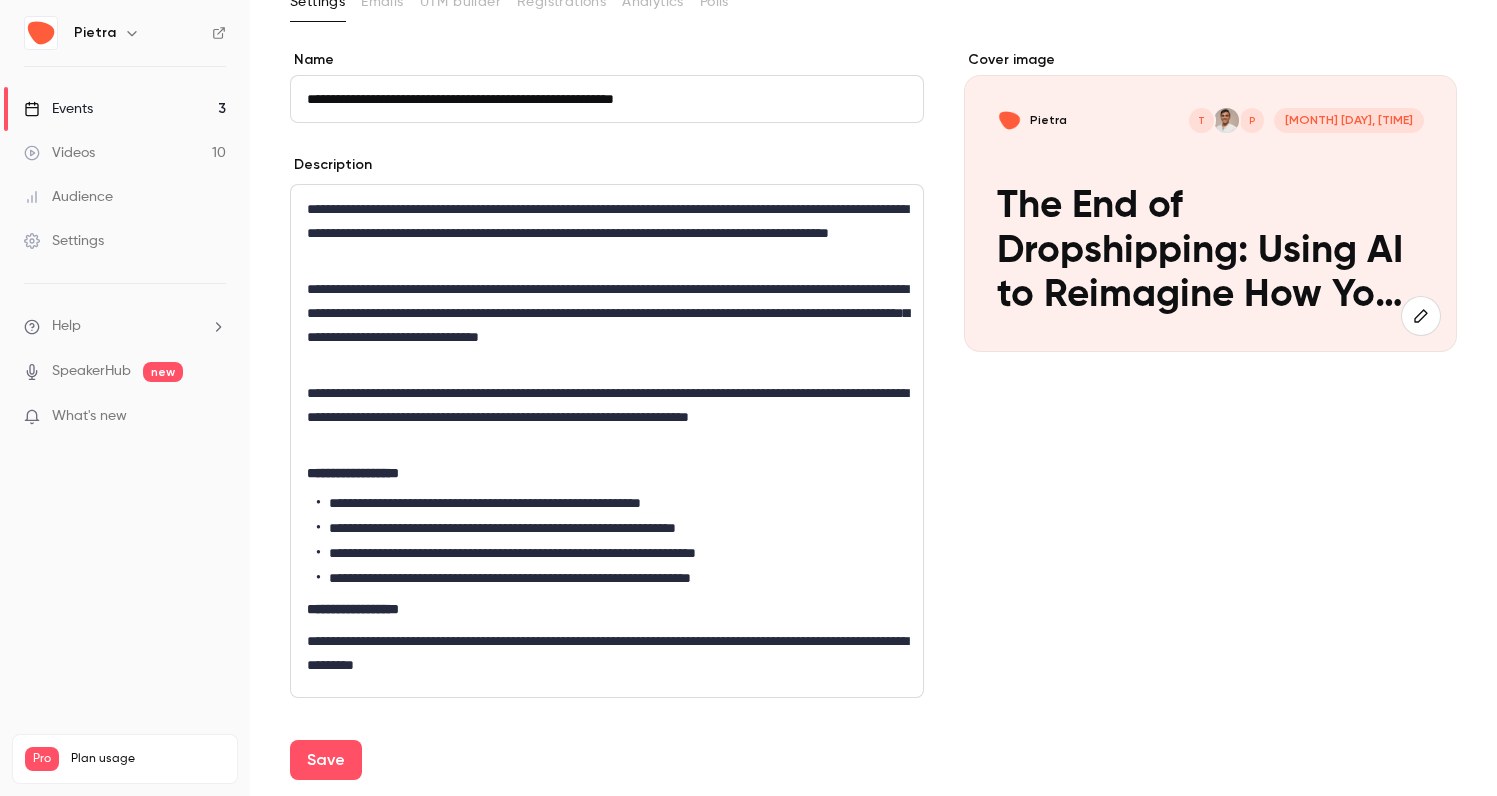 click on "**********" at bounding box center [607, 417] 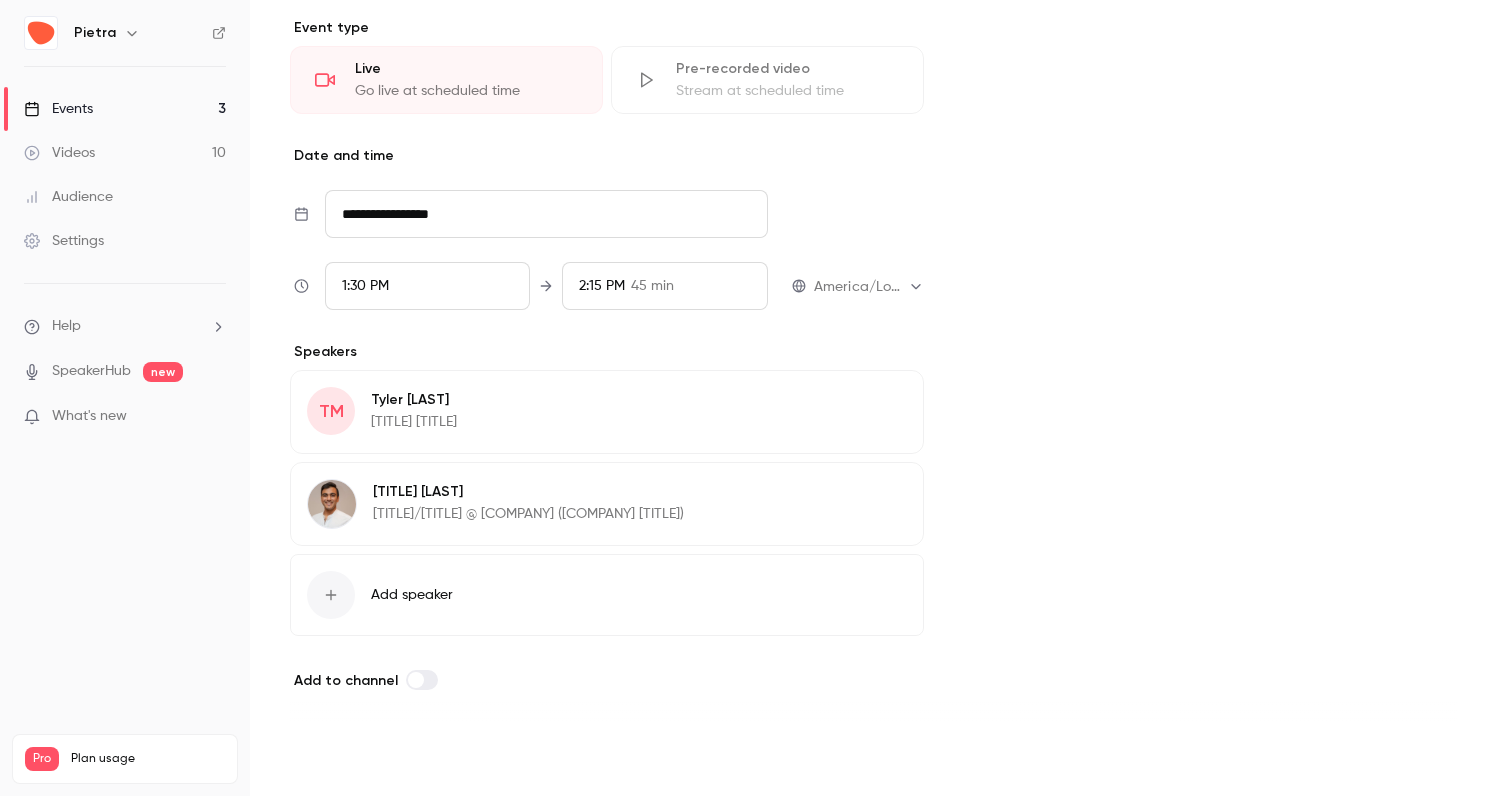 scroll, scrollTop: 842, scrollLeft: 0, axis: vertical 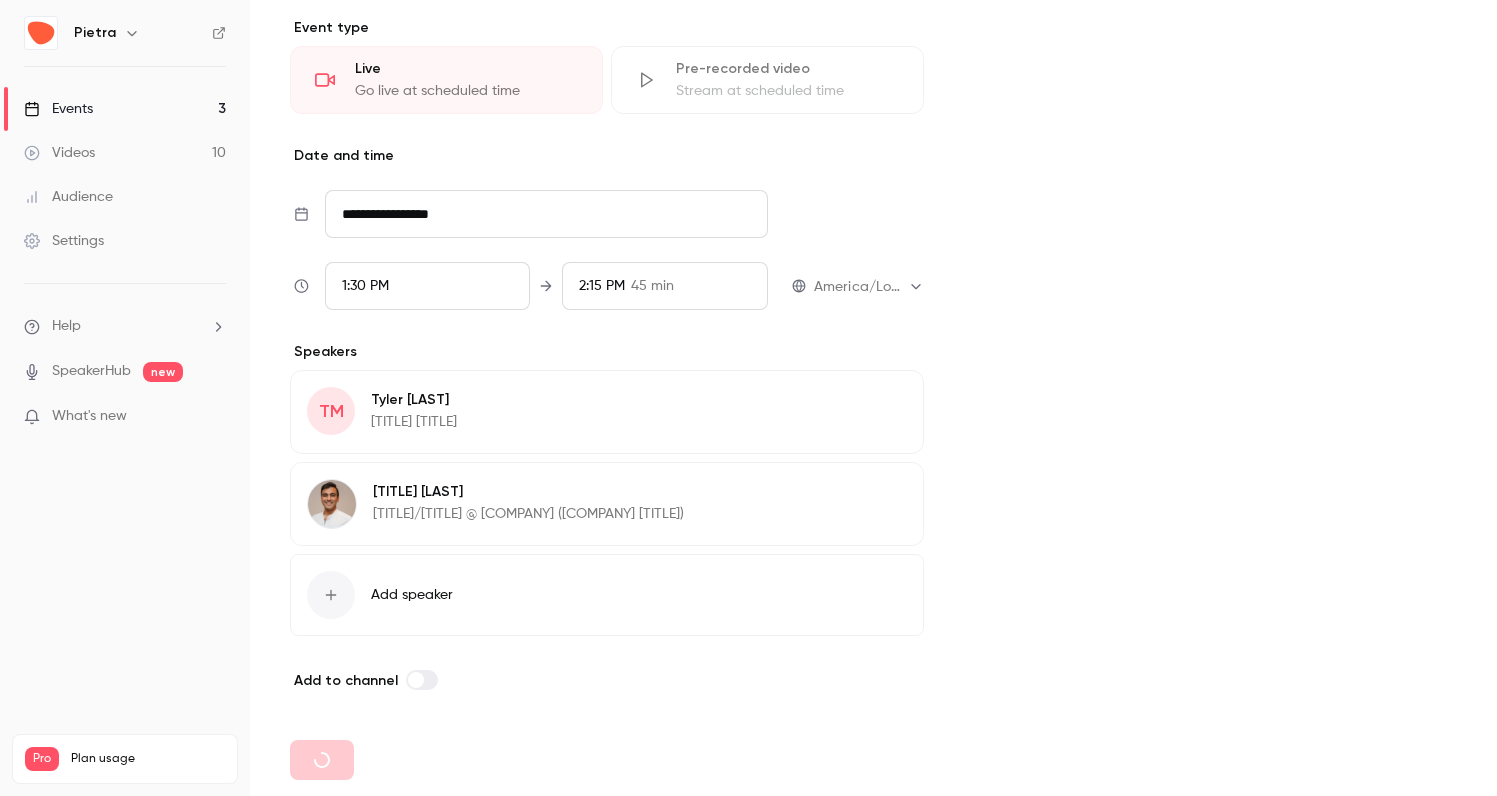 type 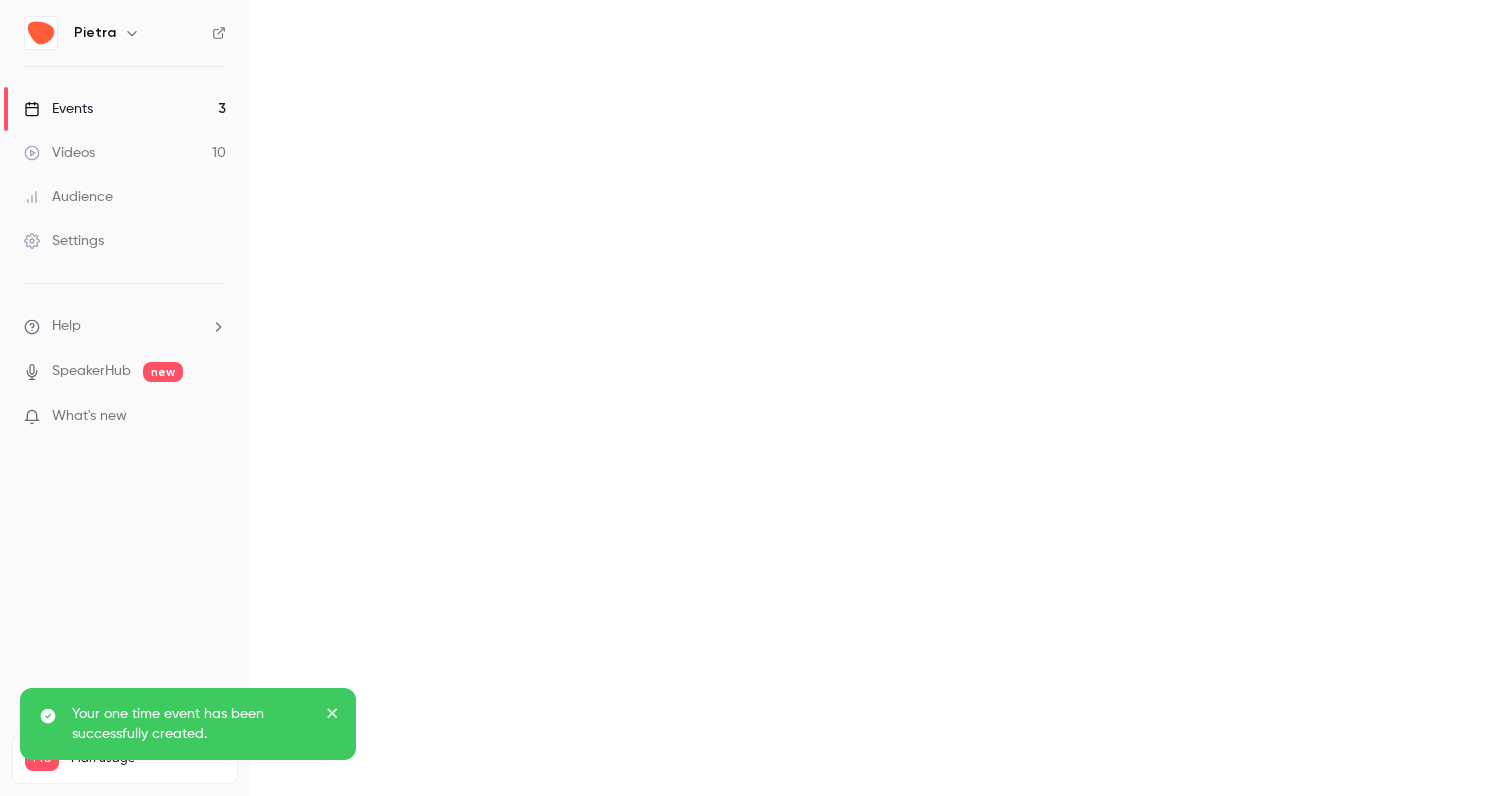scroll, scrollTop: 0, scrollLeft: 0, axis: both 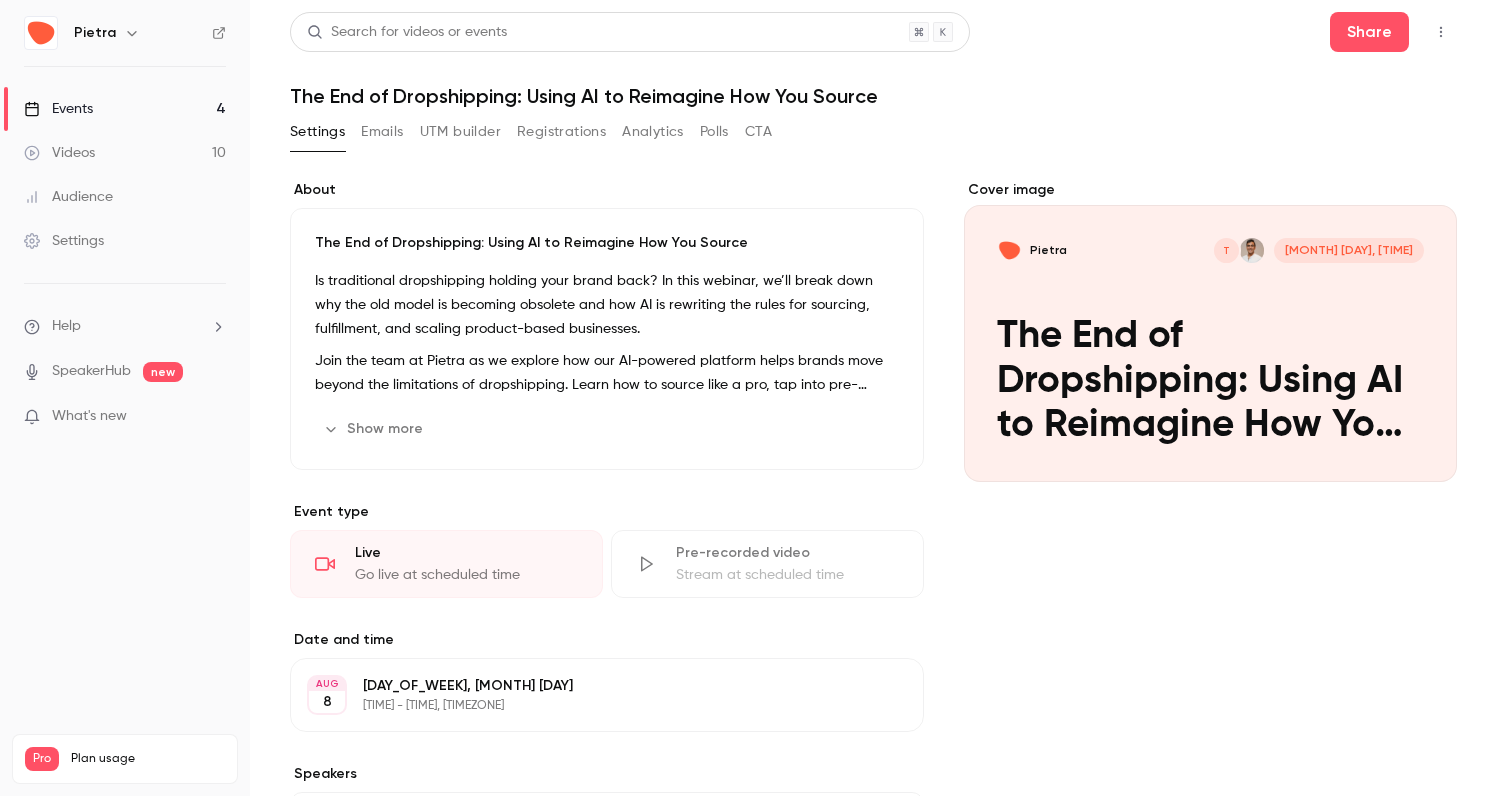 click on "Show more" at bounding box center [375, 429] 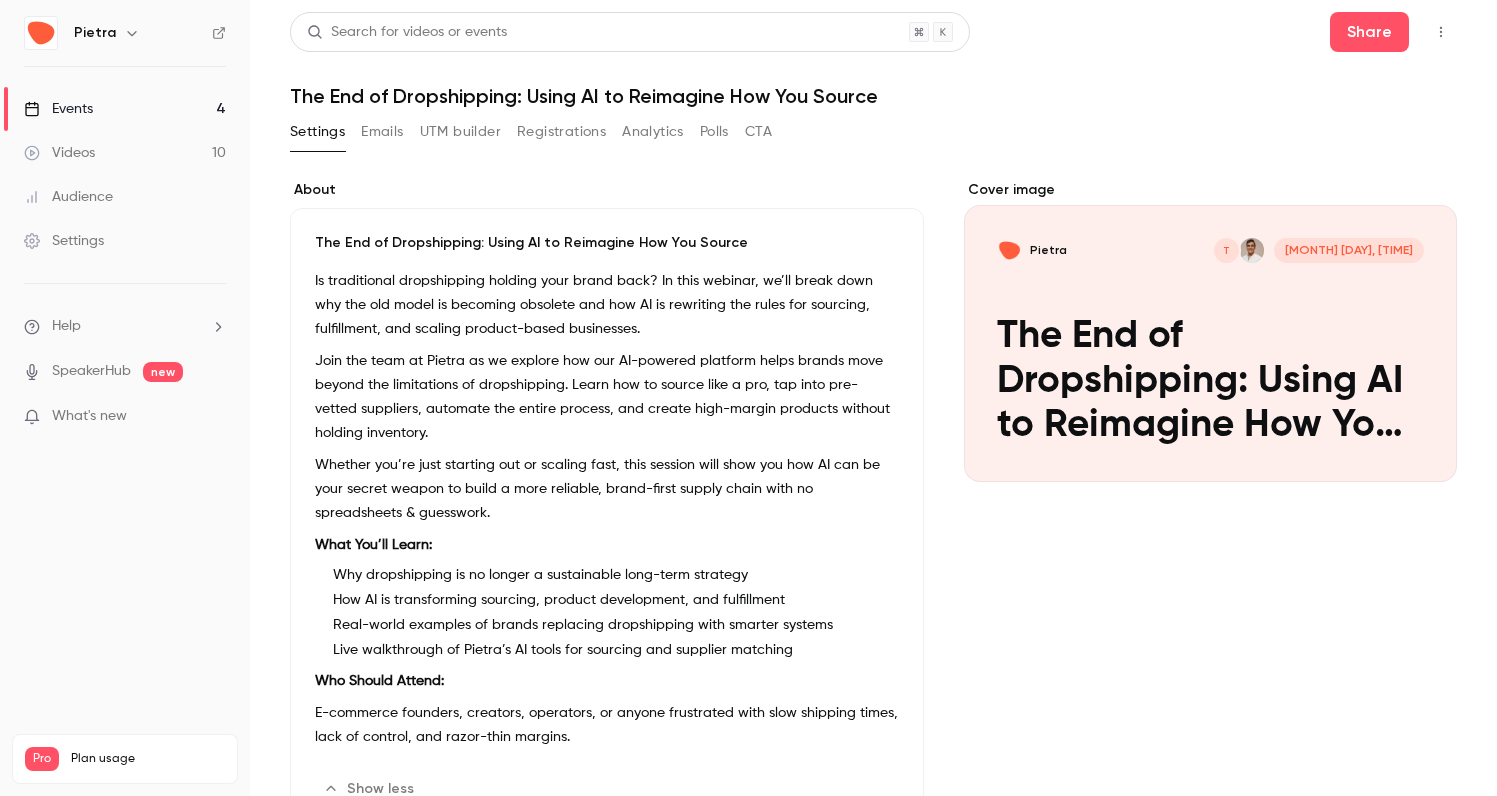 scroll, scrollTop: 386, scrollLeft: 0, axis: vertical 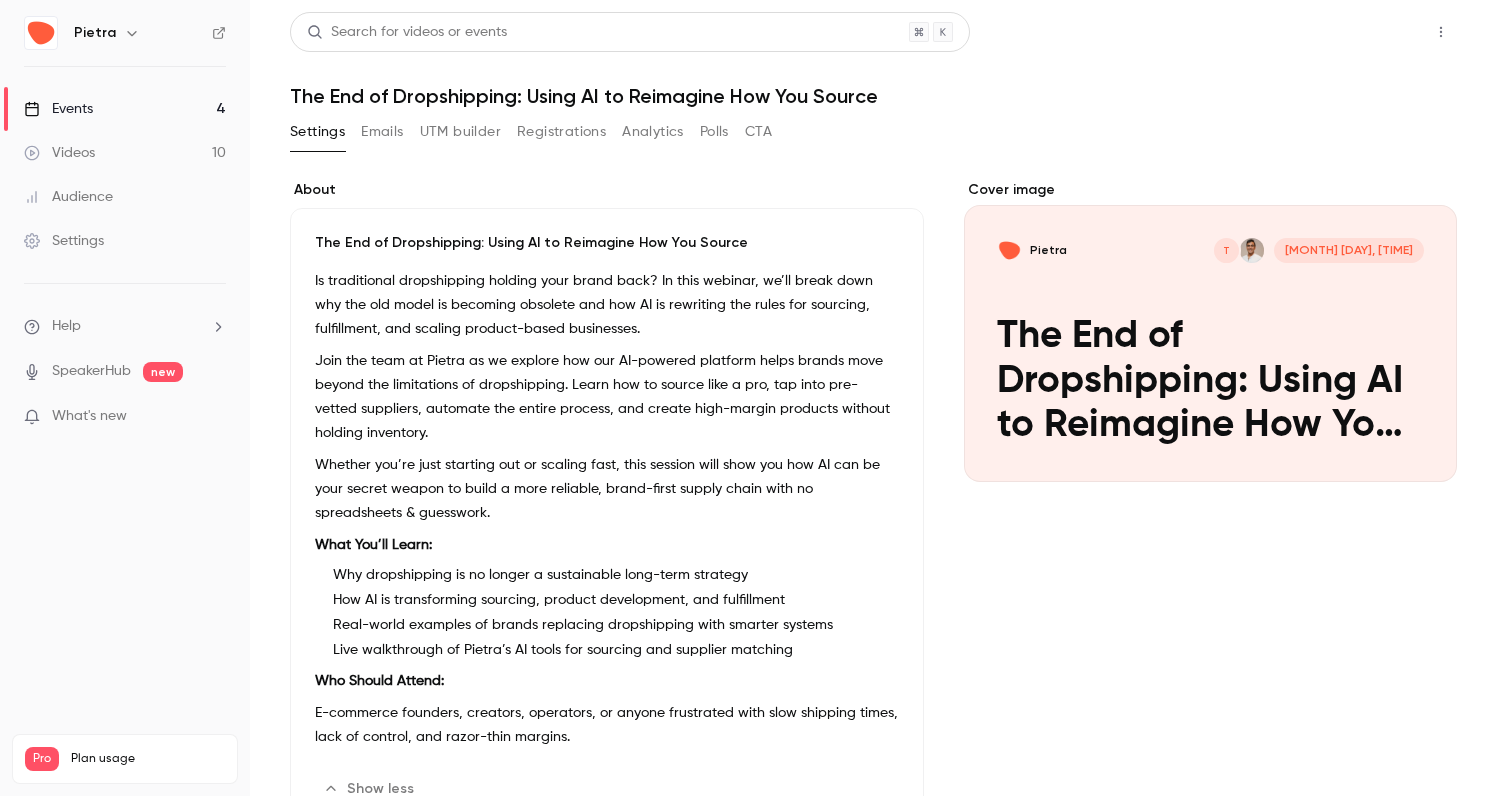 click on "Share" at bounding box center [1369, 32] 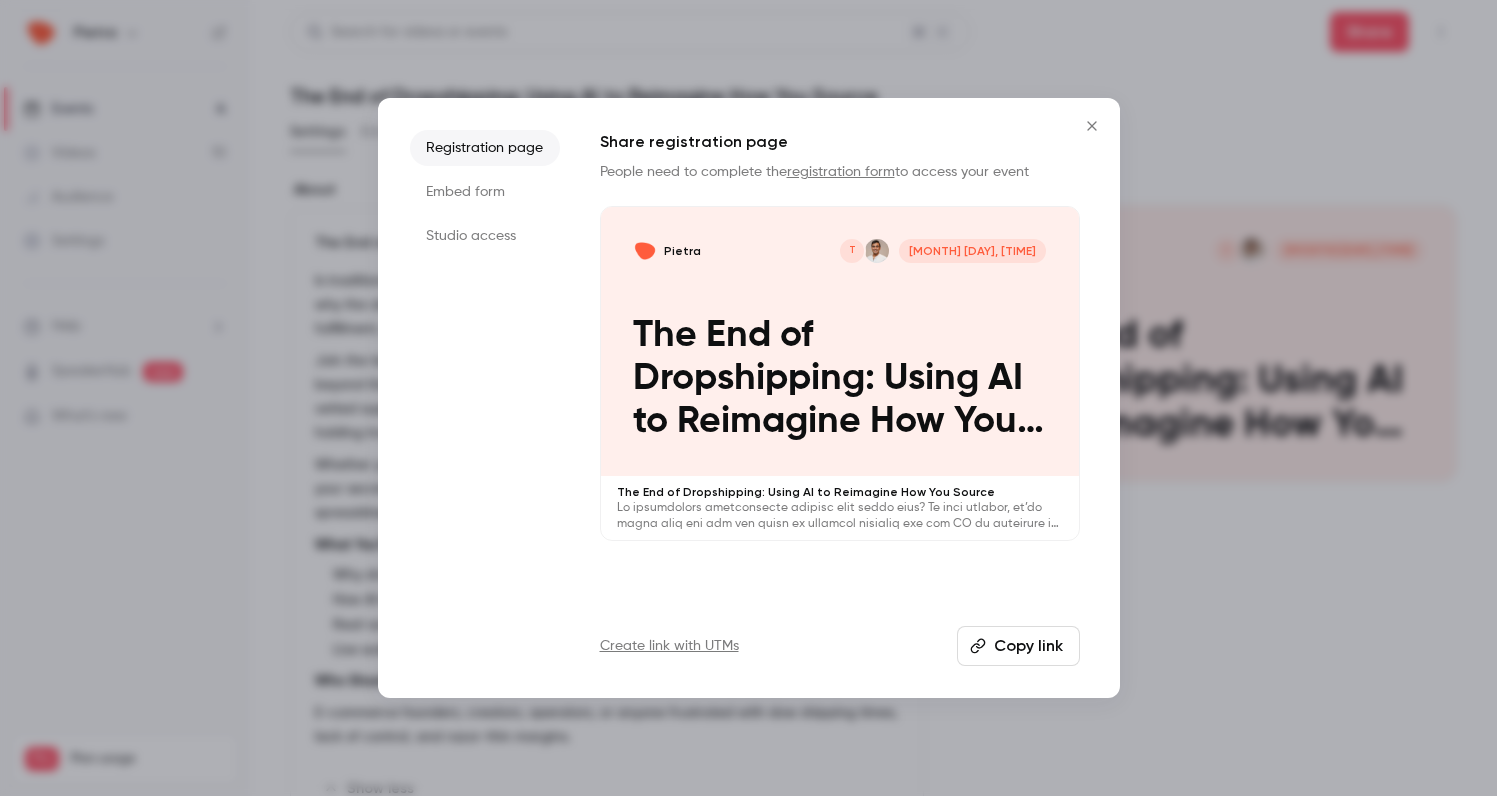 click on "Embed form" at bounding box center [485, 192] 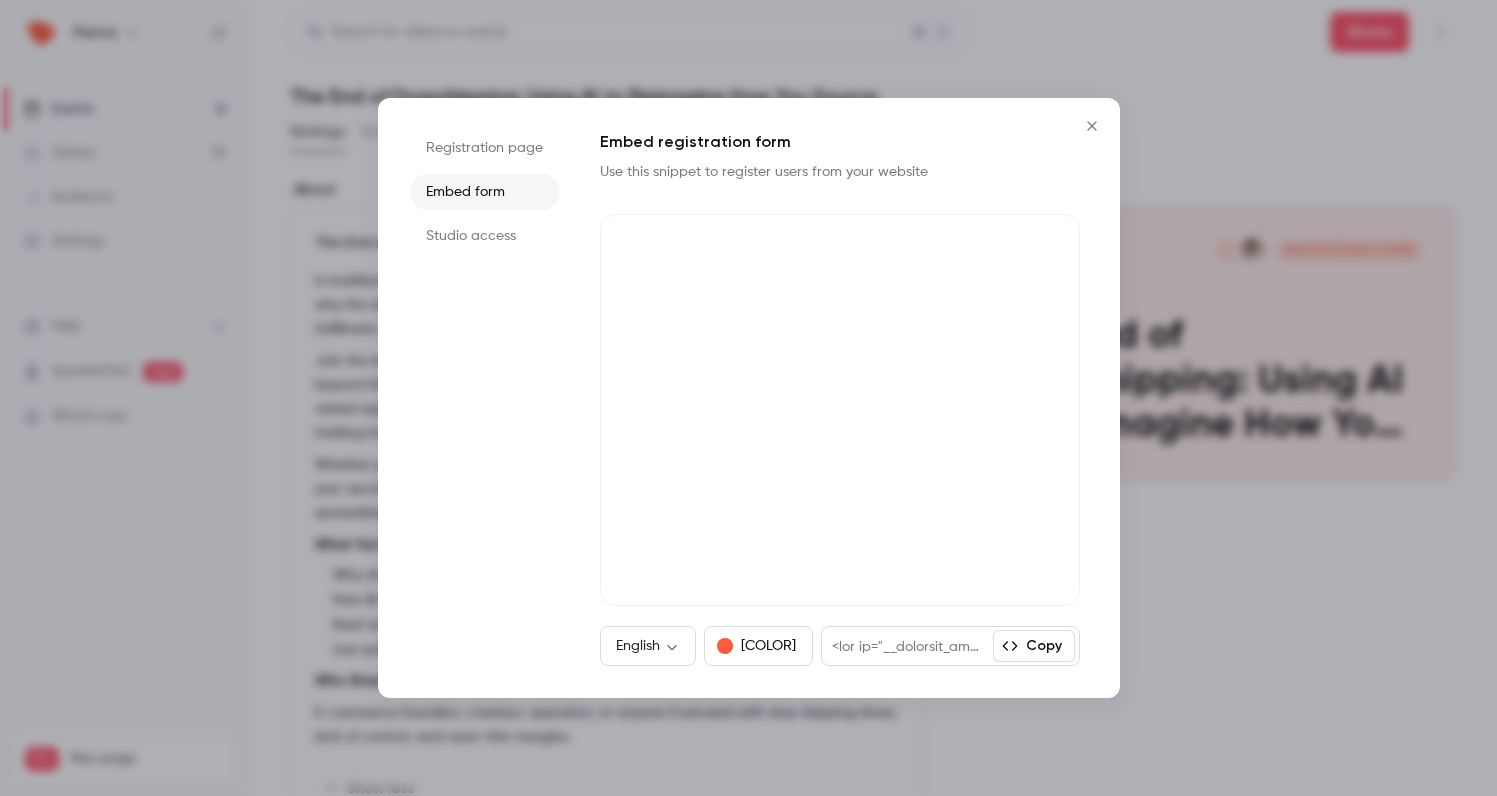 click on "Studio access" at bounding box center (485, 236) 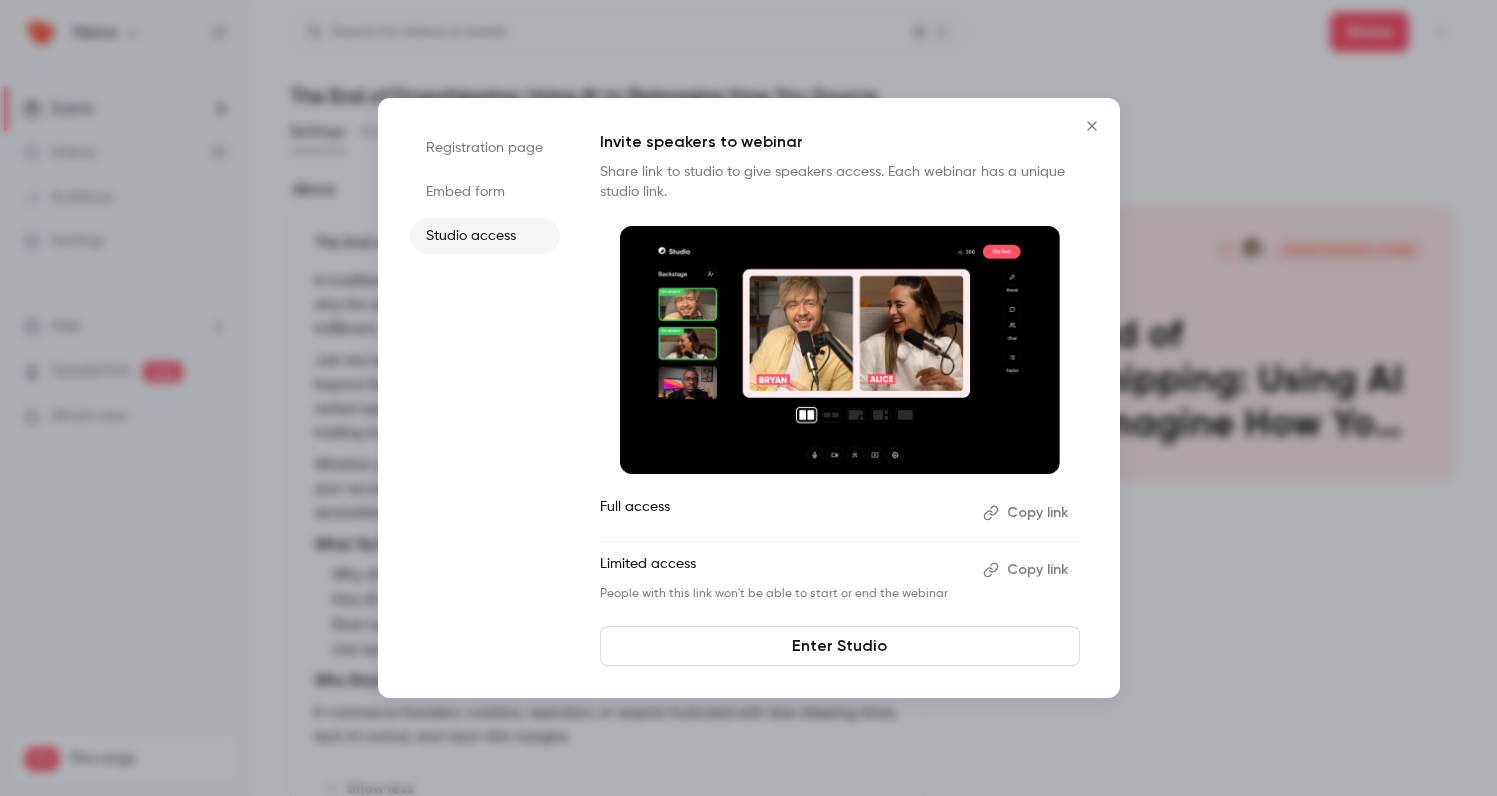 click on "Embed form" at bounding box center [485, 192] 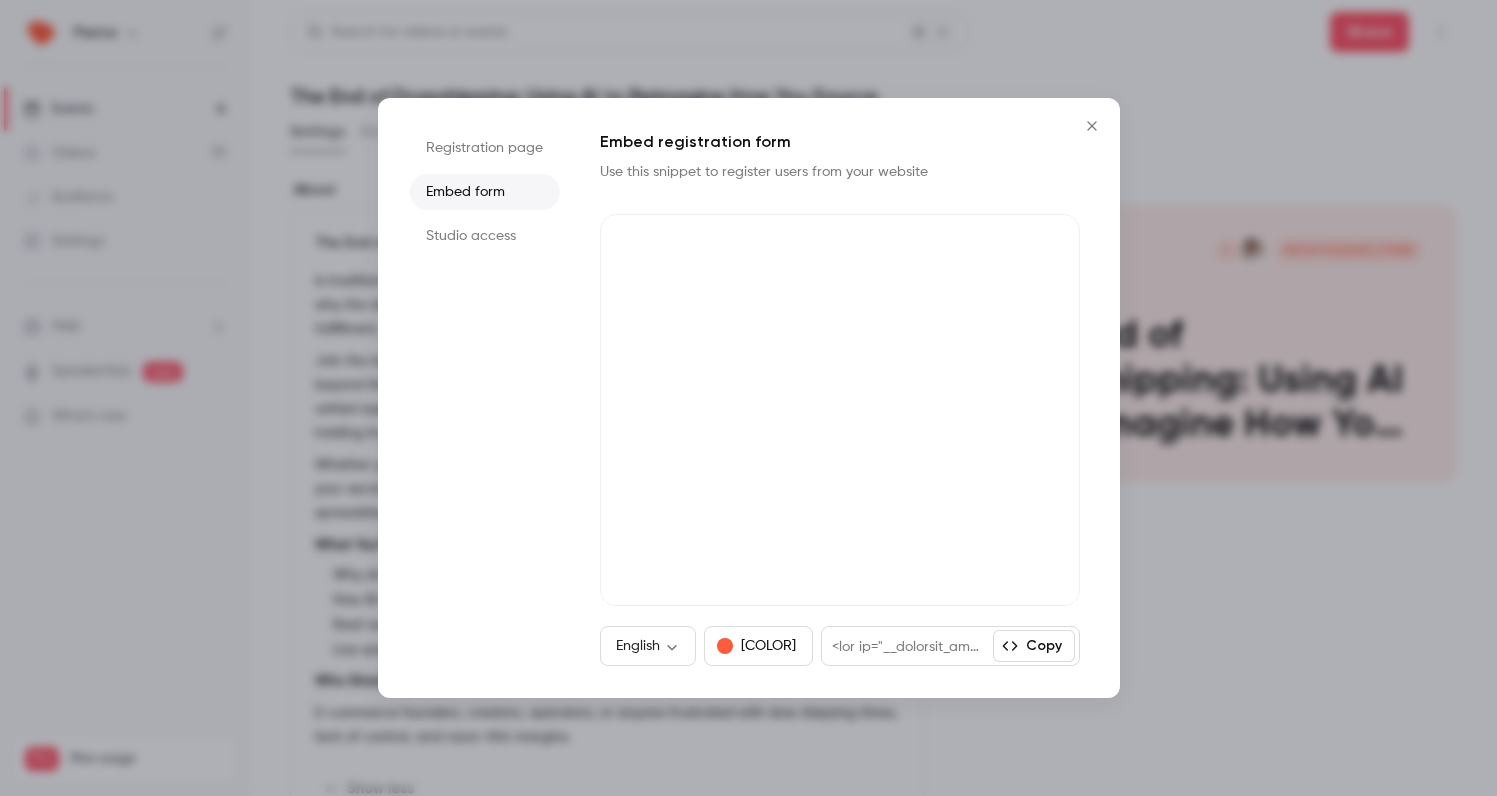 click on "Registration page" at bounding box center [485, 148] 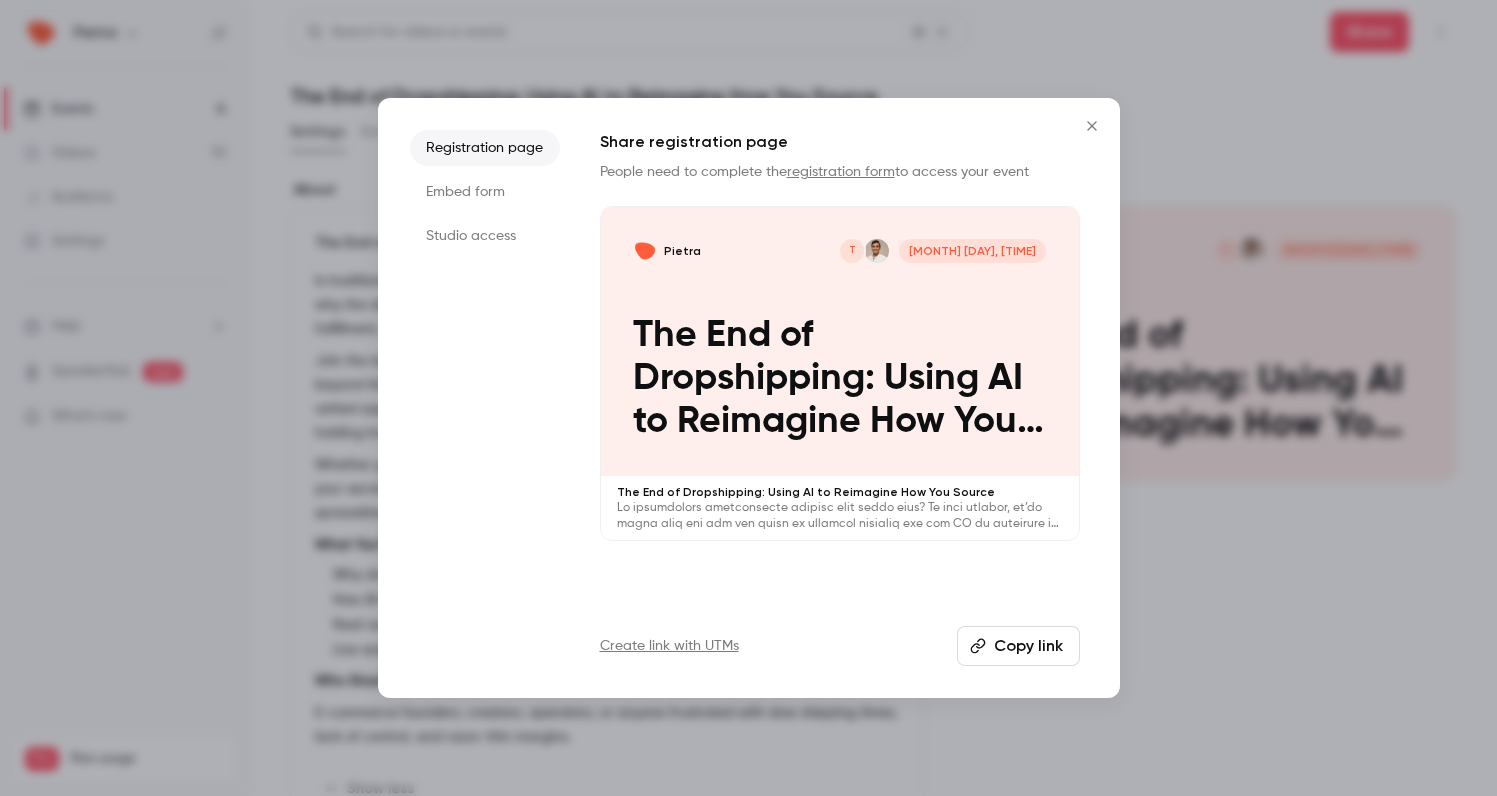 click on "Copy link" at bounding box center [1018, 646] 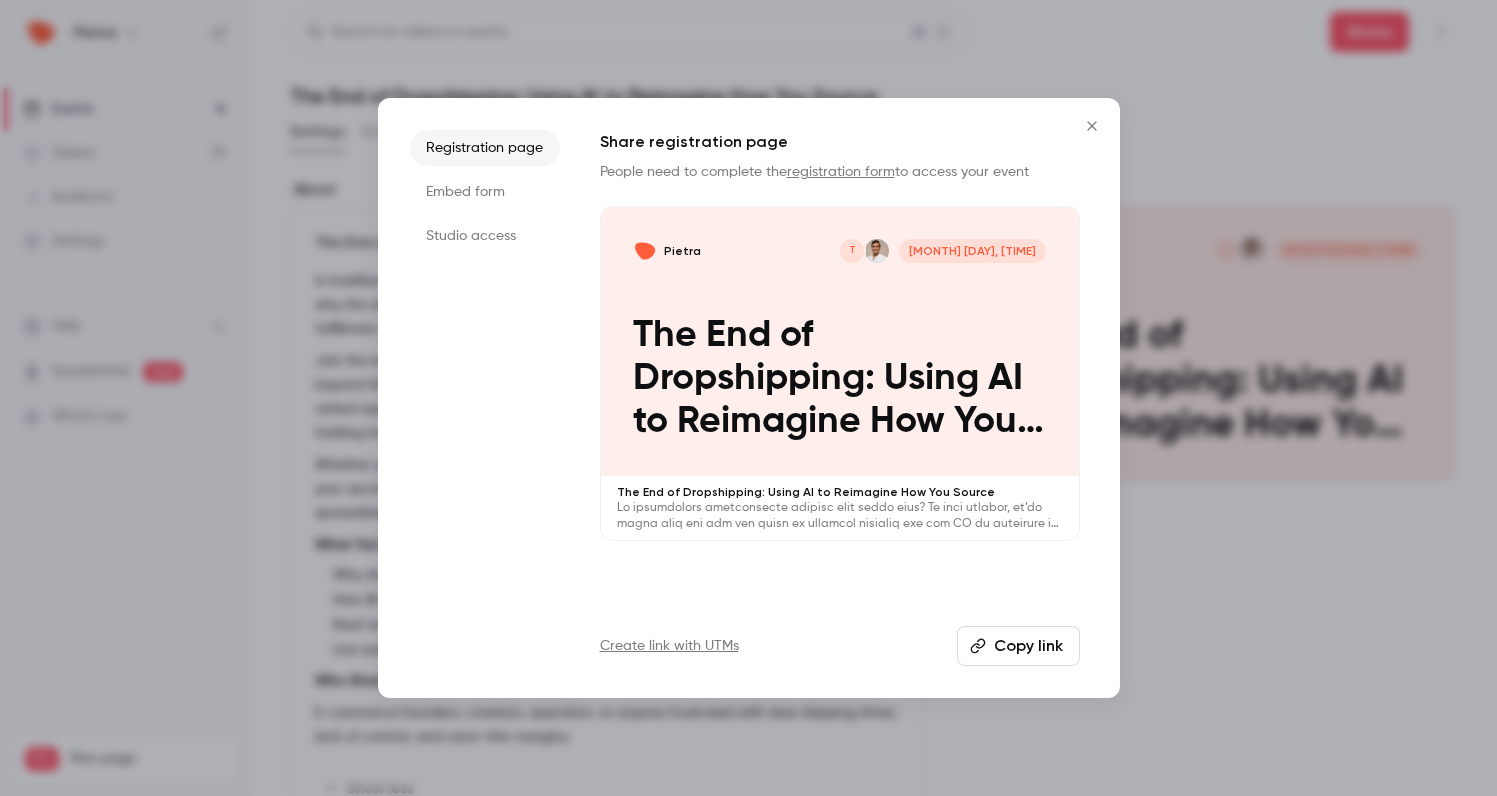 click 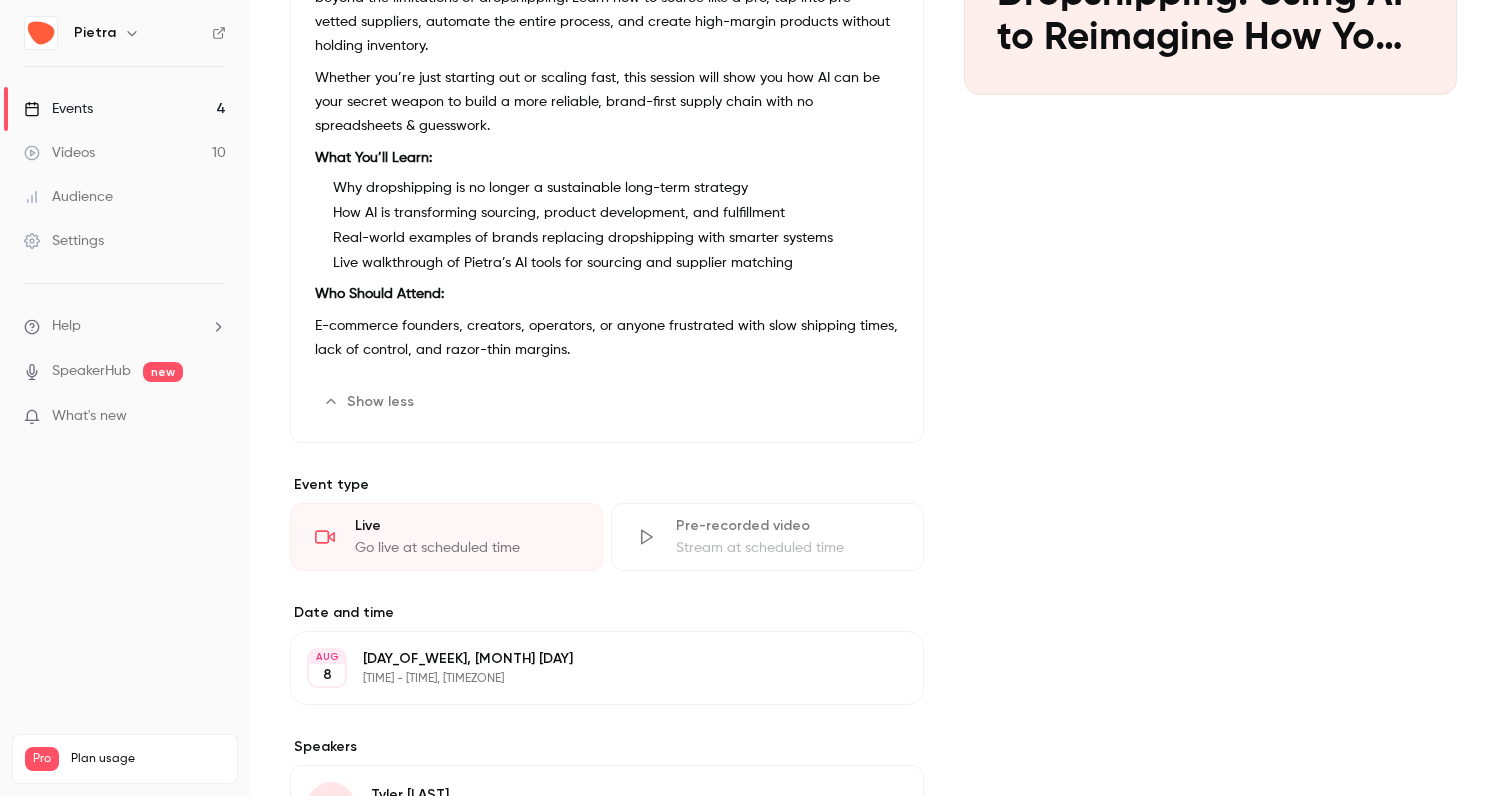 scroll, scrollTop: 386, scrollLeft: 0, axis: vertical 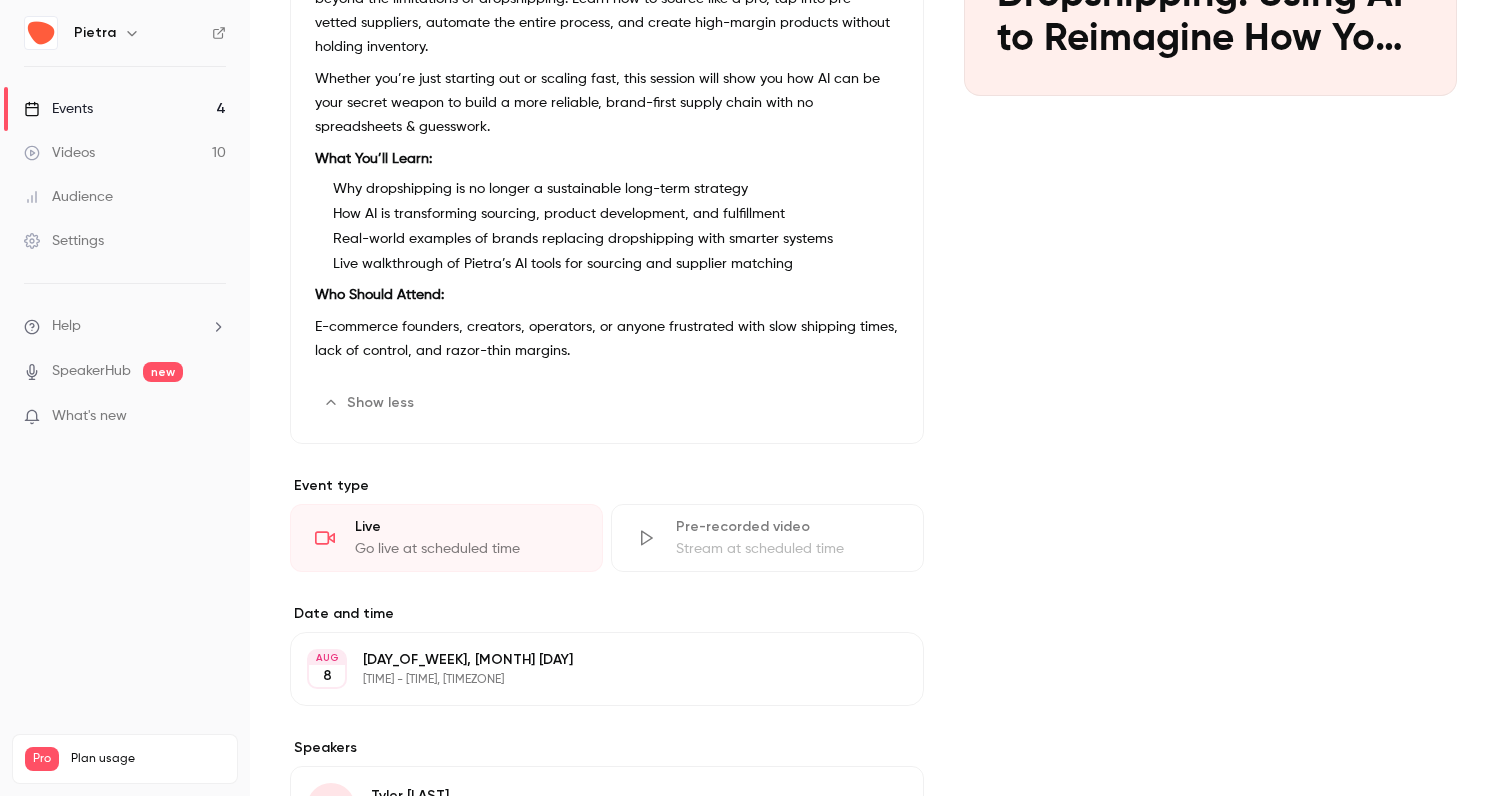click on "Edit" at bounding box center [870, 799] 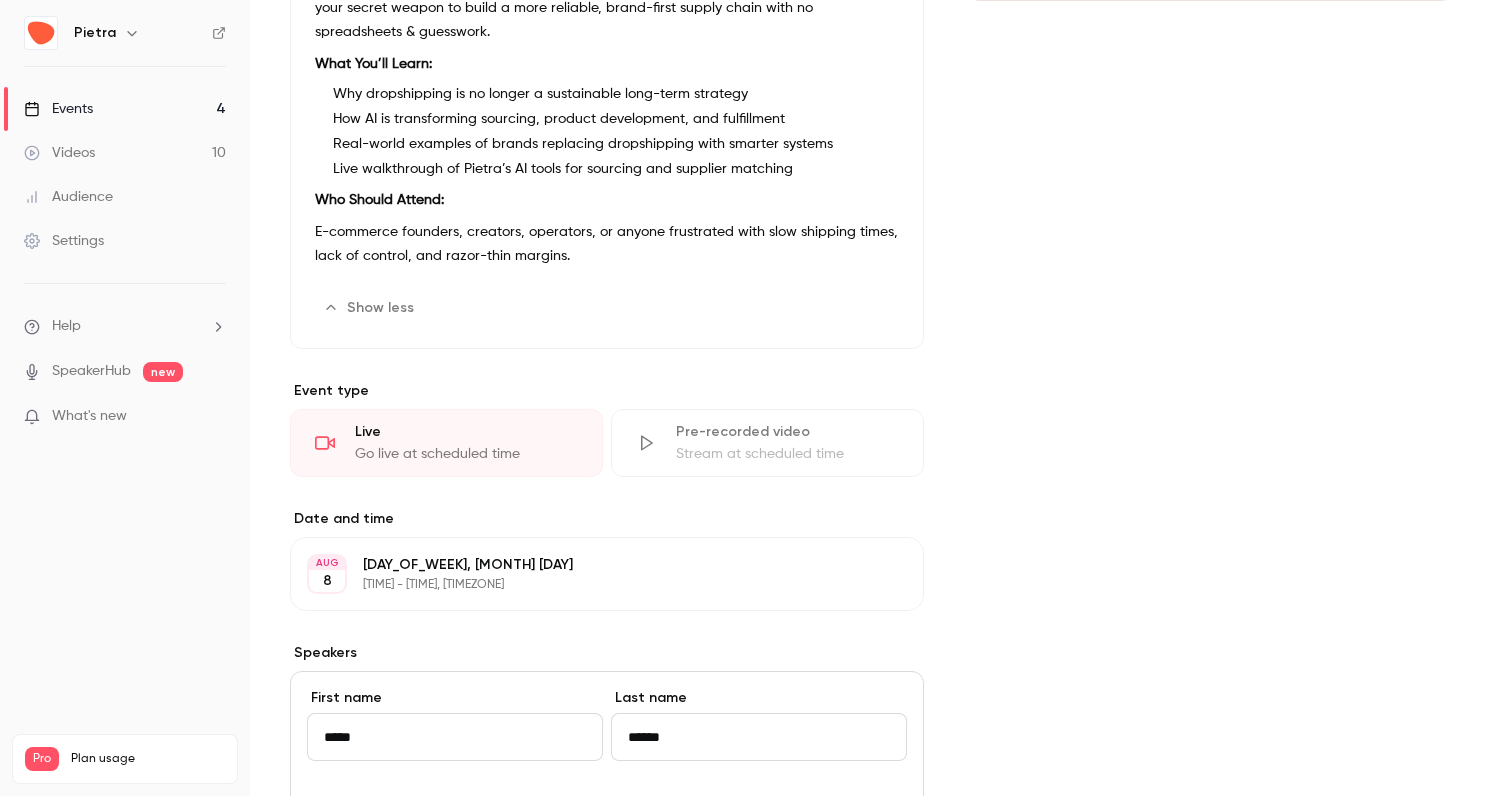 scroll, scrollTop: 690, scrollLeft: 0, axis: vertical 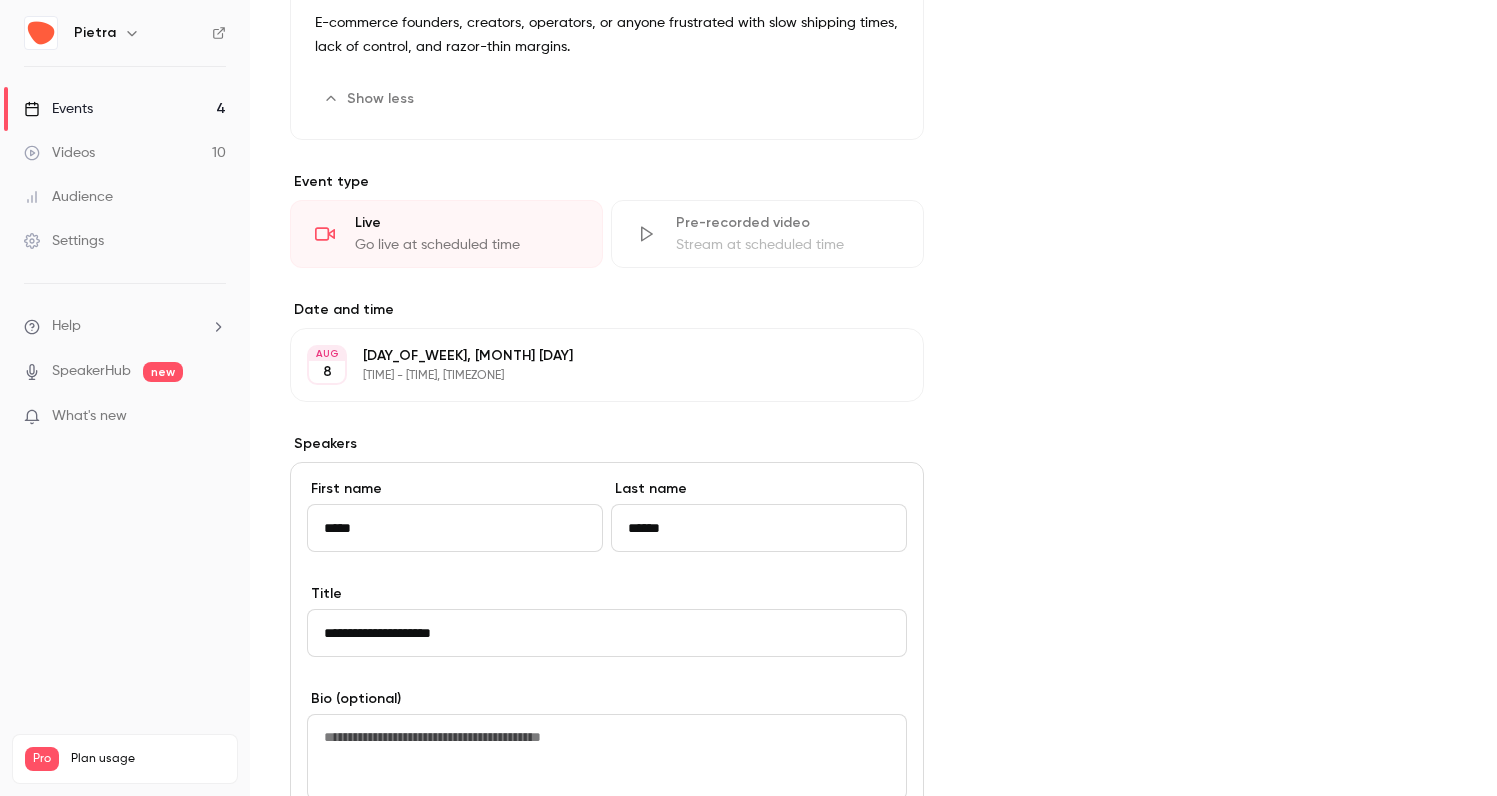 drag, startPoint x: 372, startPoint y: 174, endPoint x: 280, endPoint y: 172, distance: 92.021736 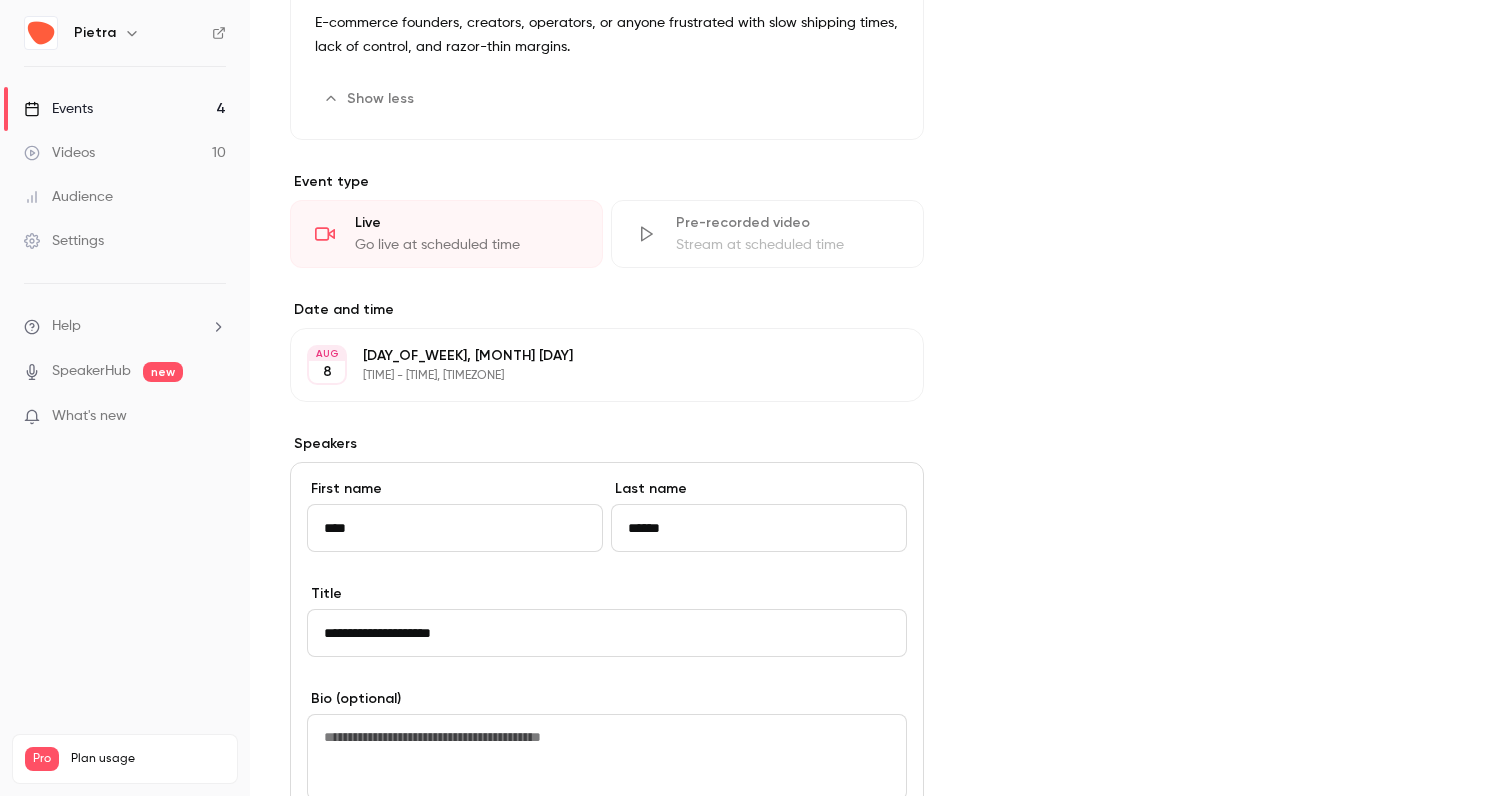 type on "*****" 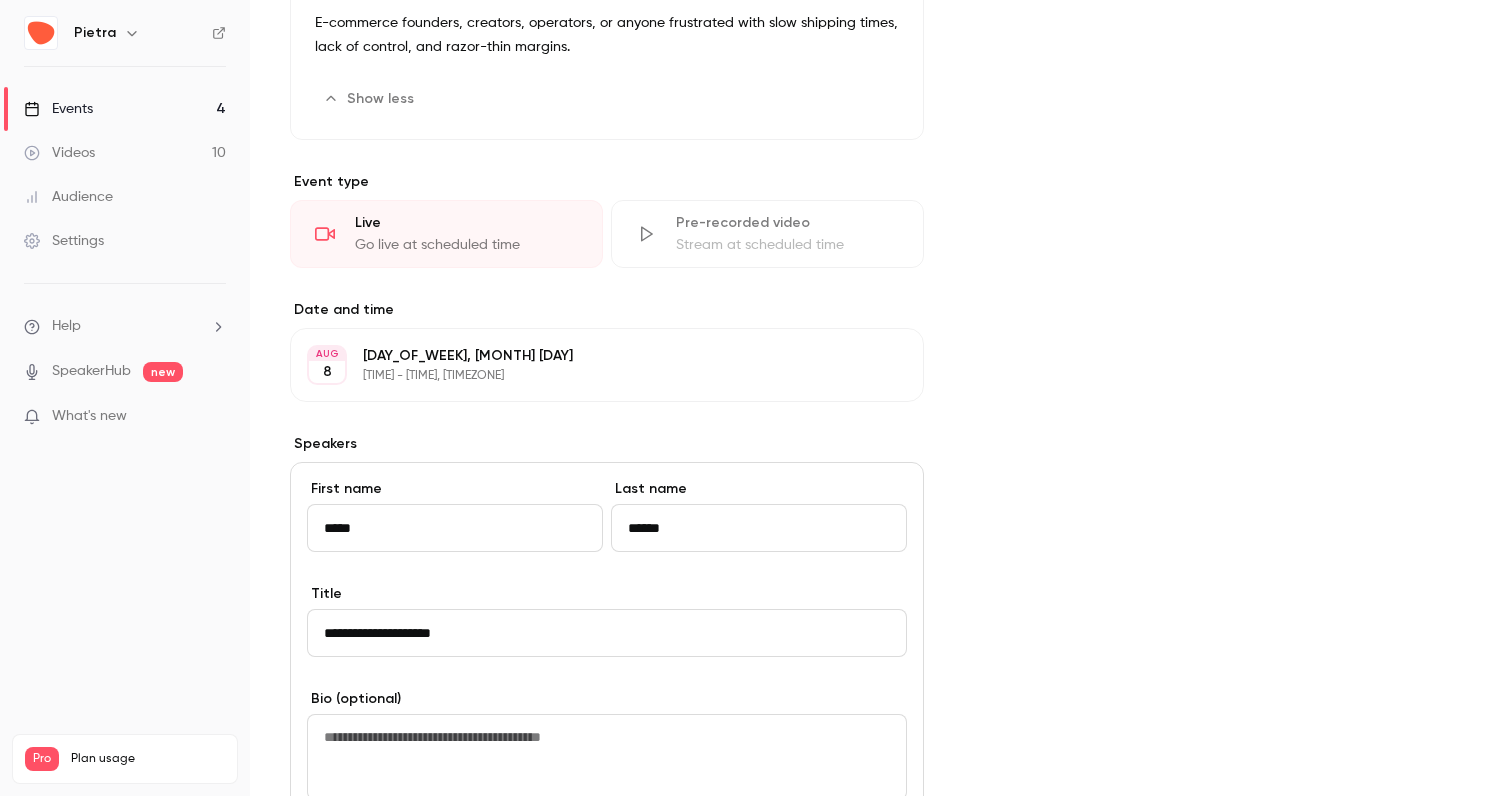 click on "******" at bounding box center [759, 528] 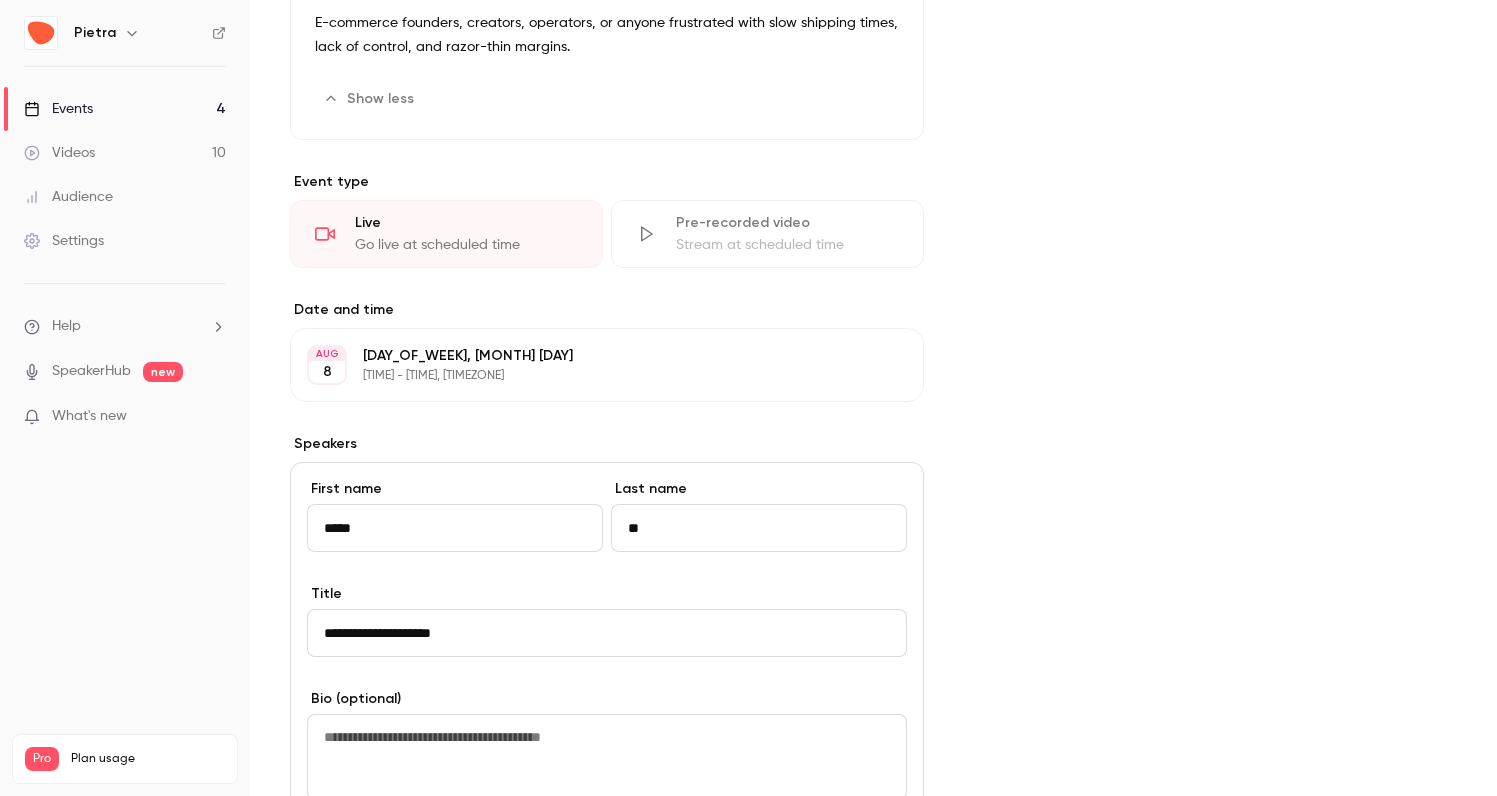 type on "*" 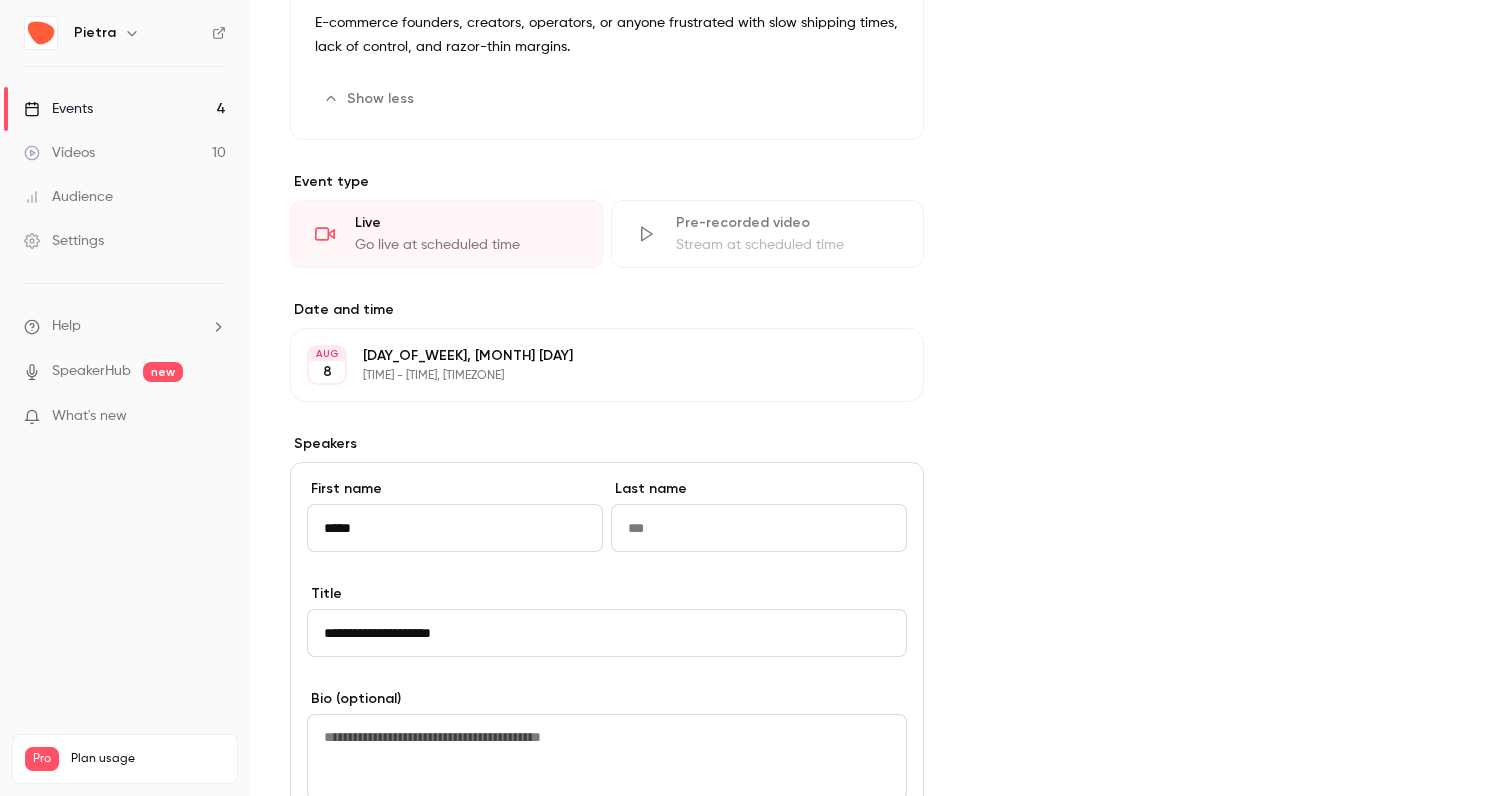 click on "*****" at bounding box center (455, 528) 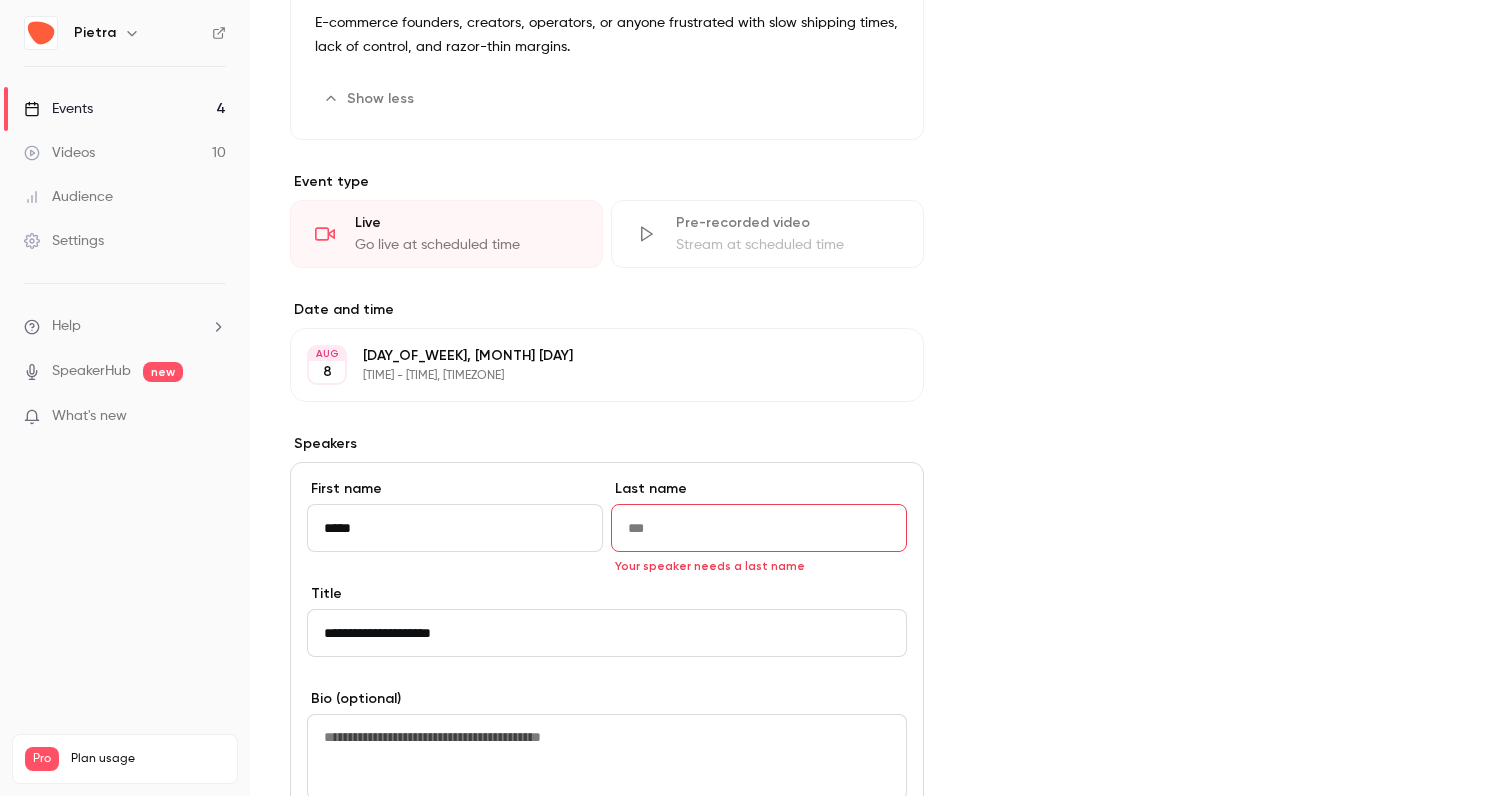 click on "Last name" at bounding box center [759, 528] 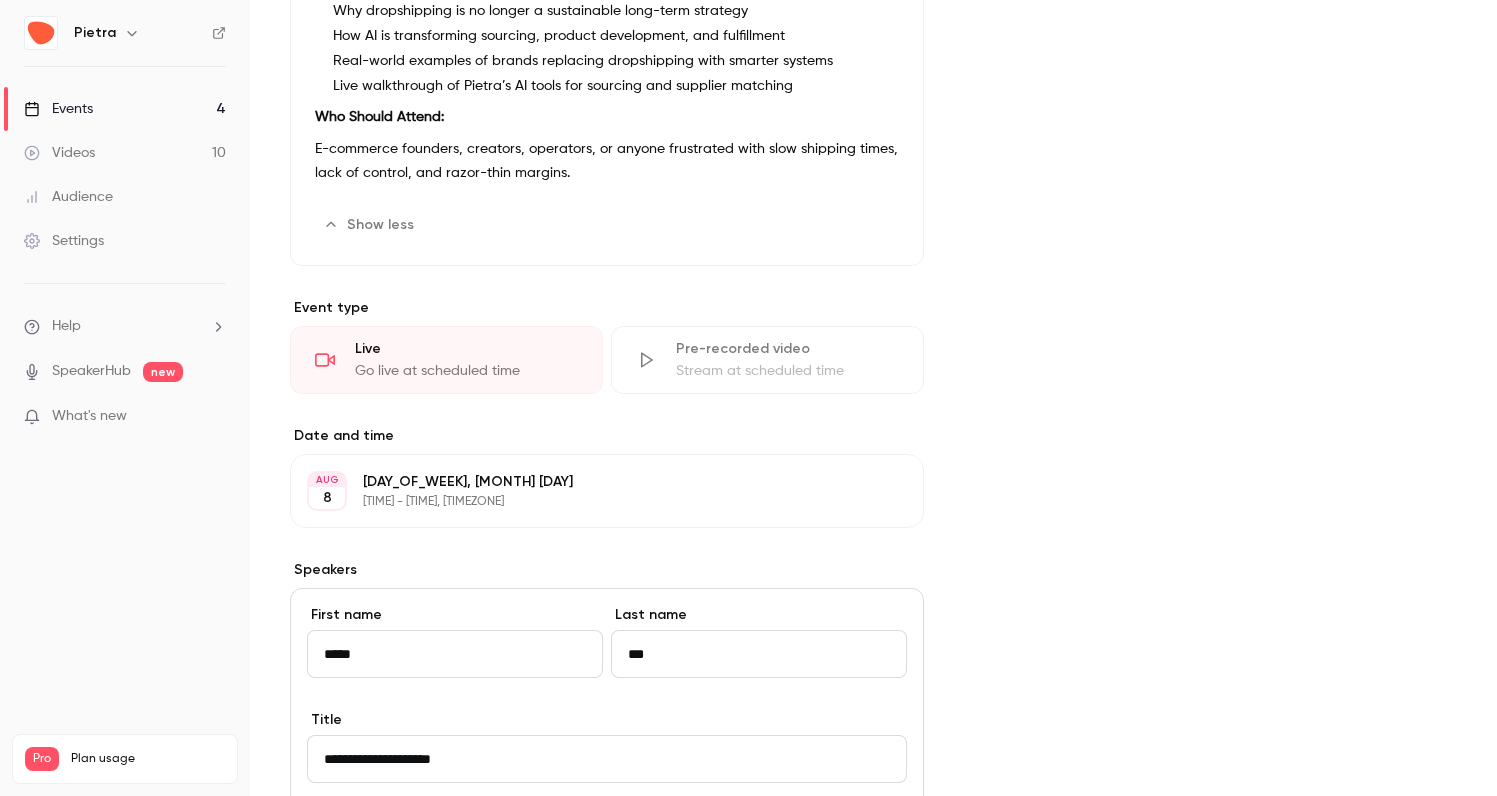 scroll, scrollTop: 643, scrollLeft: 0, axis: vertical 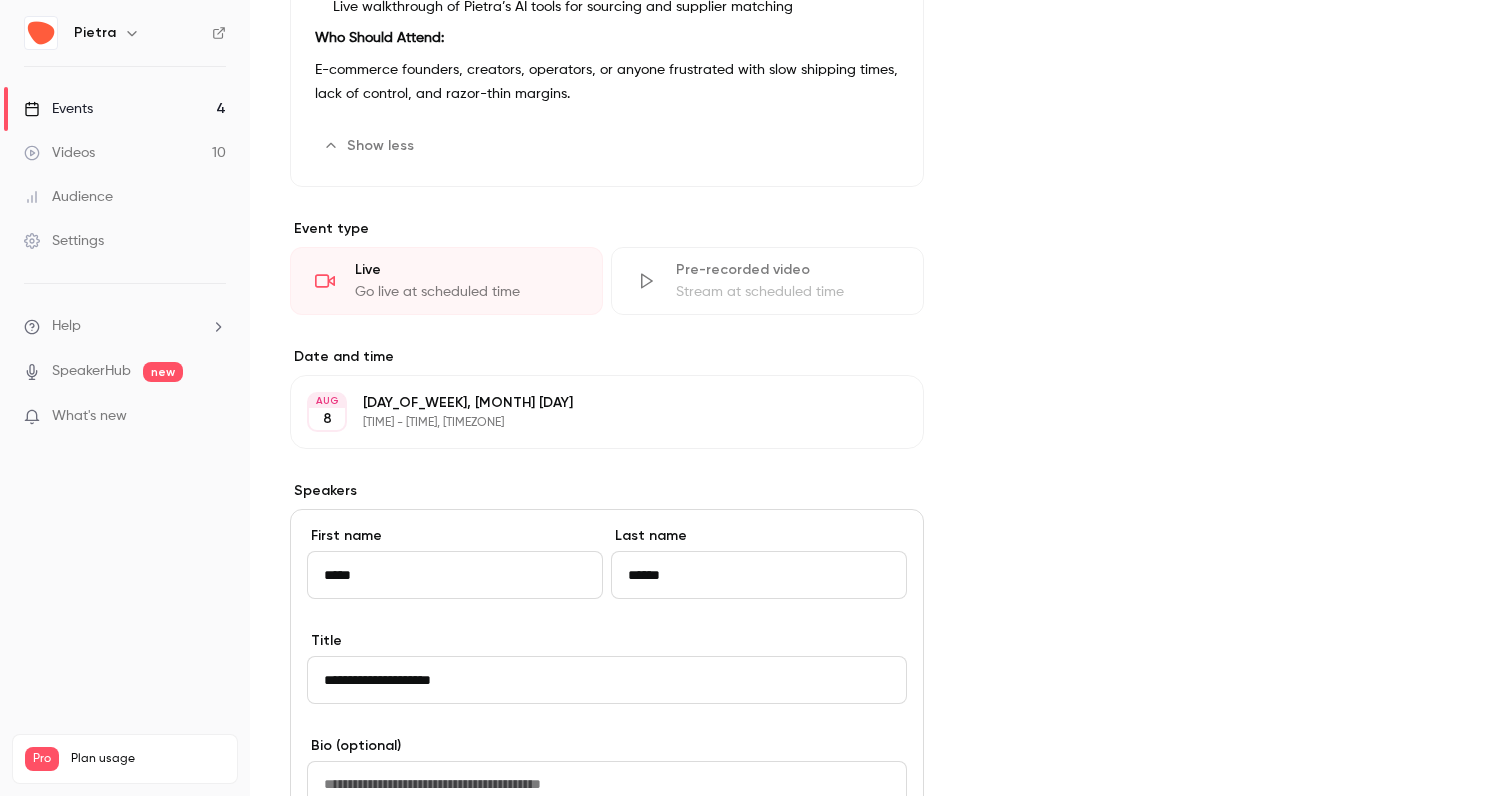type on "******" 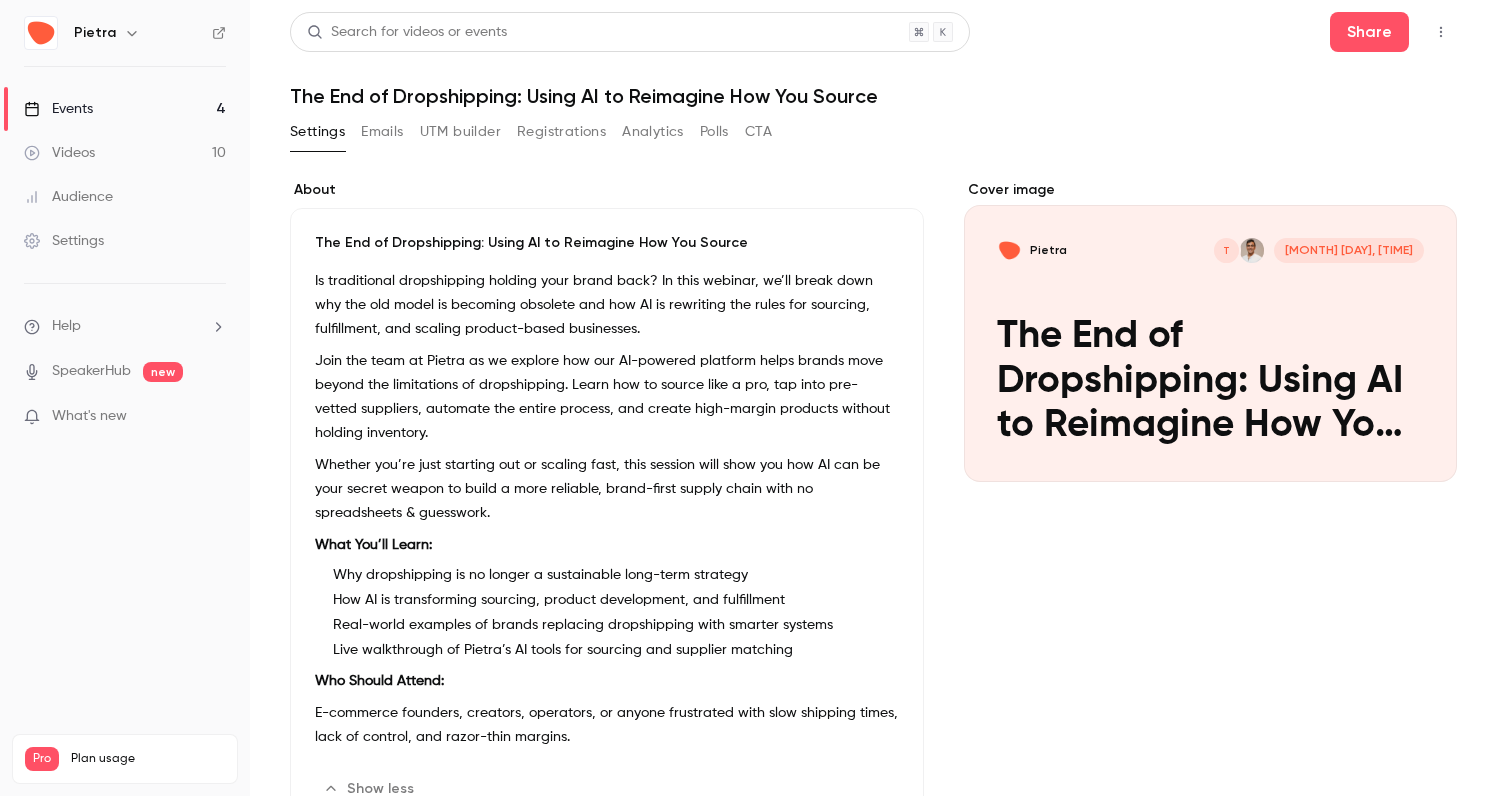 scroll, scrollTop: 0, scrollLeft: 0, axis: both 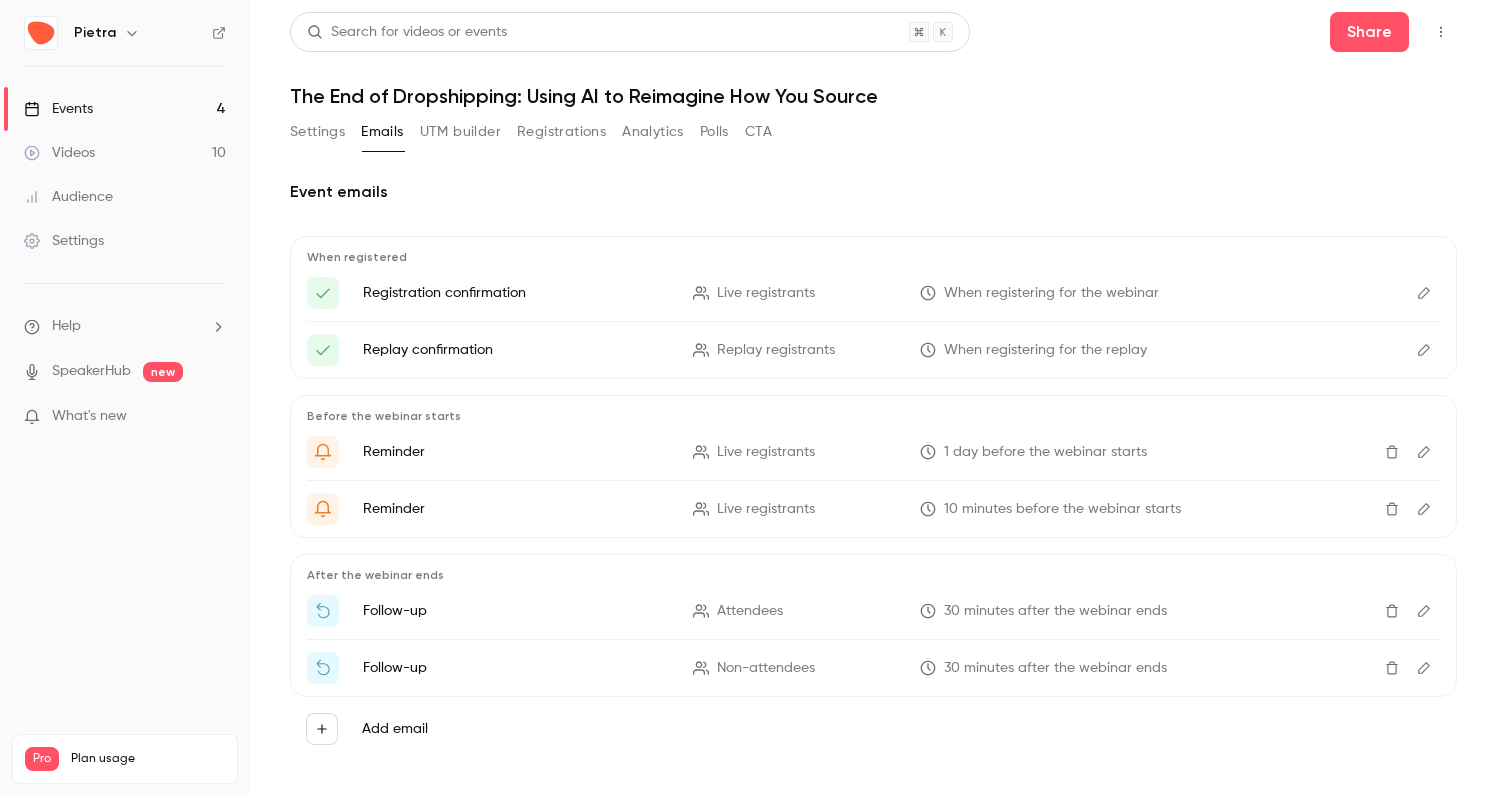 click on "Settings" at bounding box center [317, 132] 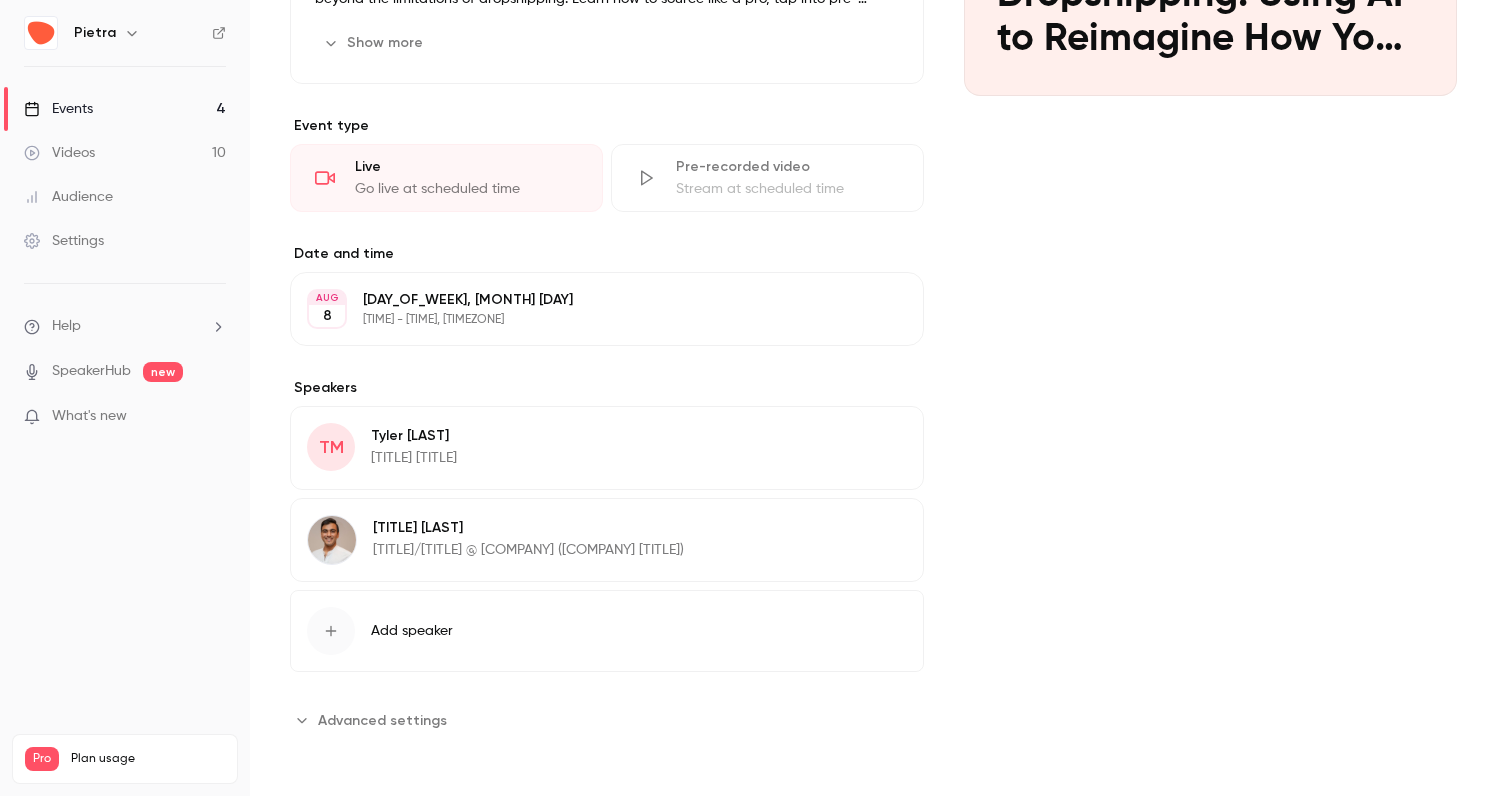 scroll, scrollTop: 386, scrollLeft: 0, axis: vertical 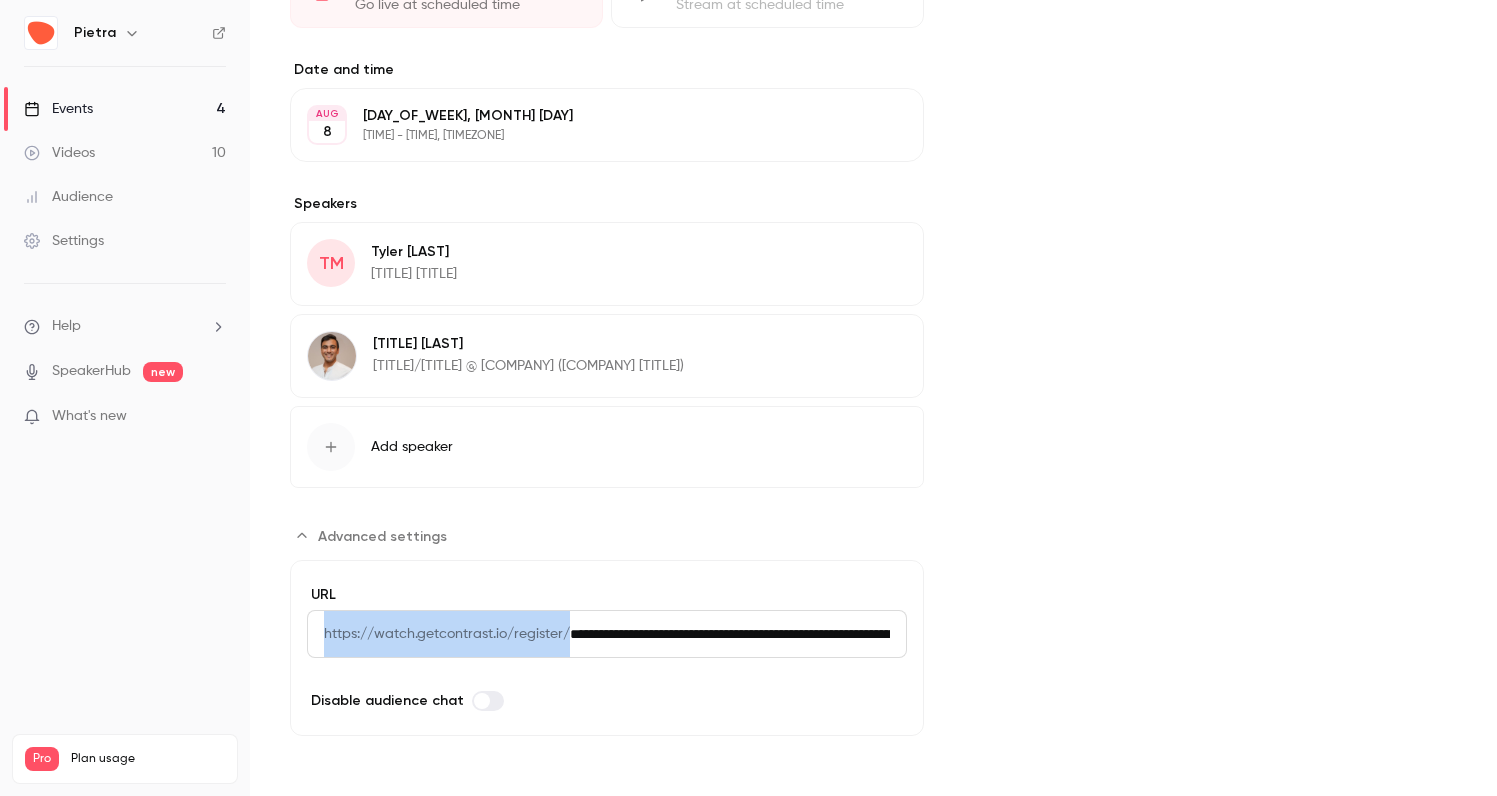 drag, startPoint x: 324, startPoint y: 630, endPoint x: 934, endPoint y: 645, distance: 610.1844 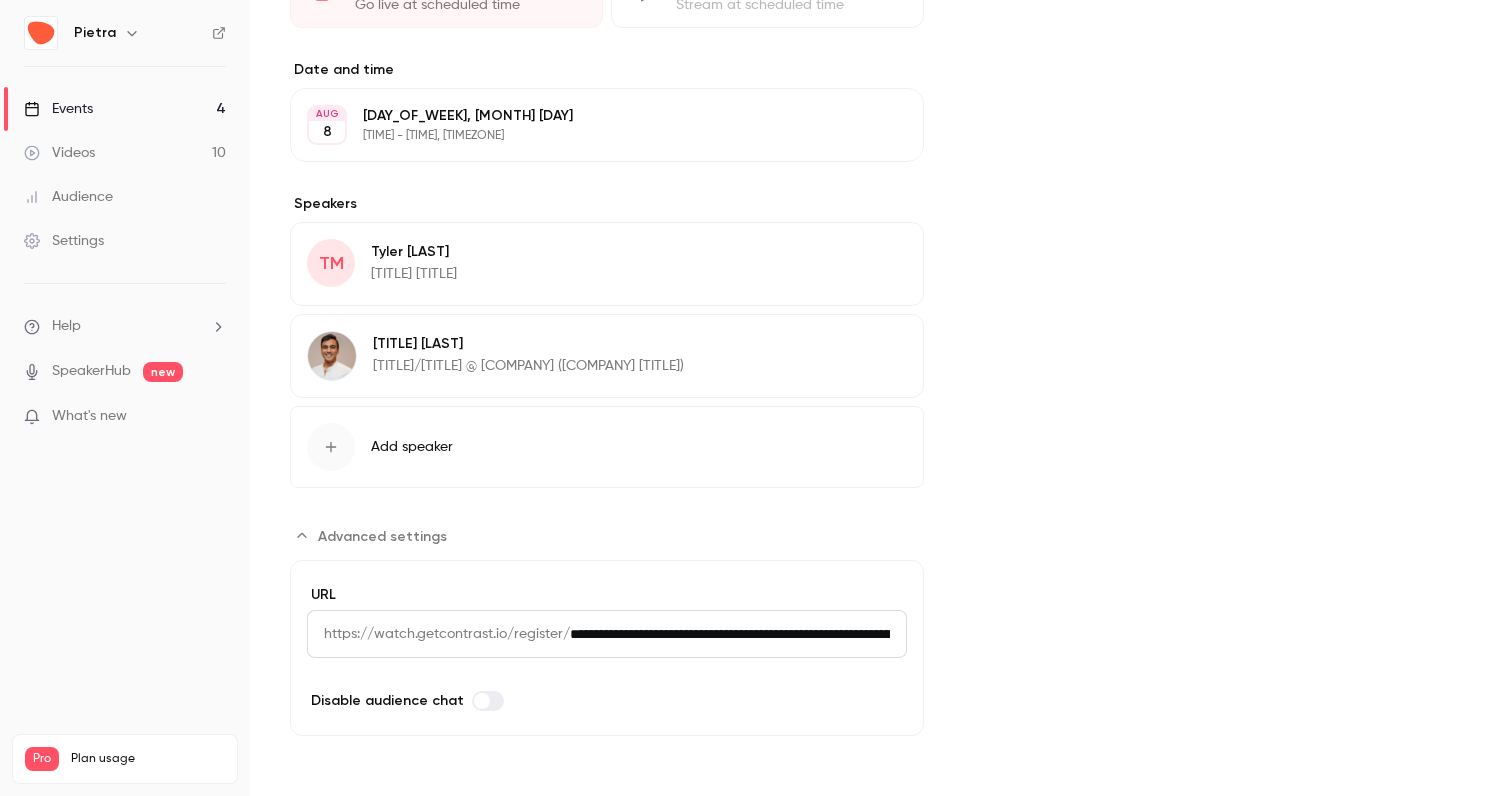 click on "Cover image Pietra T [MONTH] [DAY], [TIME] The End of Dropshipping: Using AI to Reimagine How You Source" at bounding box center (1210, 173) 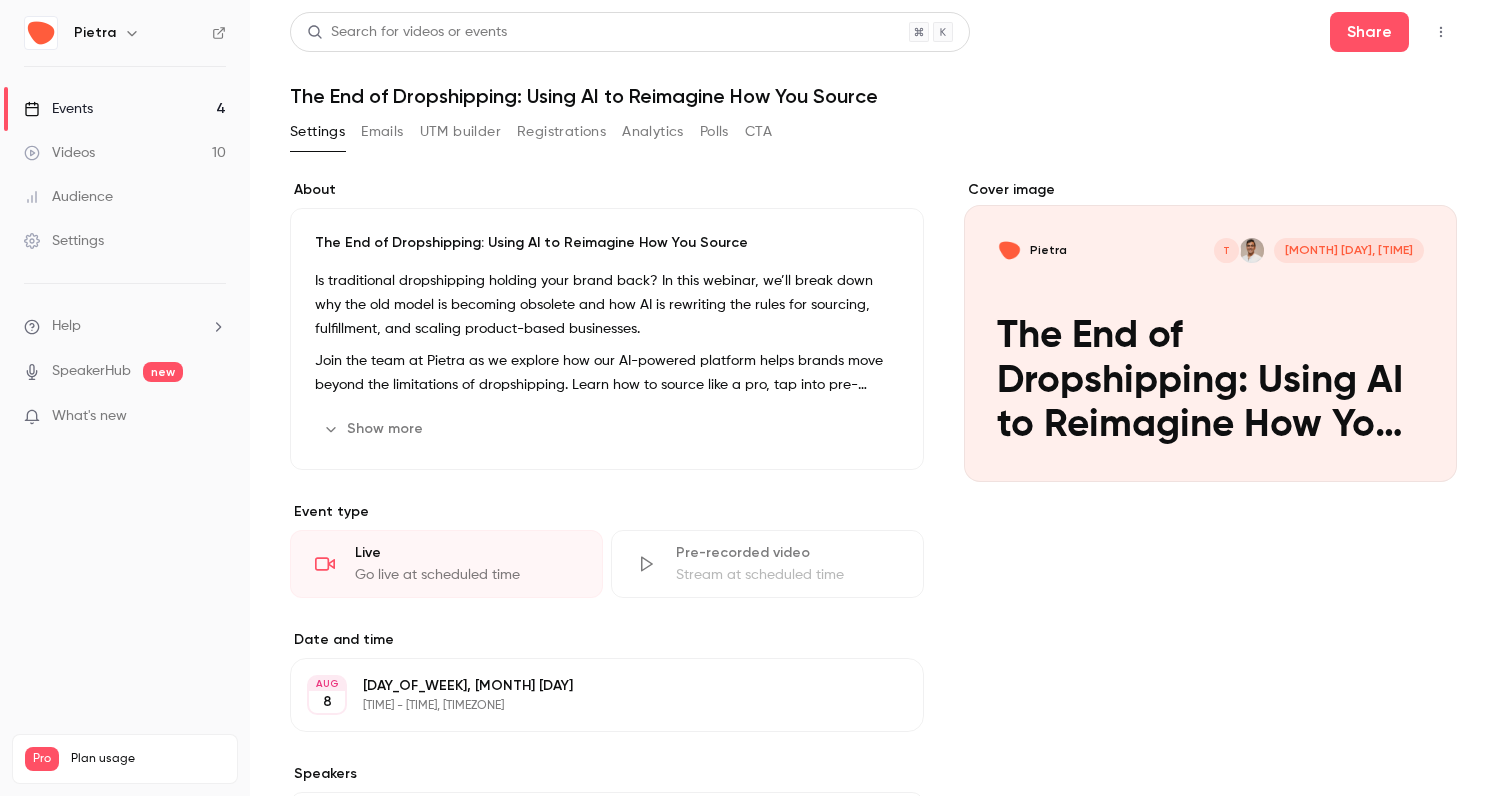 scroll, scrollTop: 0, scrollLeft: 0, axis: both 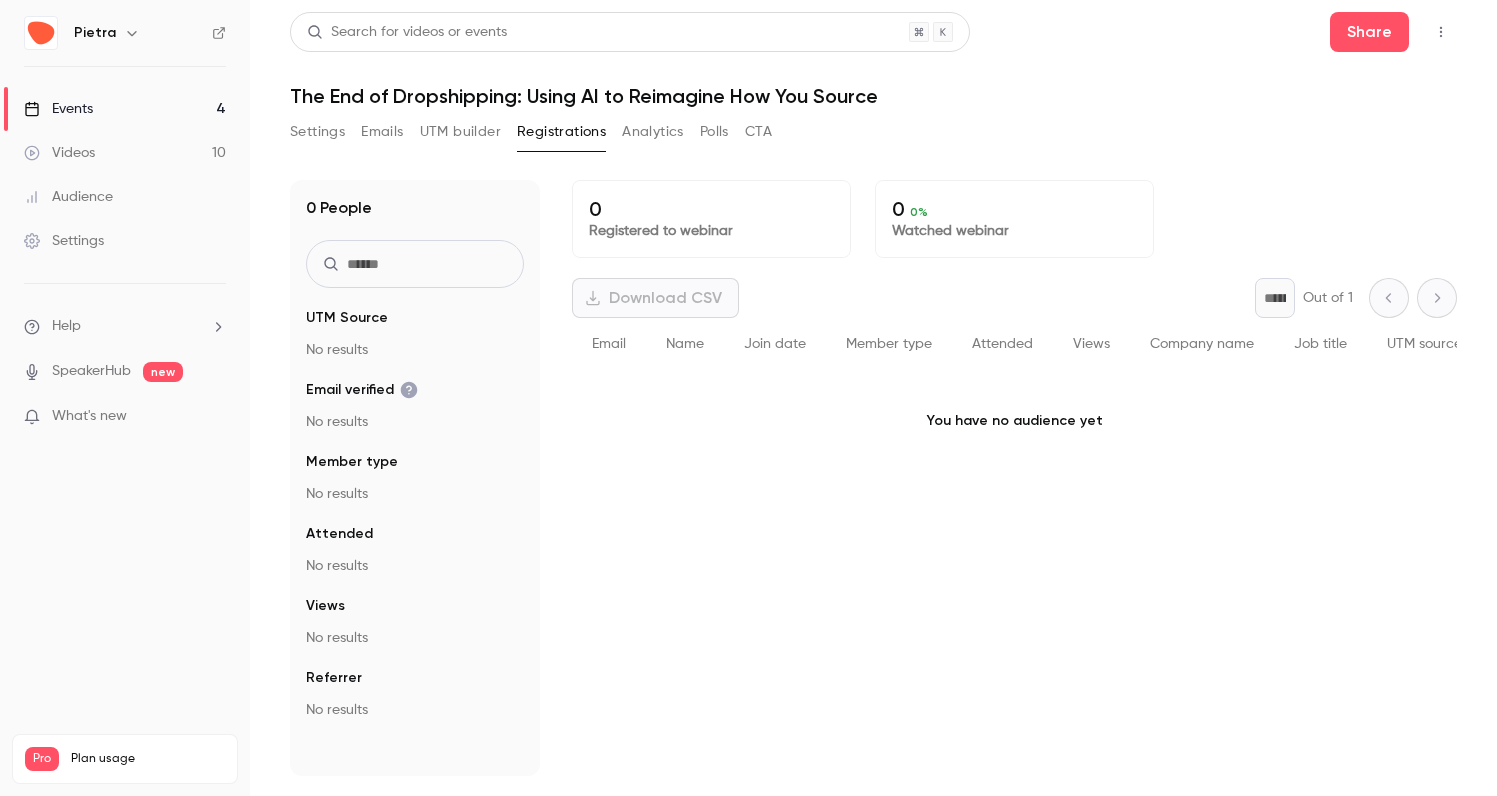 click on "UTM builder" at bounding box center [460, 132] 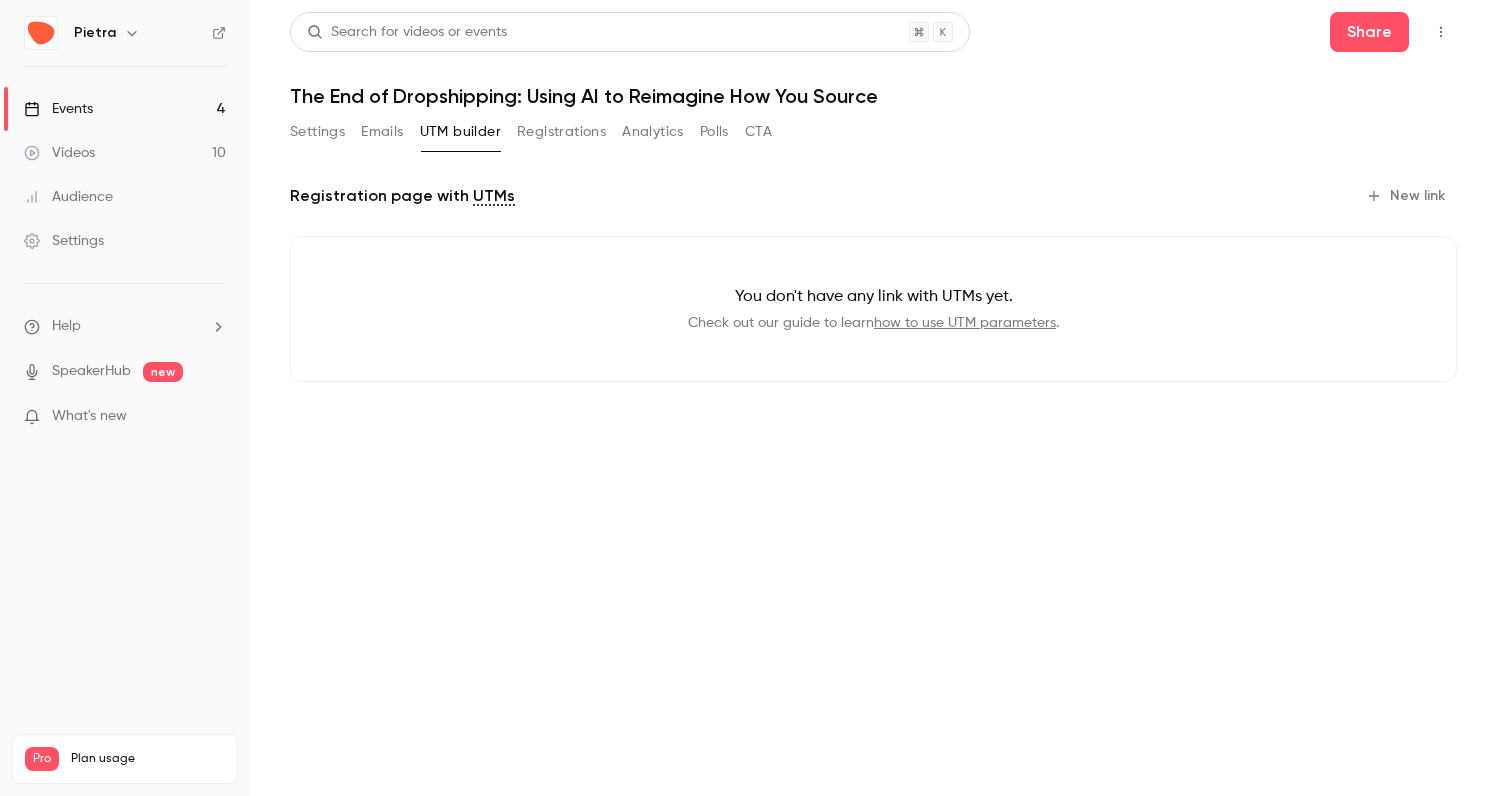 click on "Emails" at bounding box center [382, 132] 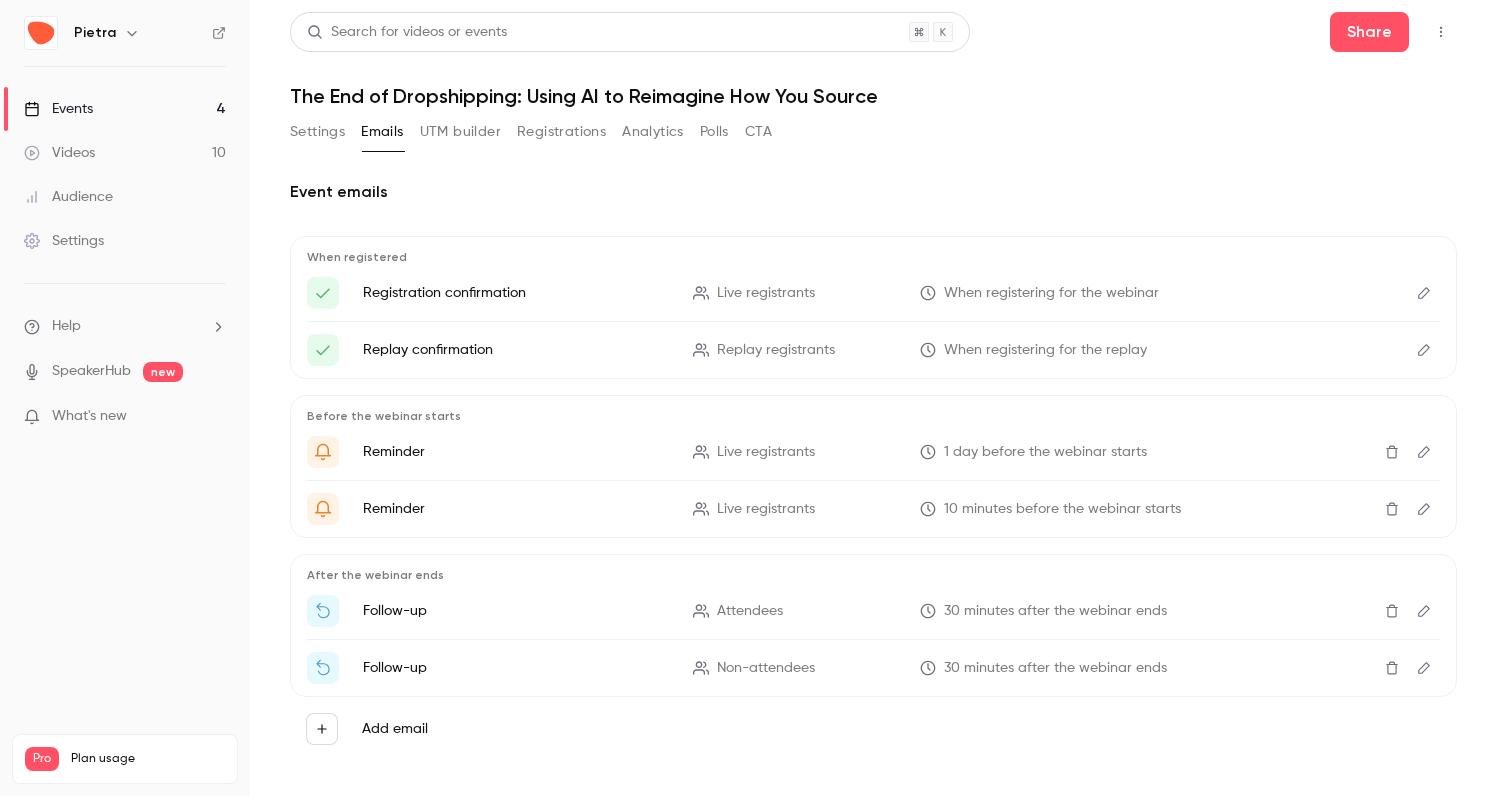 click on "Analytics" at bounding box center (653, 132) 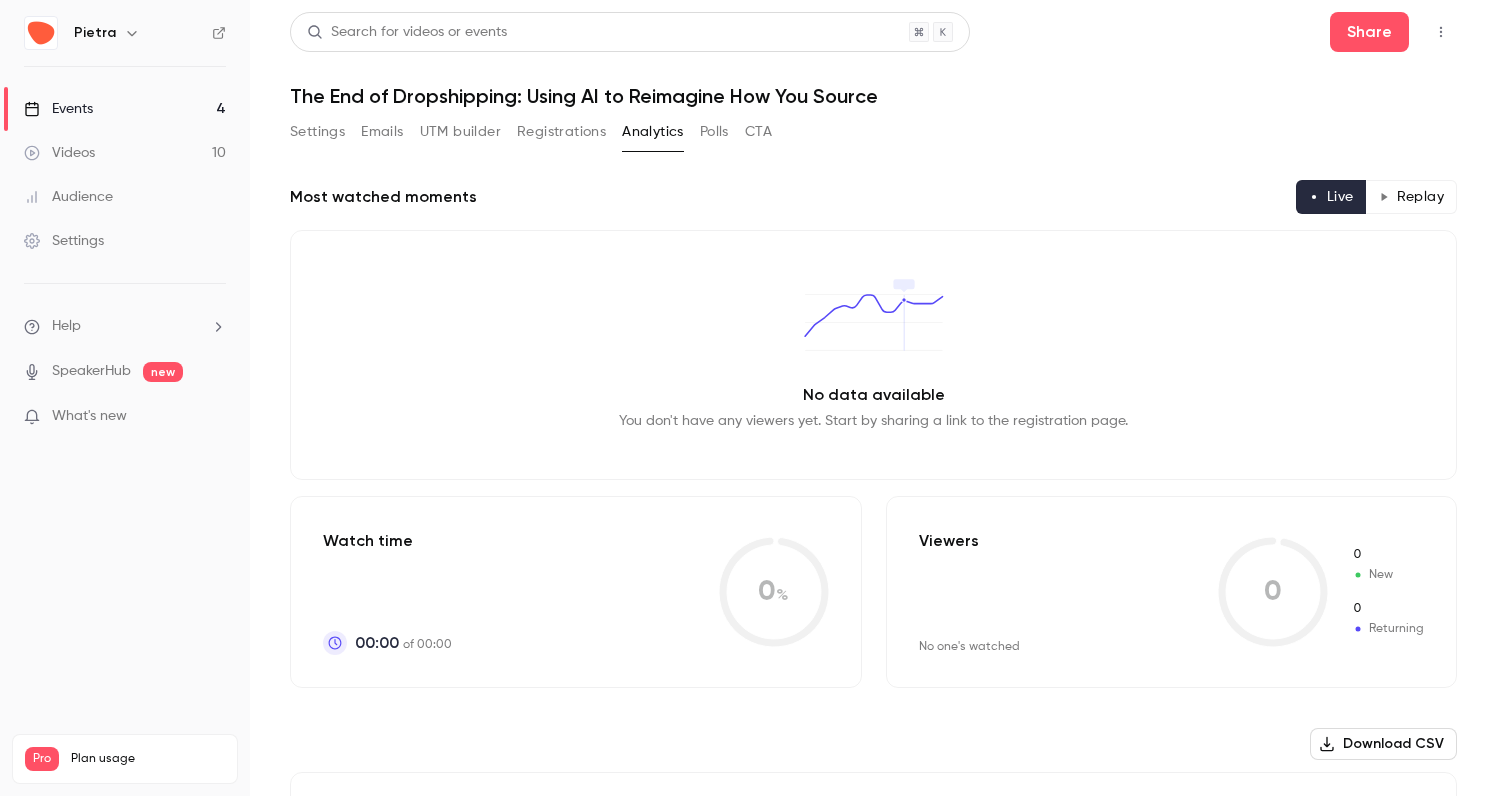 click on "Emails" at bounding box center (382, 132) 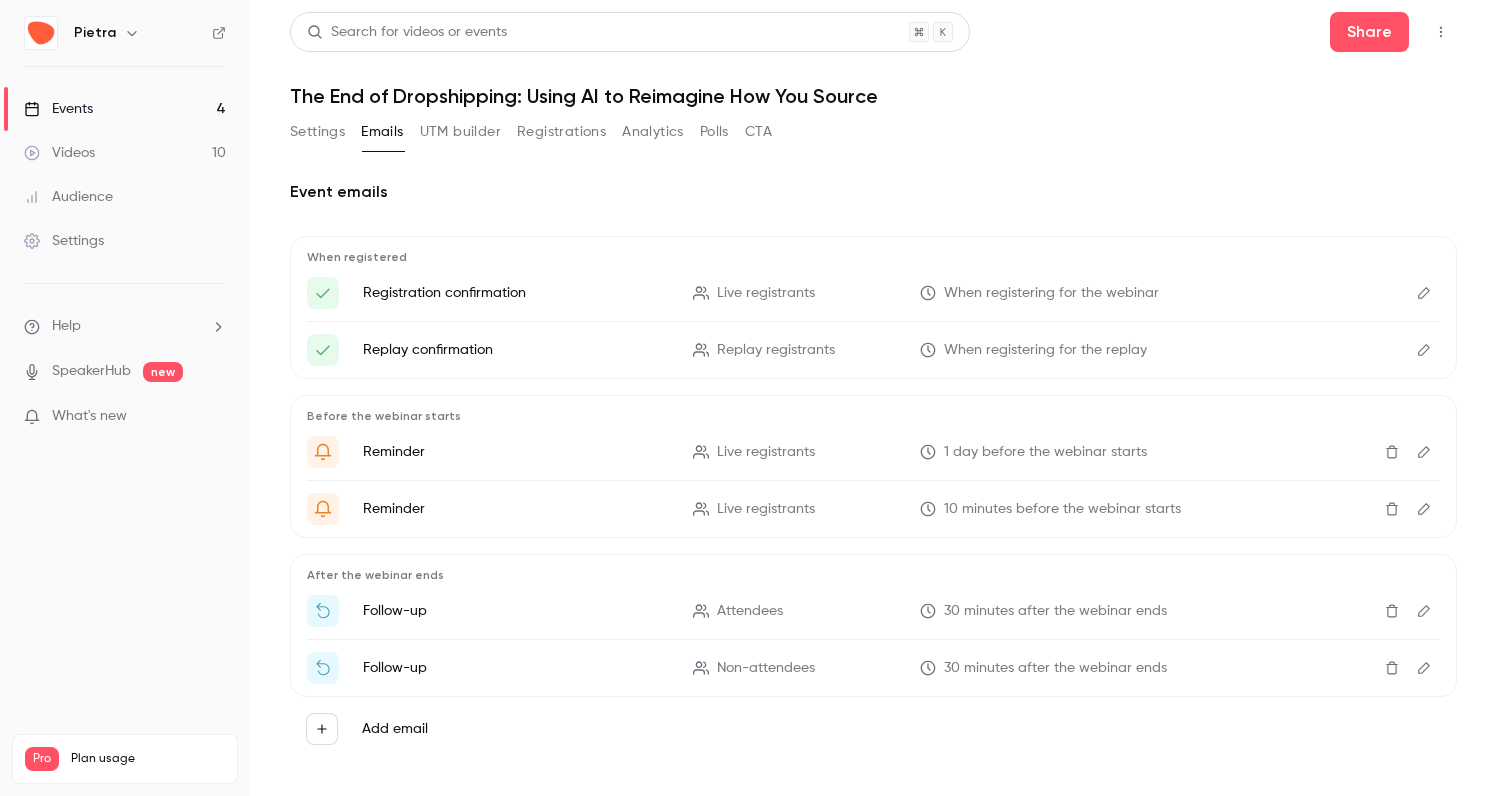 click on "Settings" at bounding box center [317, 132] 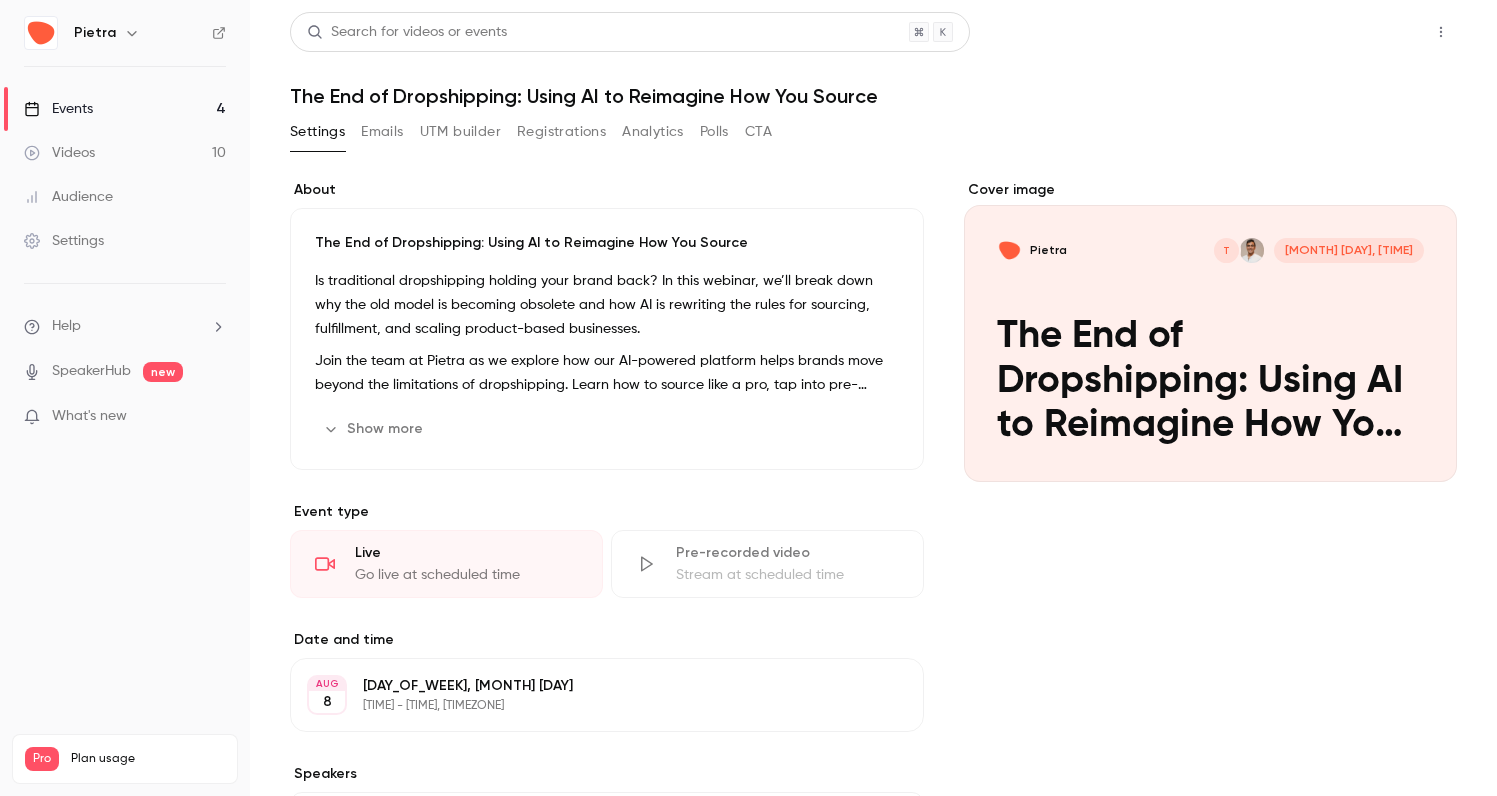 scroll, scrollTop: 0, scrollLeft: 0, axis: both 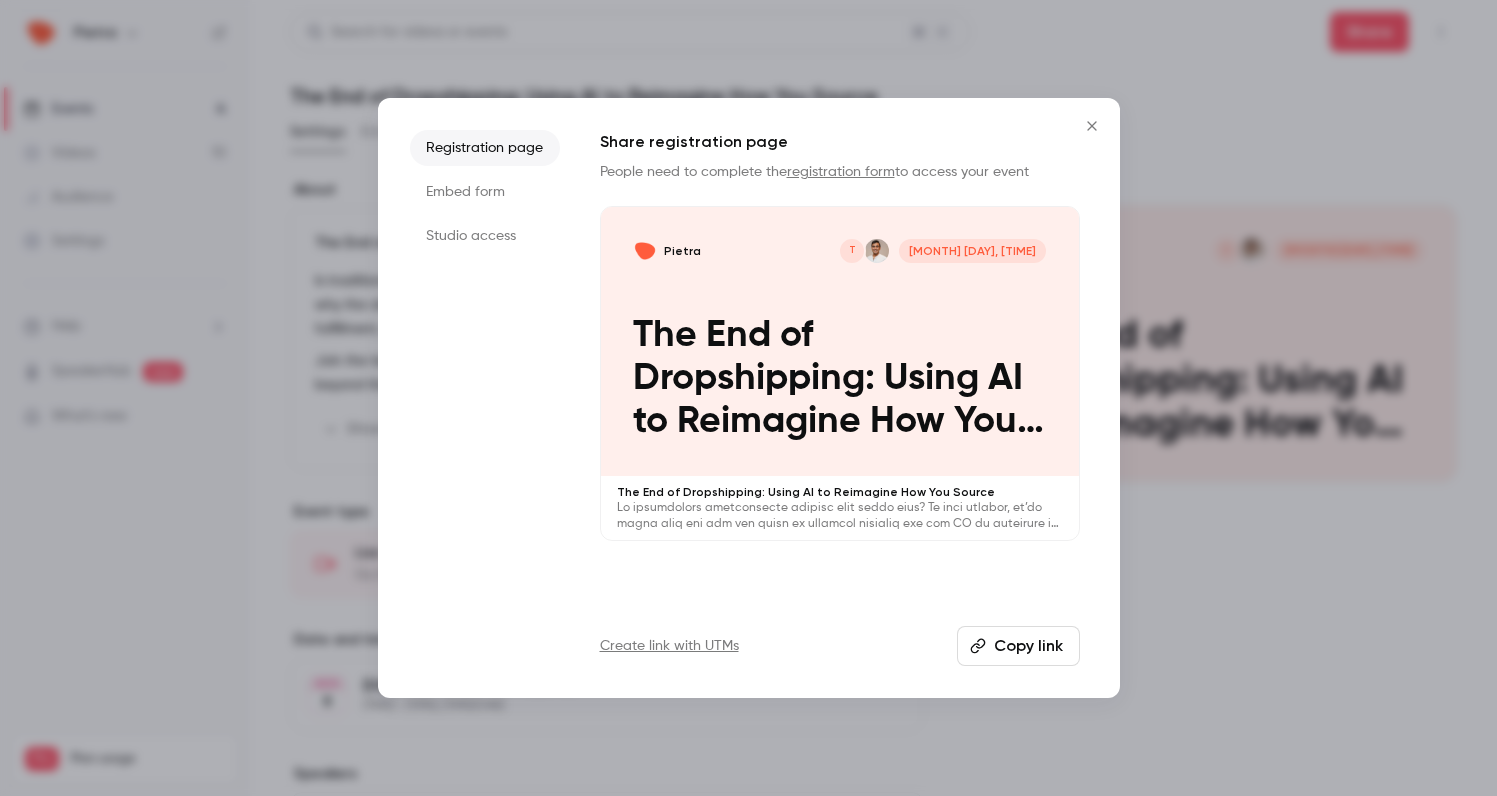 click on "Studio access" at bounding box center (485, 236) 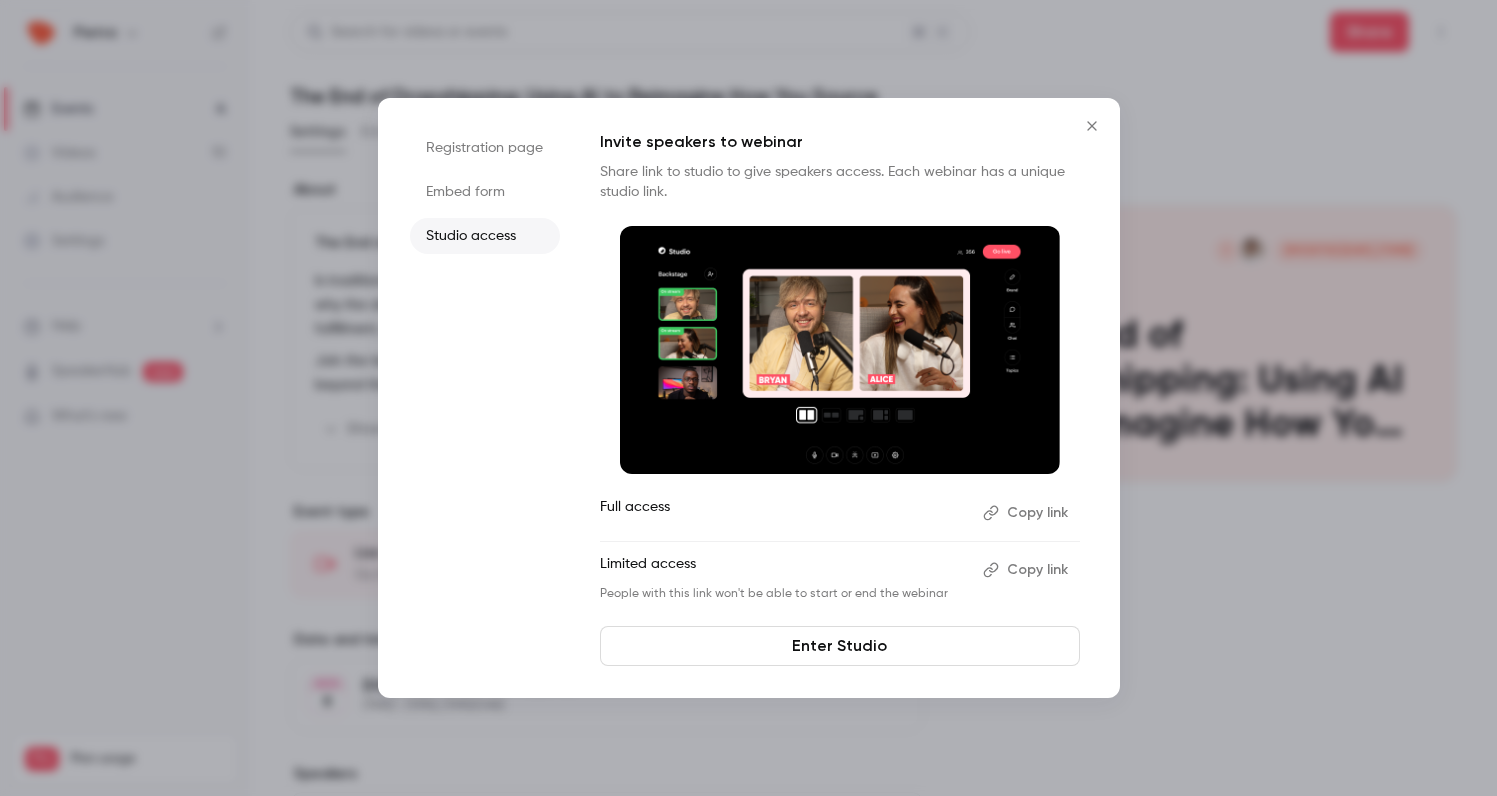 click on "Copy link" at bounding box center [1027, 513] 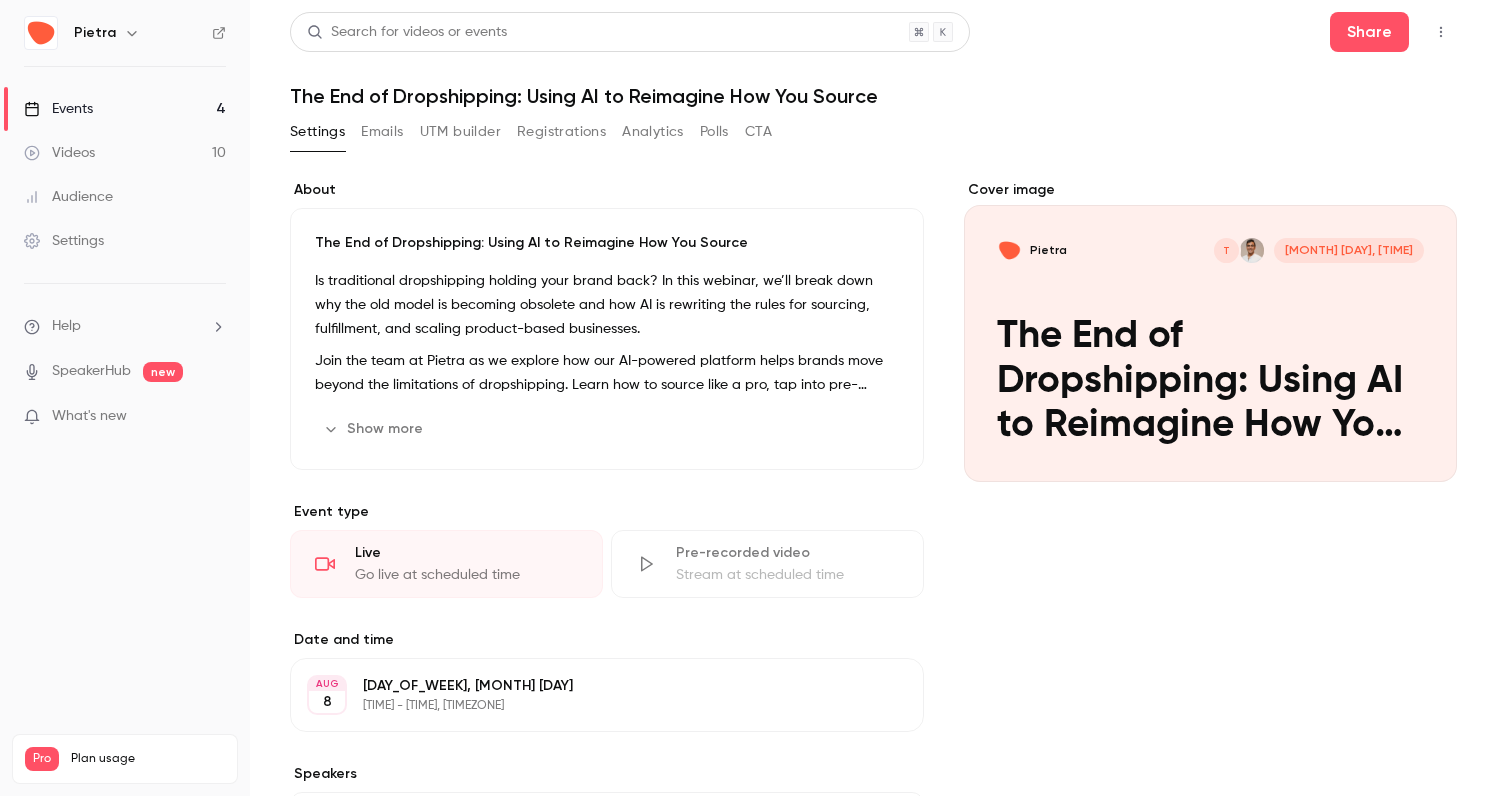 scroll, scrollTop: 0, scrollLeft: 0, axis: both 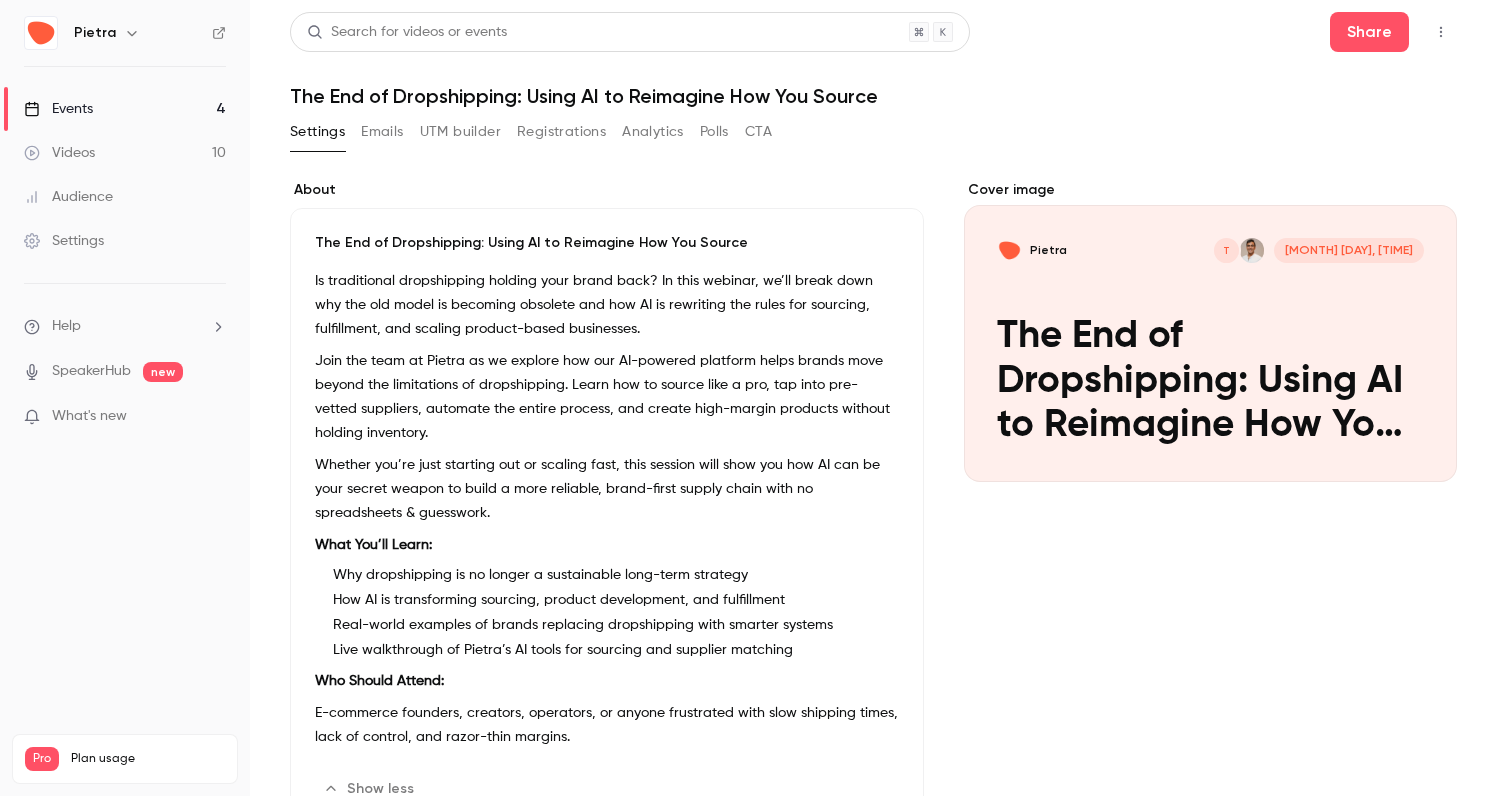 click 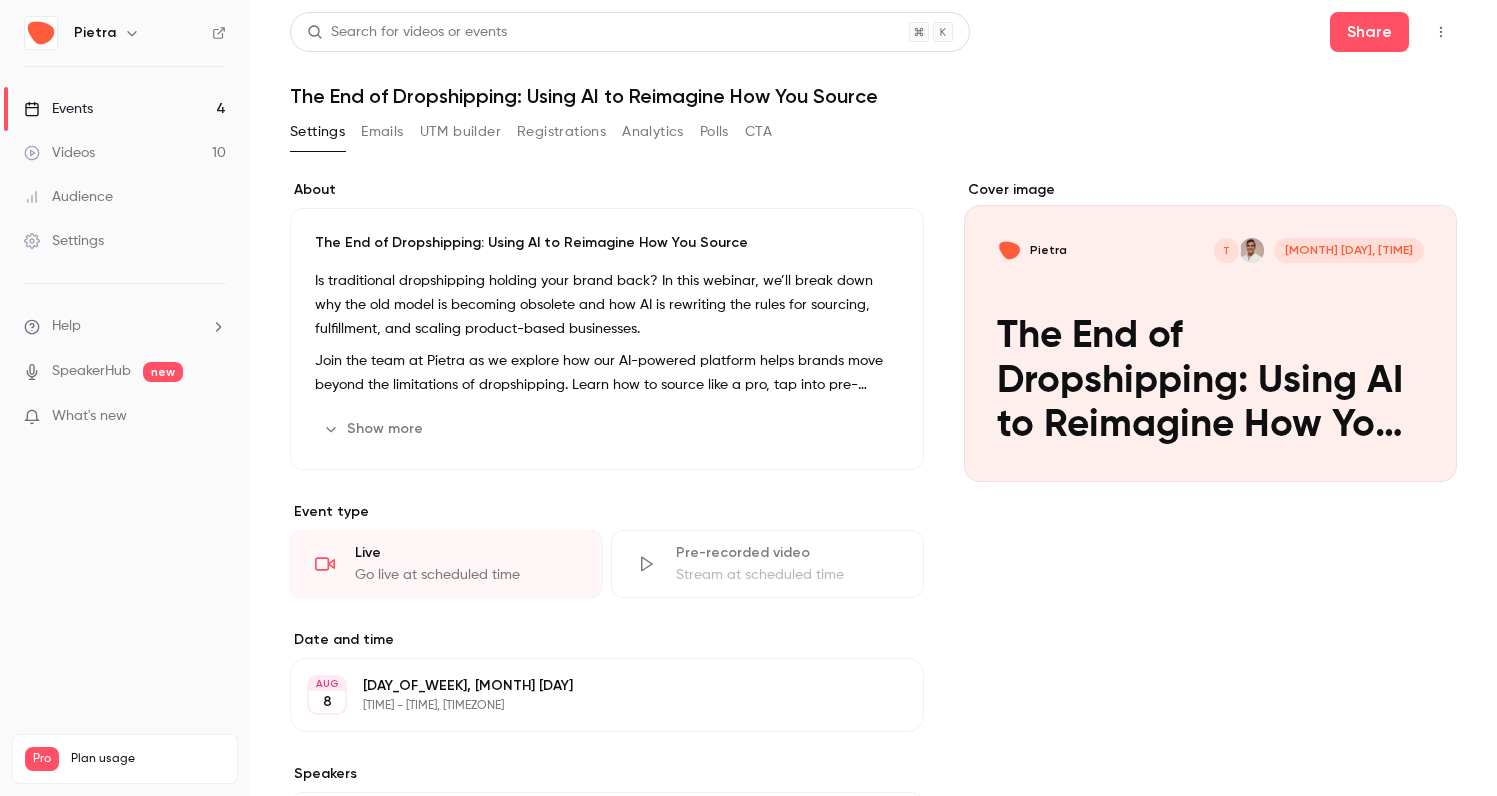 click 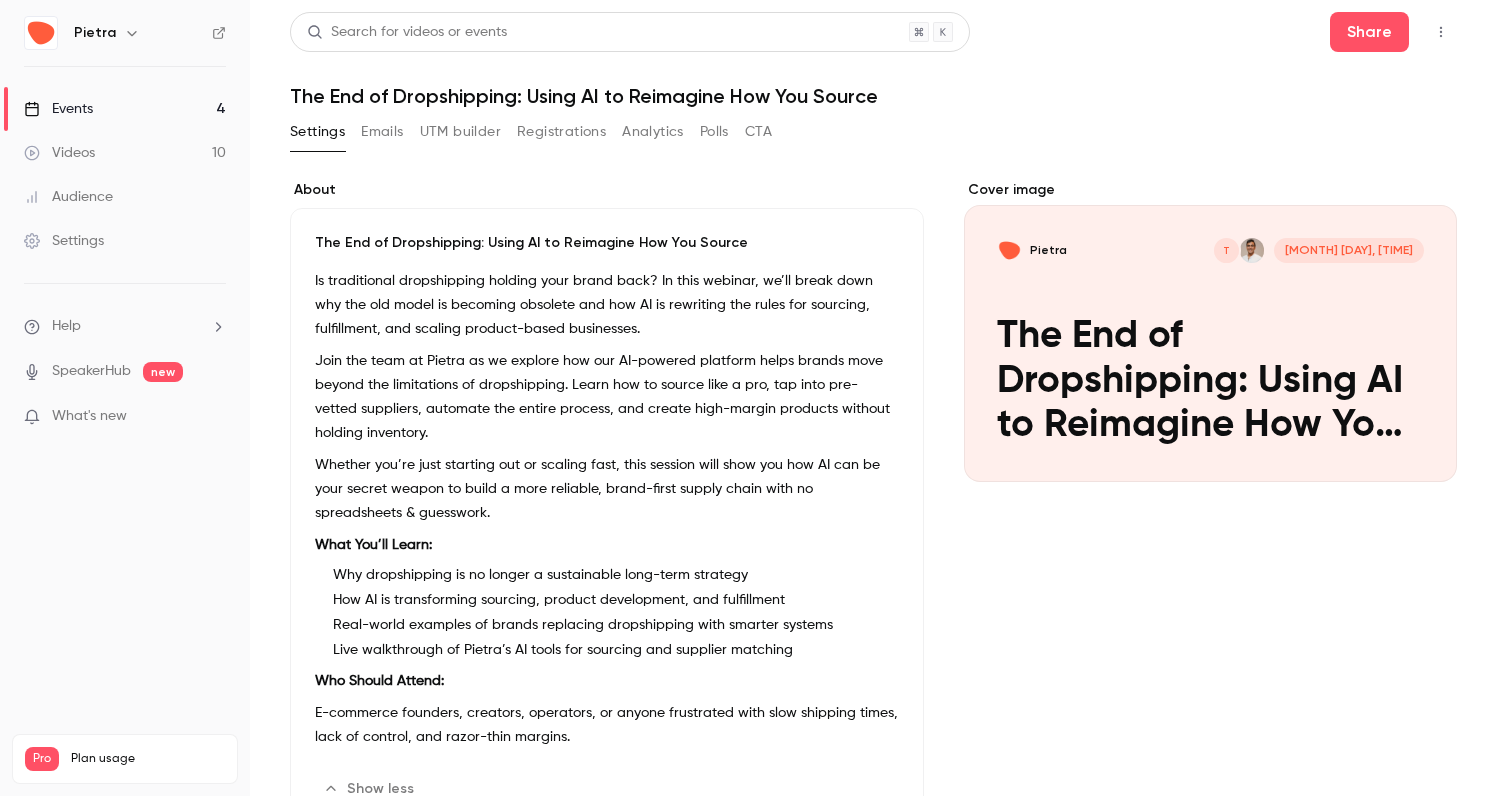 click 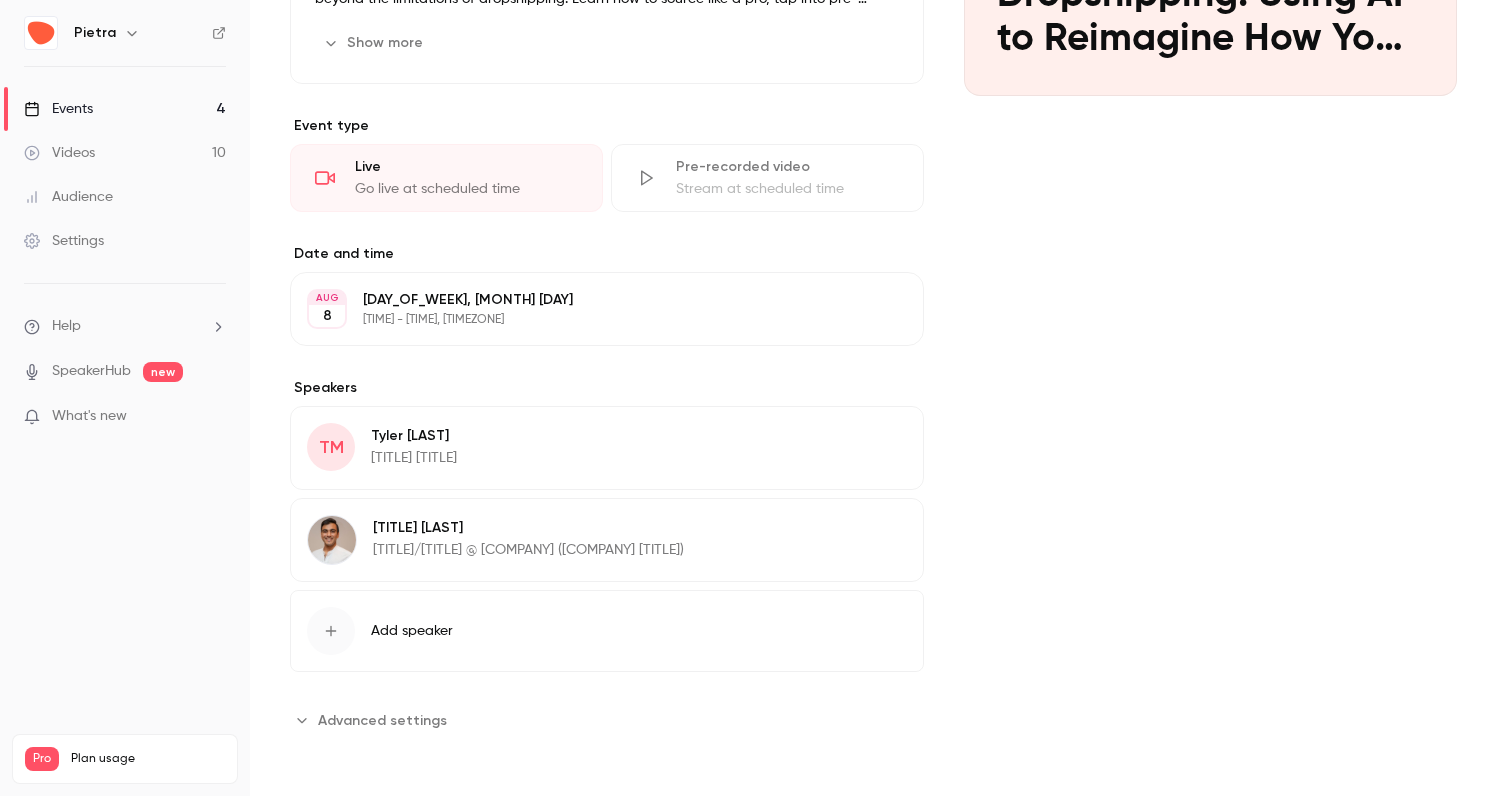 click on "Advanced settings" at bounding box center (382, 720) 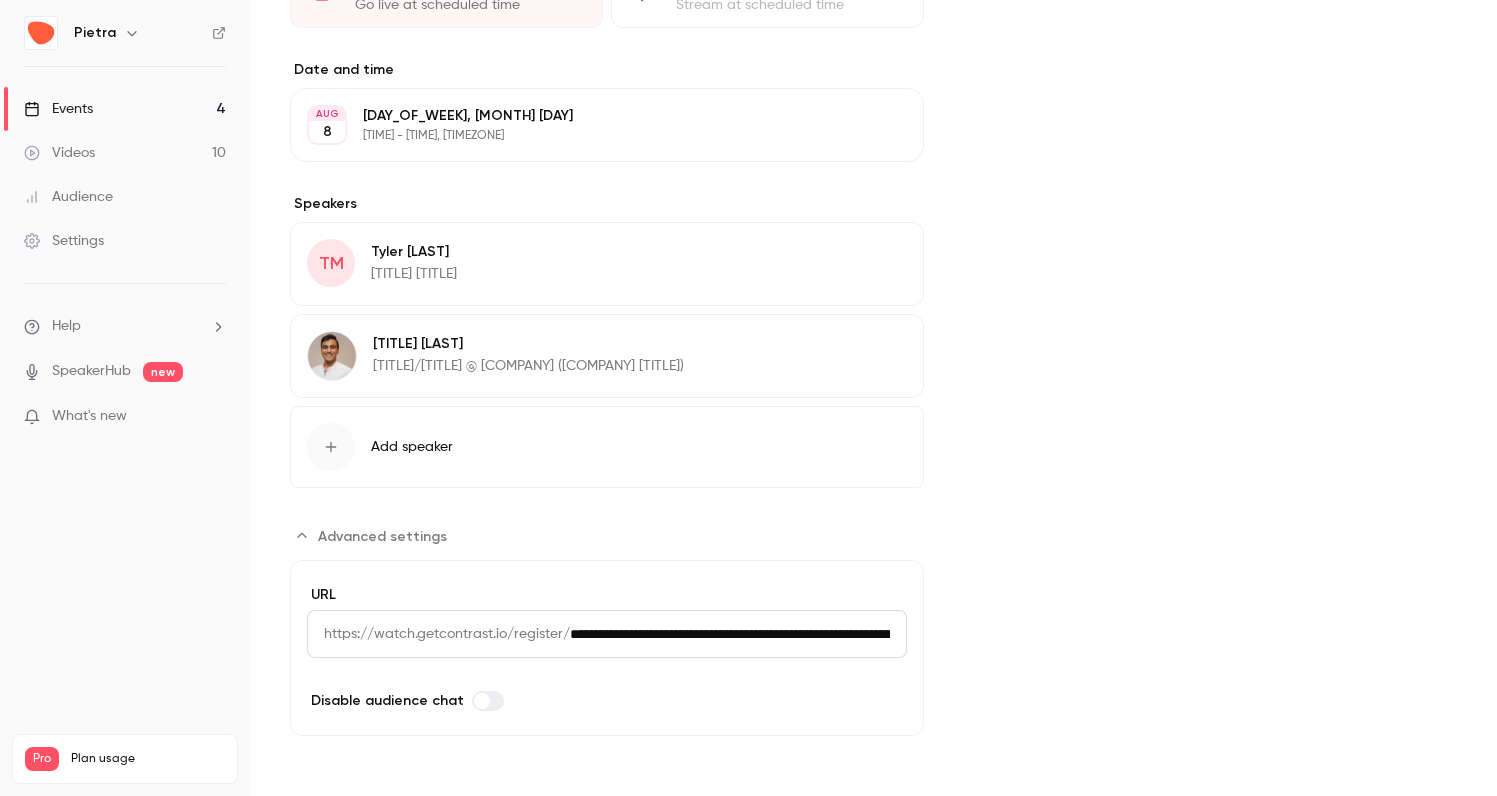 scroll, scrollTop: 570, scrollLeft: 0, axis: vertical 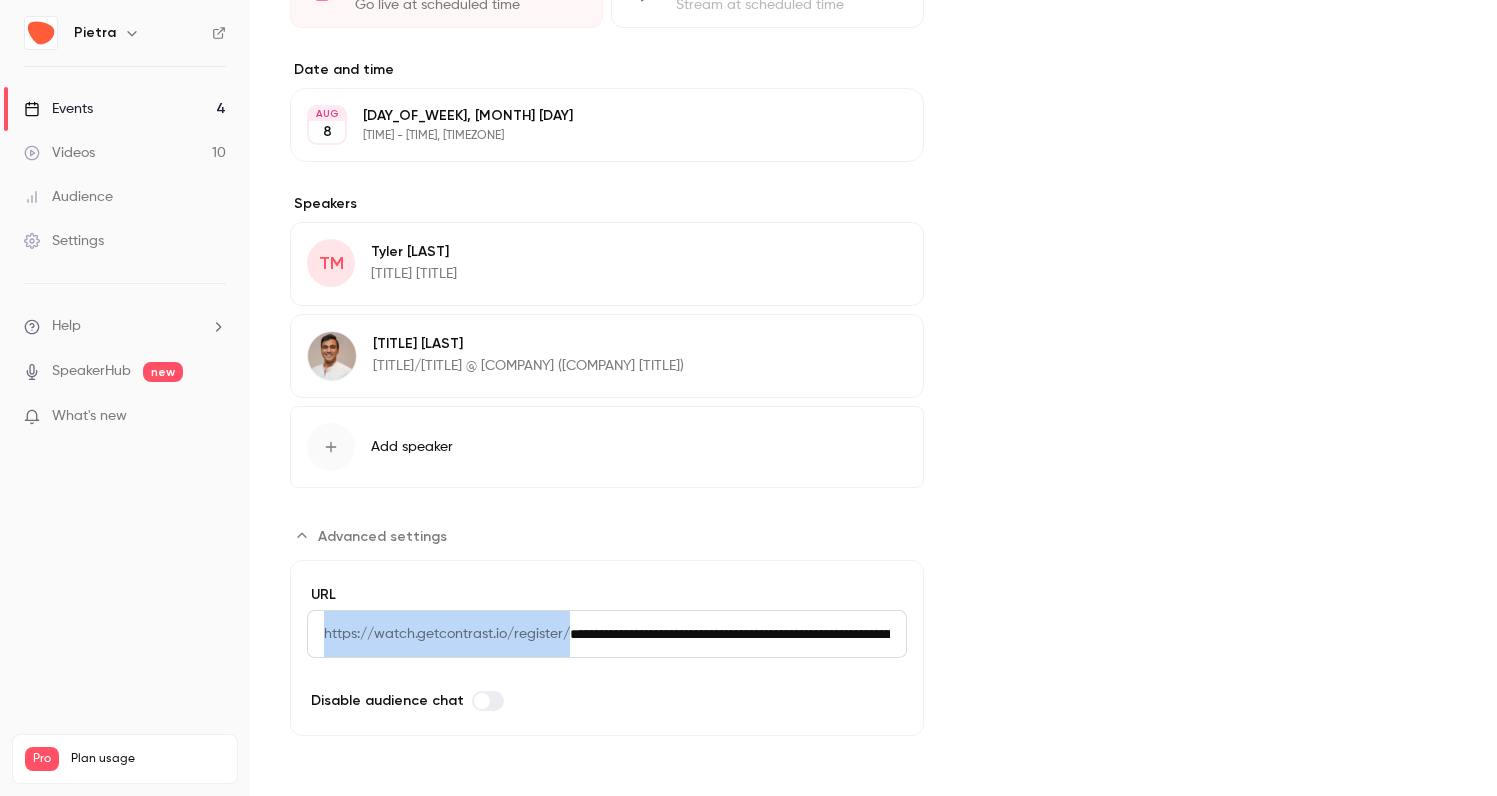 drag, startPoint x: 326, startPoint y: 631, endPoint x: 937, endPoint y: 638, distance: 611.0401 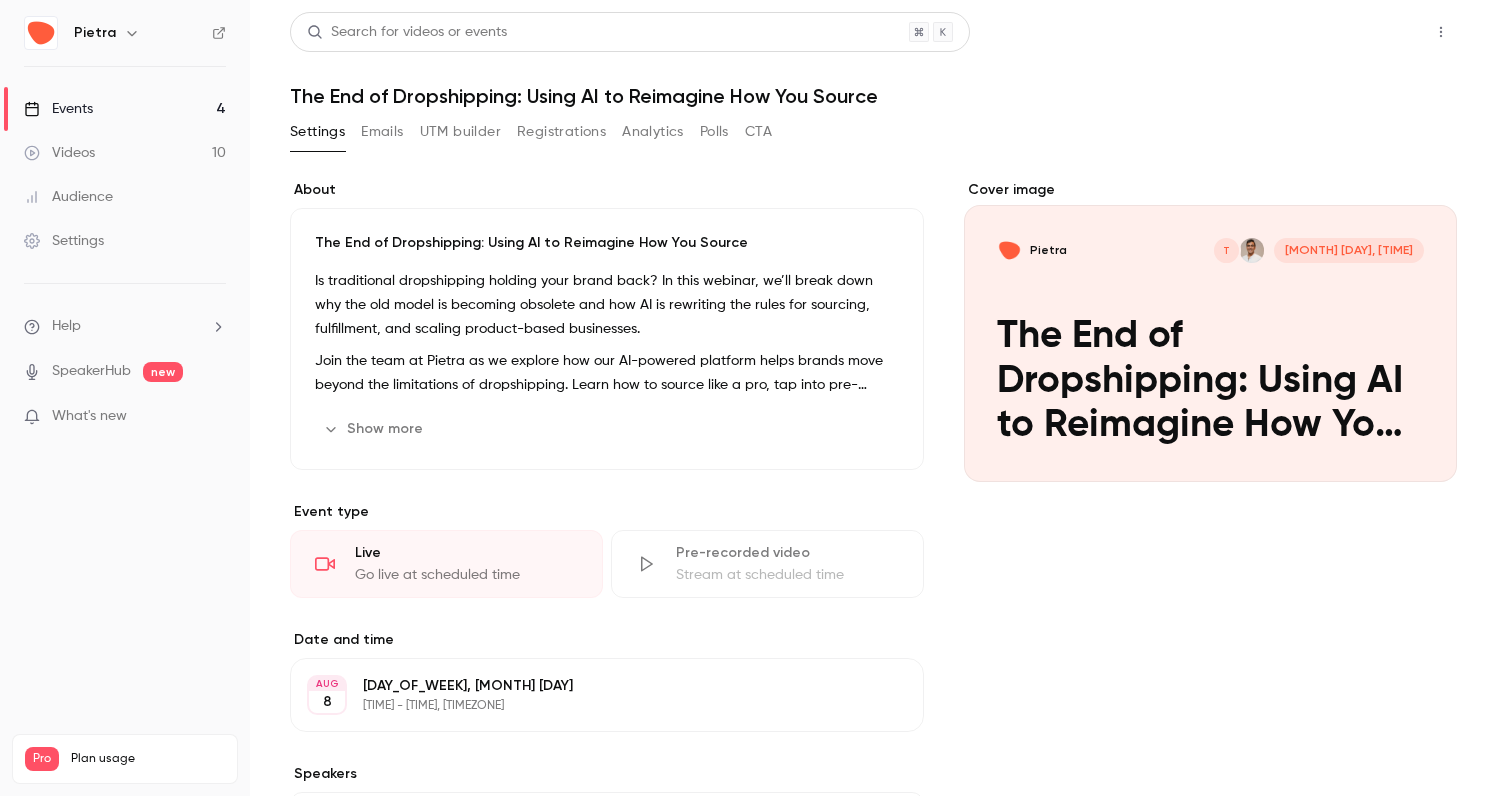 scroll, scrollTop: 0, scrollLeft: 0, axis: both 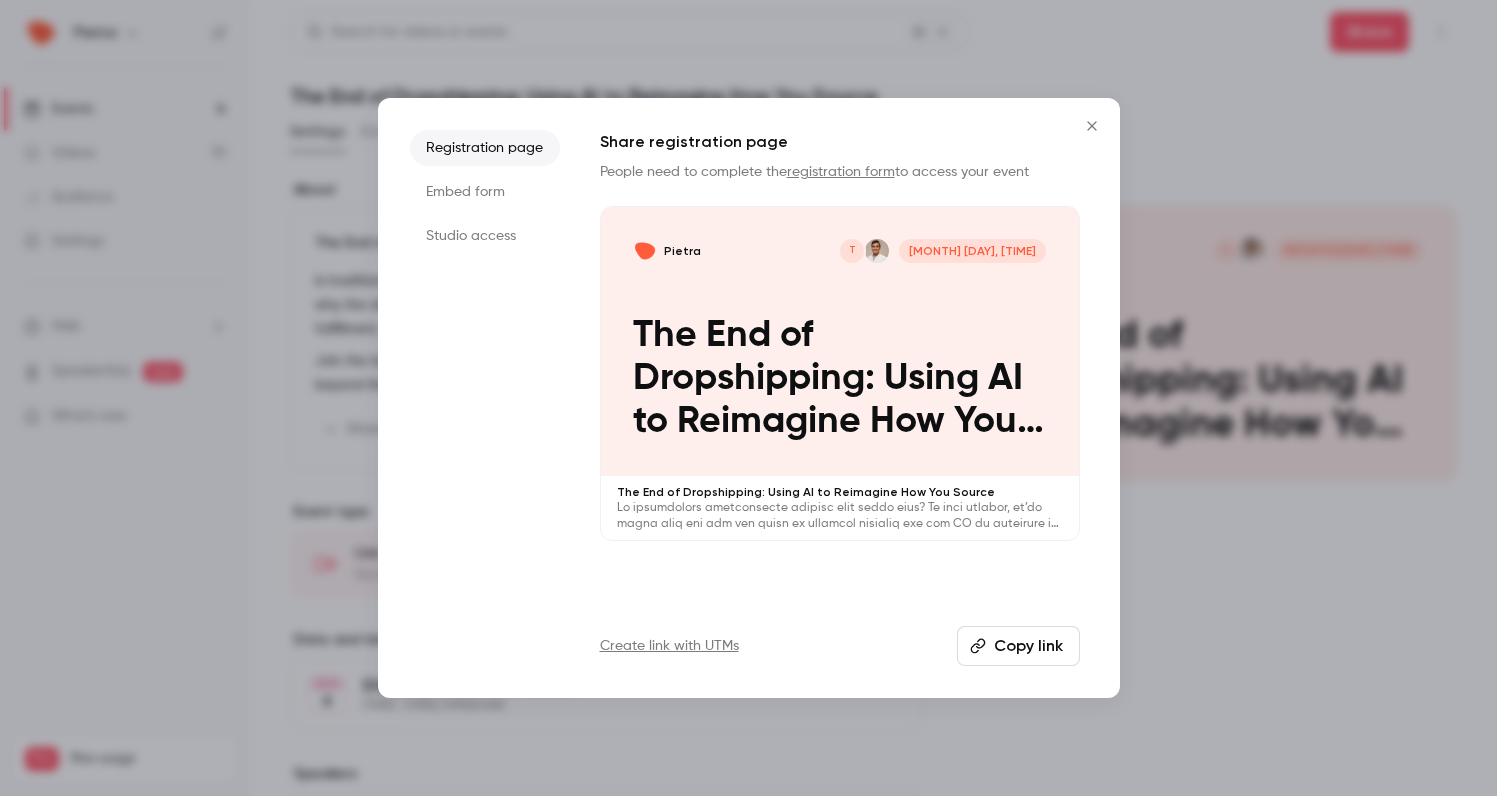 click on "Copy link" at bounding box center (1018, 646) 